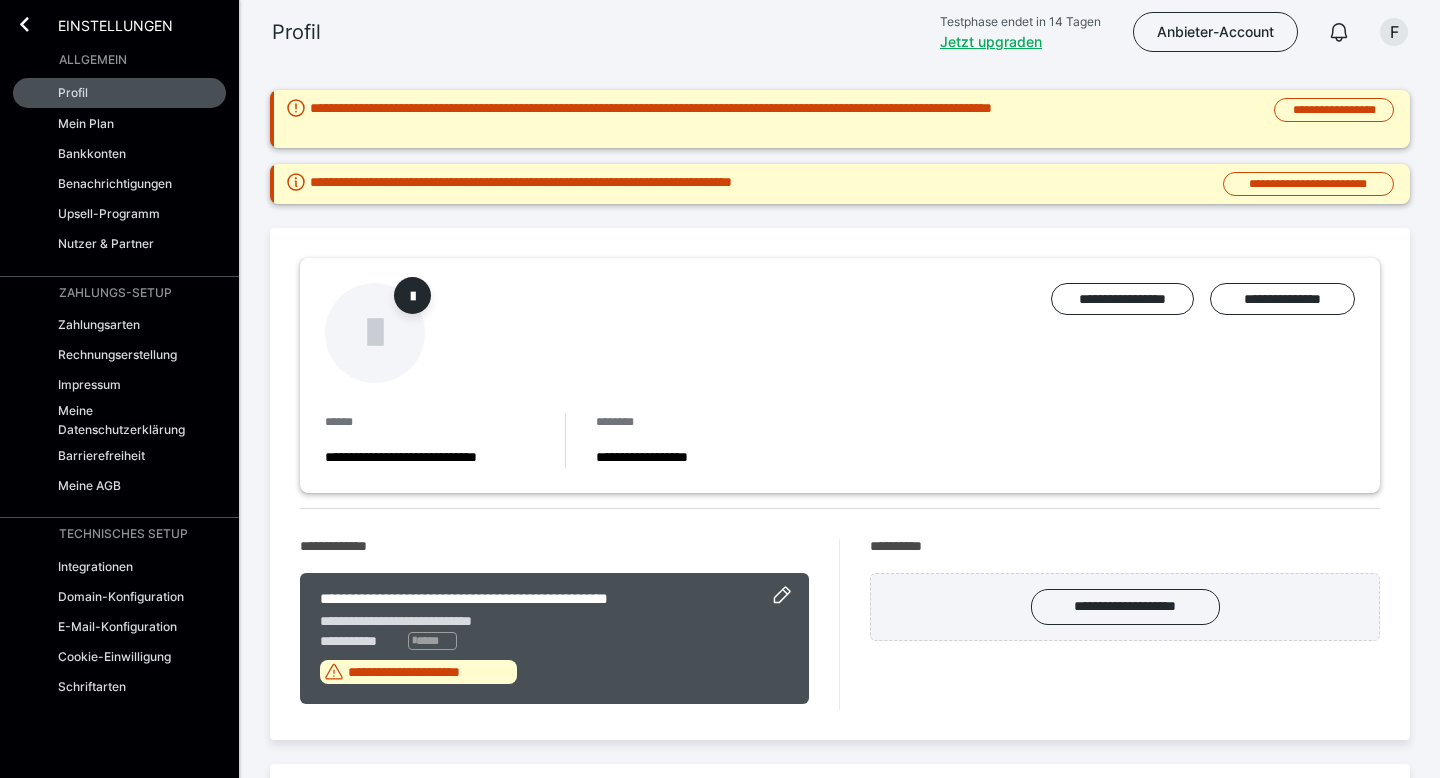 scroll, scrollTop: 110, scrollLeft: 0, axis: vertical 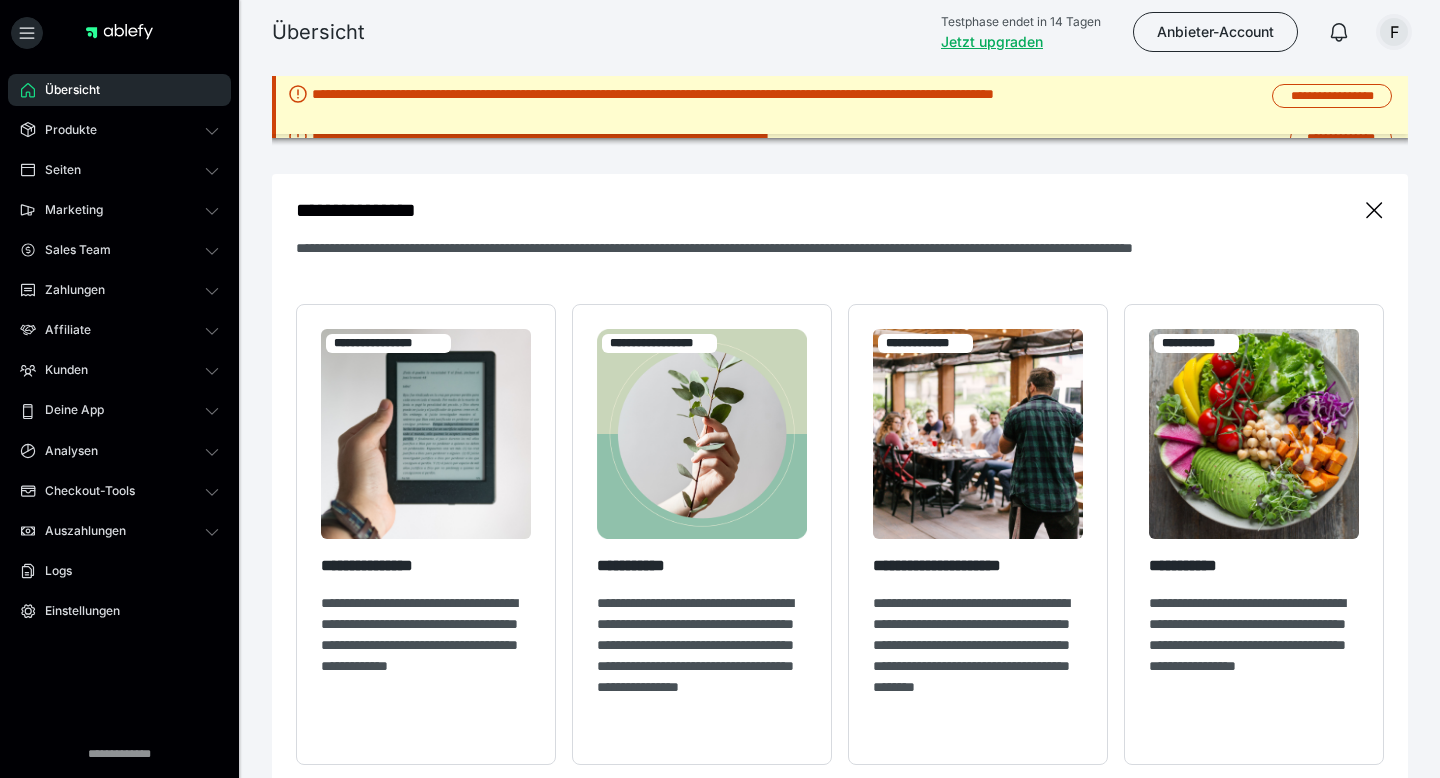 click on "F" at bounding box center [1394, 32] 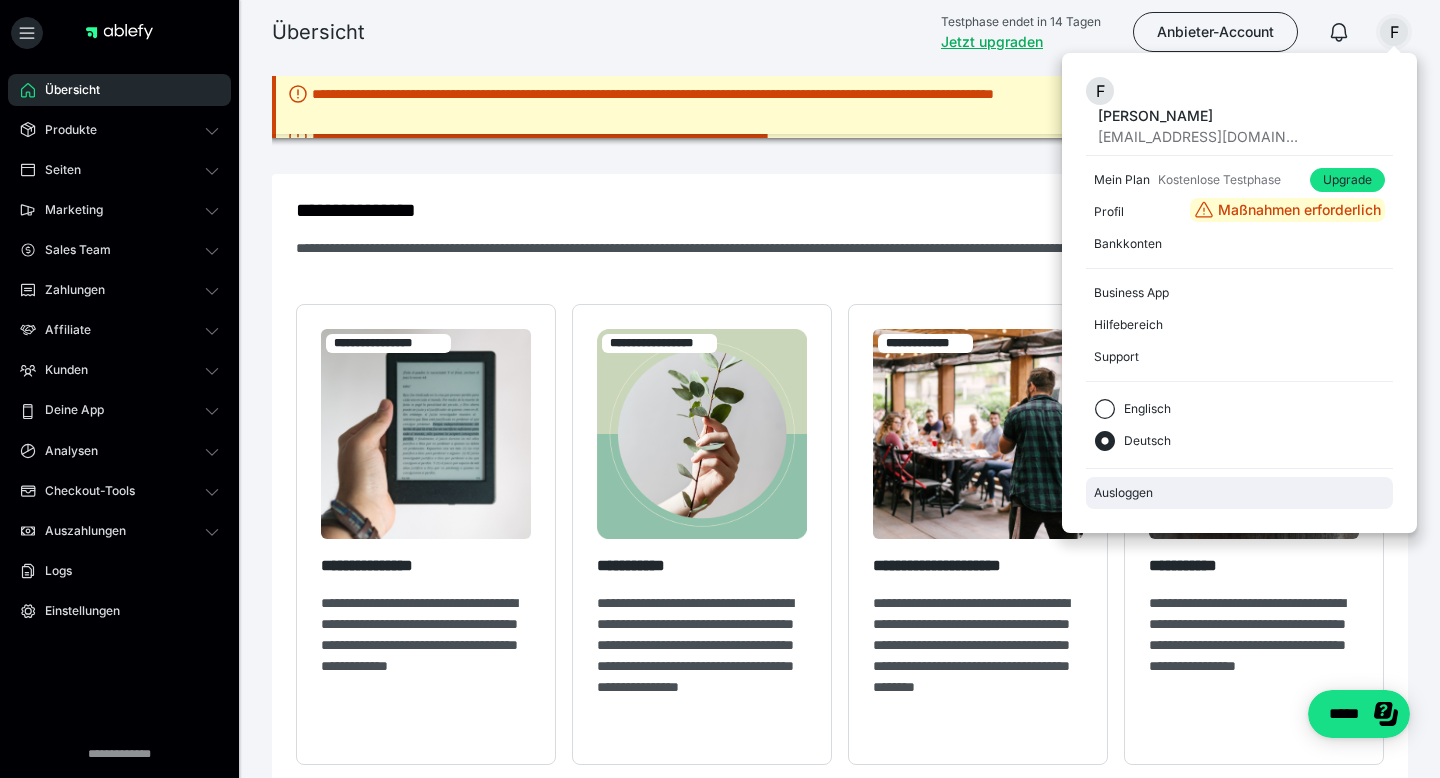 click on "Ausloggen" at bounding box center [1239, 493] 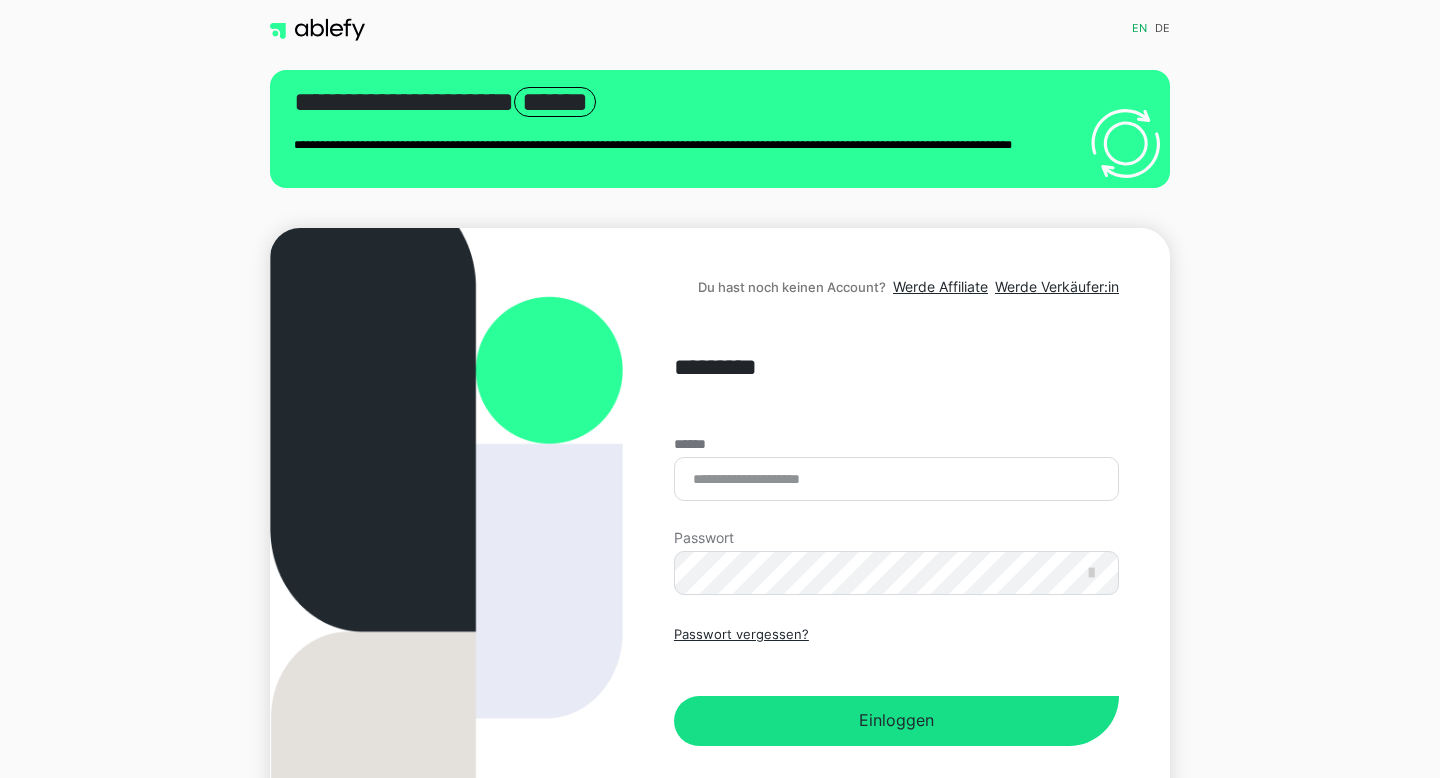 scroll, scrollTop: 0, scrollLeft: 0, axis: both 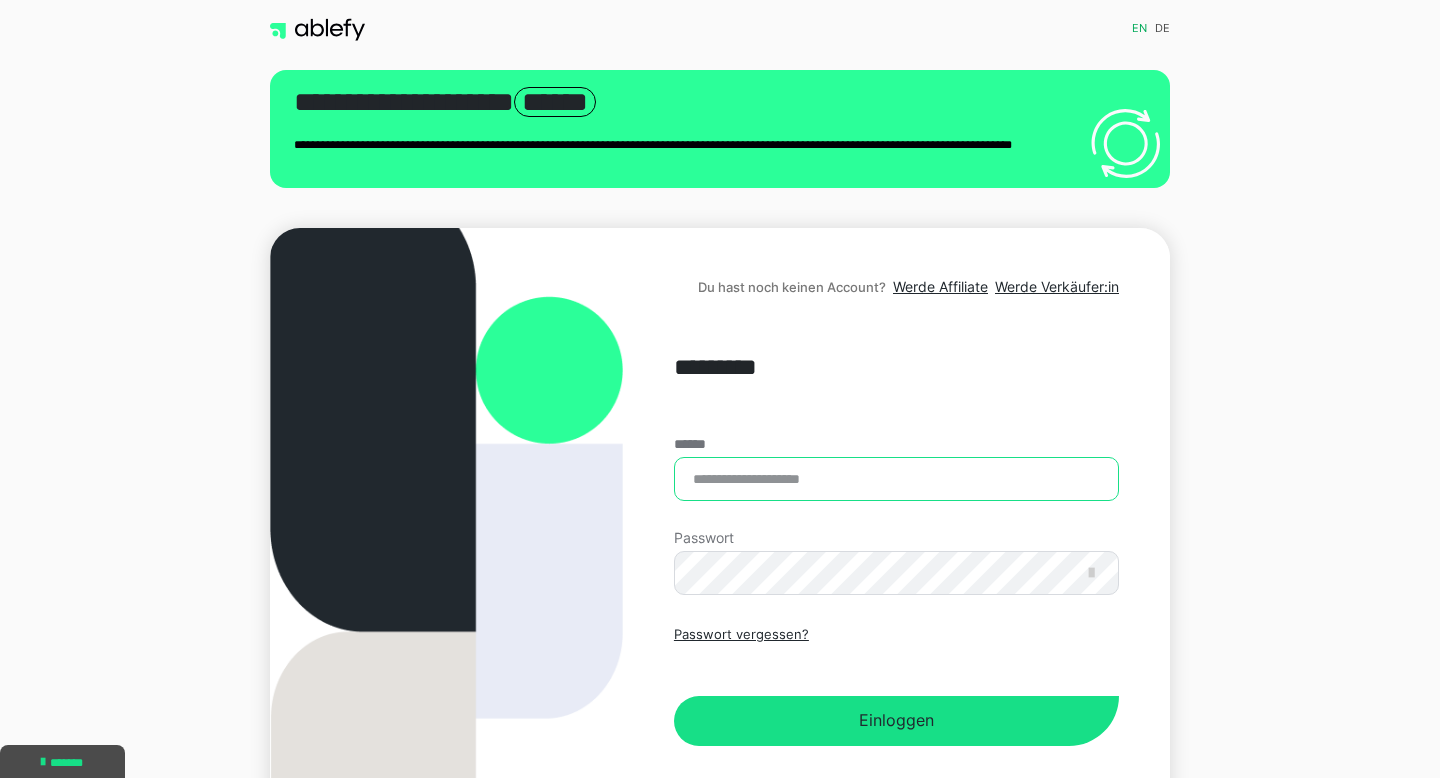 click on "******" at bounding box center (896, 479) 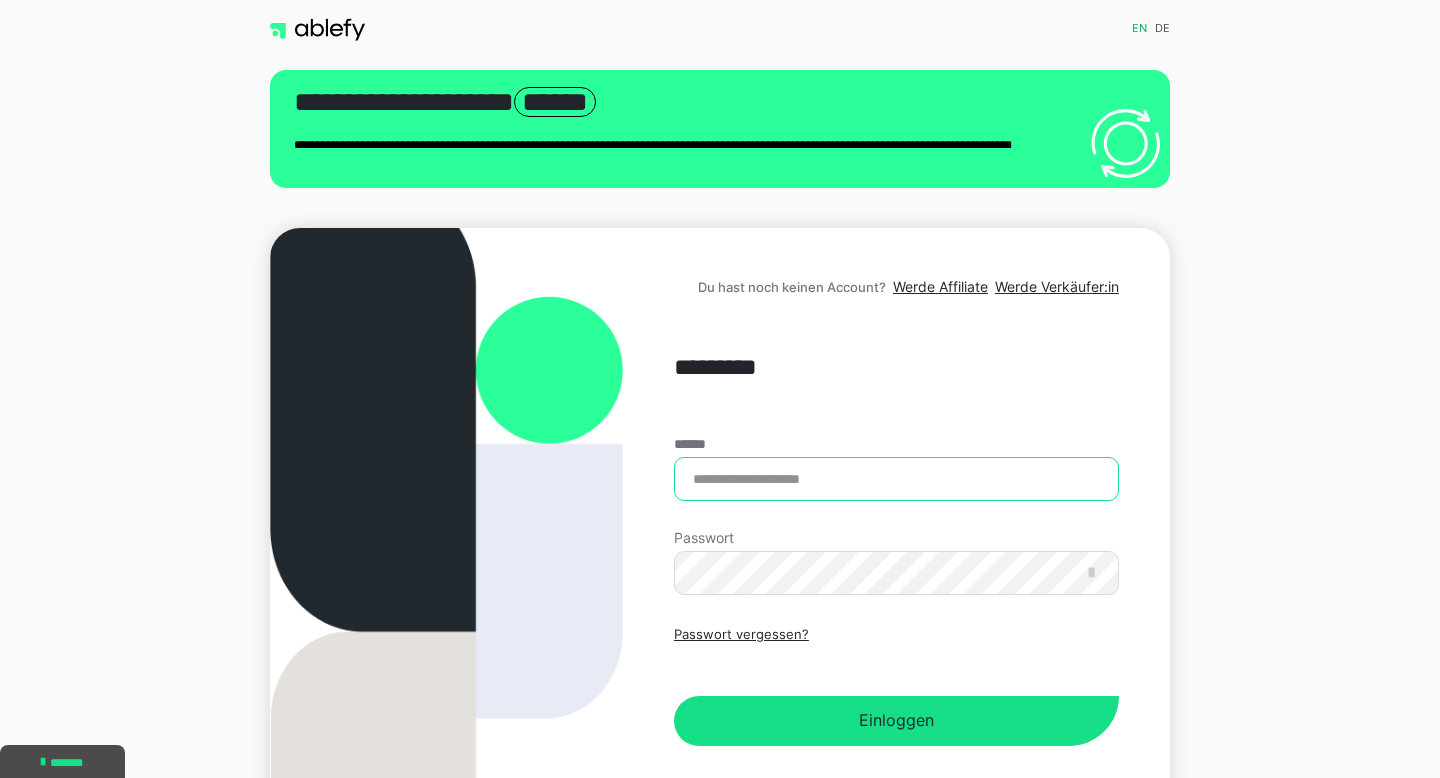 type on "**********" 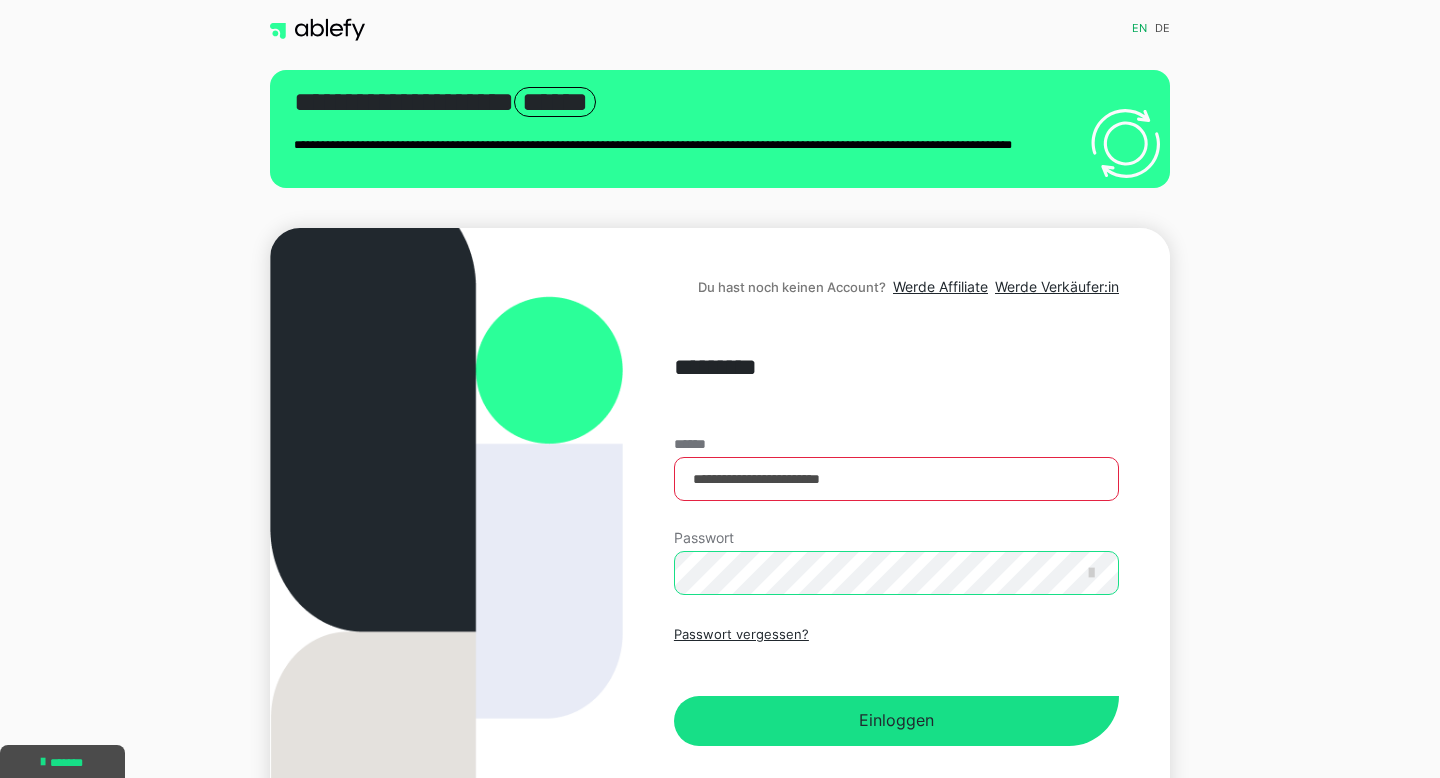 click on "Einloggen" at bounding box center (896, 721) 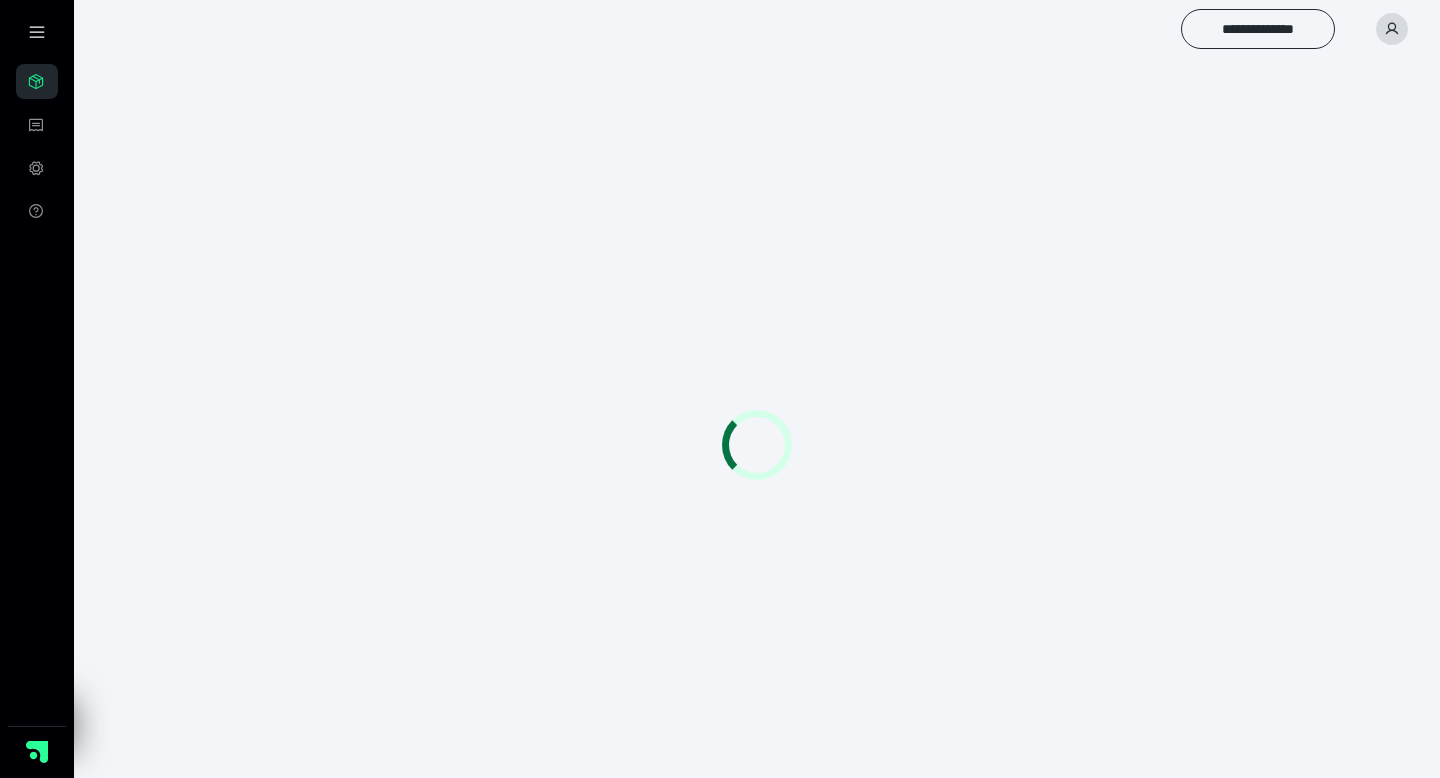 scroll, scrollTop: 0, scrollLeft: 0, axis: both 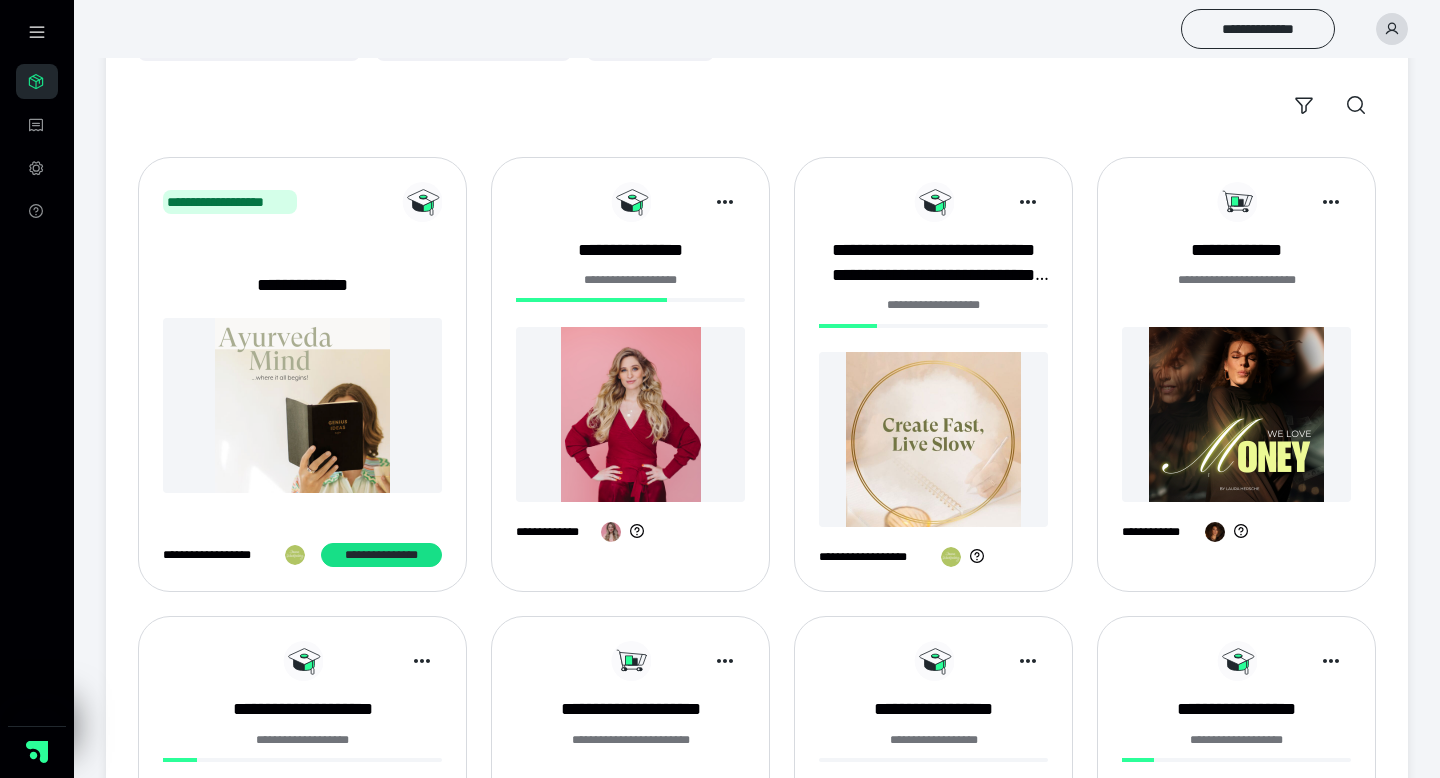 click on "**********" at bounding box center [302, 374] 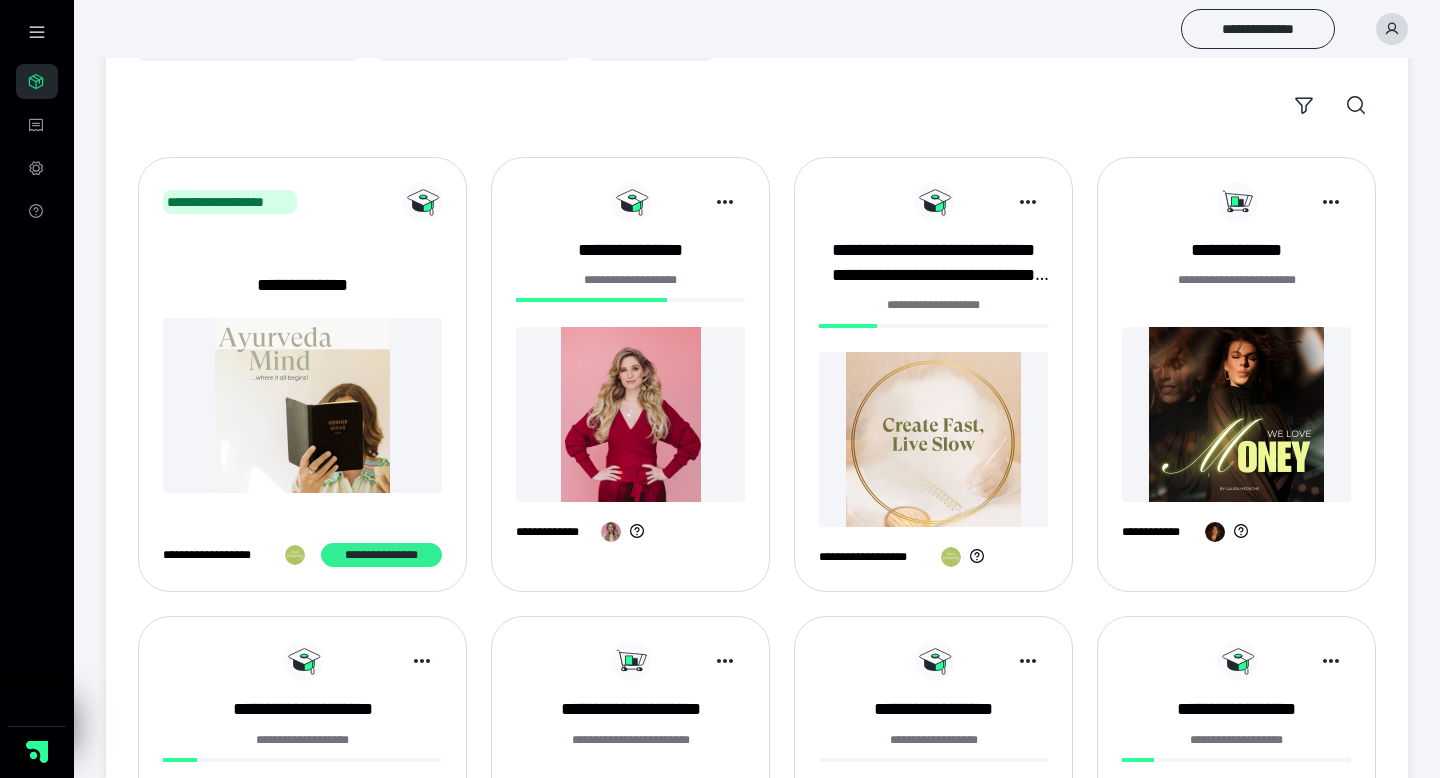 click on "**********" at bounding box center (382, 555) 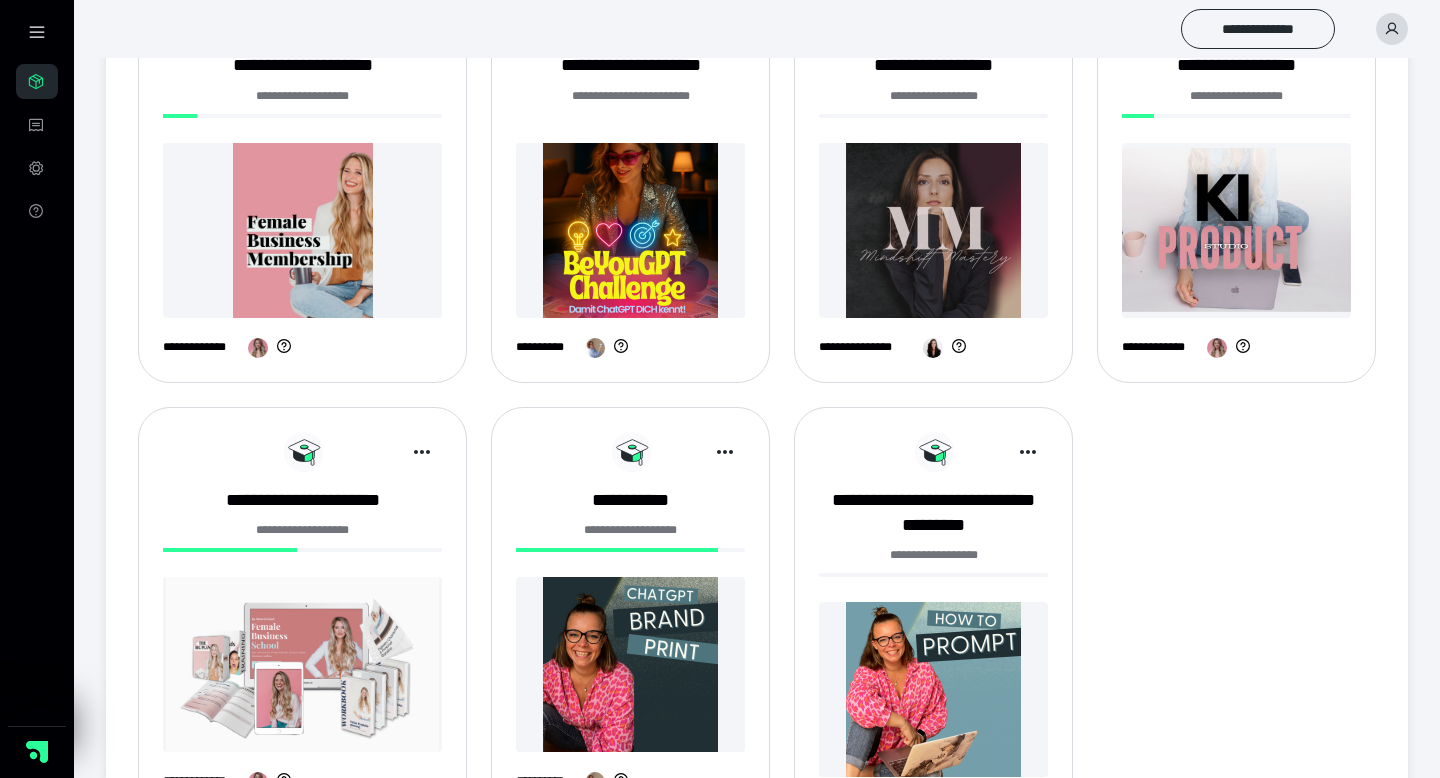 scroll, scrollTop: 1069, scrollLeft: 0, axis: vertical 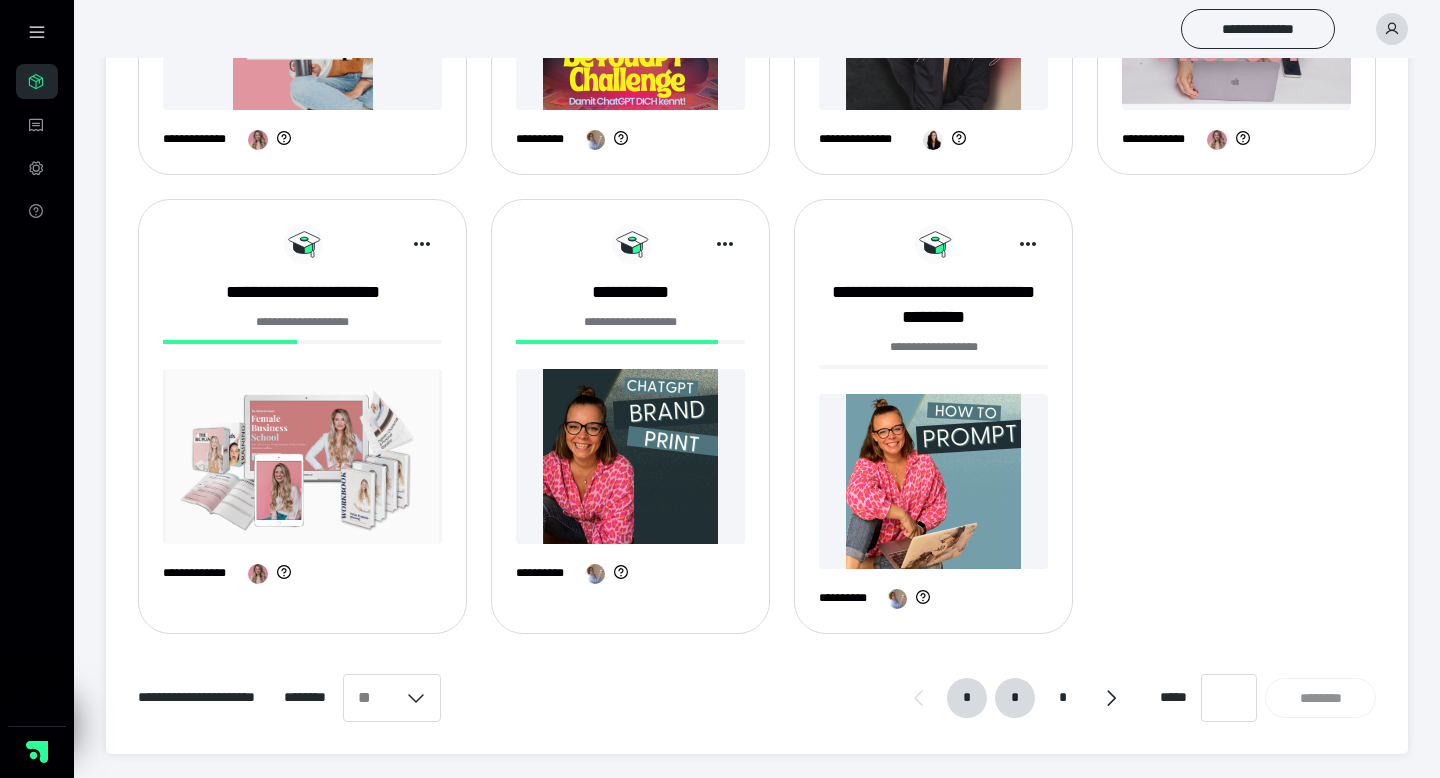 click on "*" at bounding box center [1015, 698] 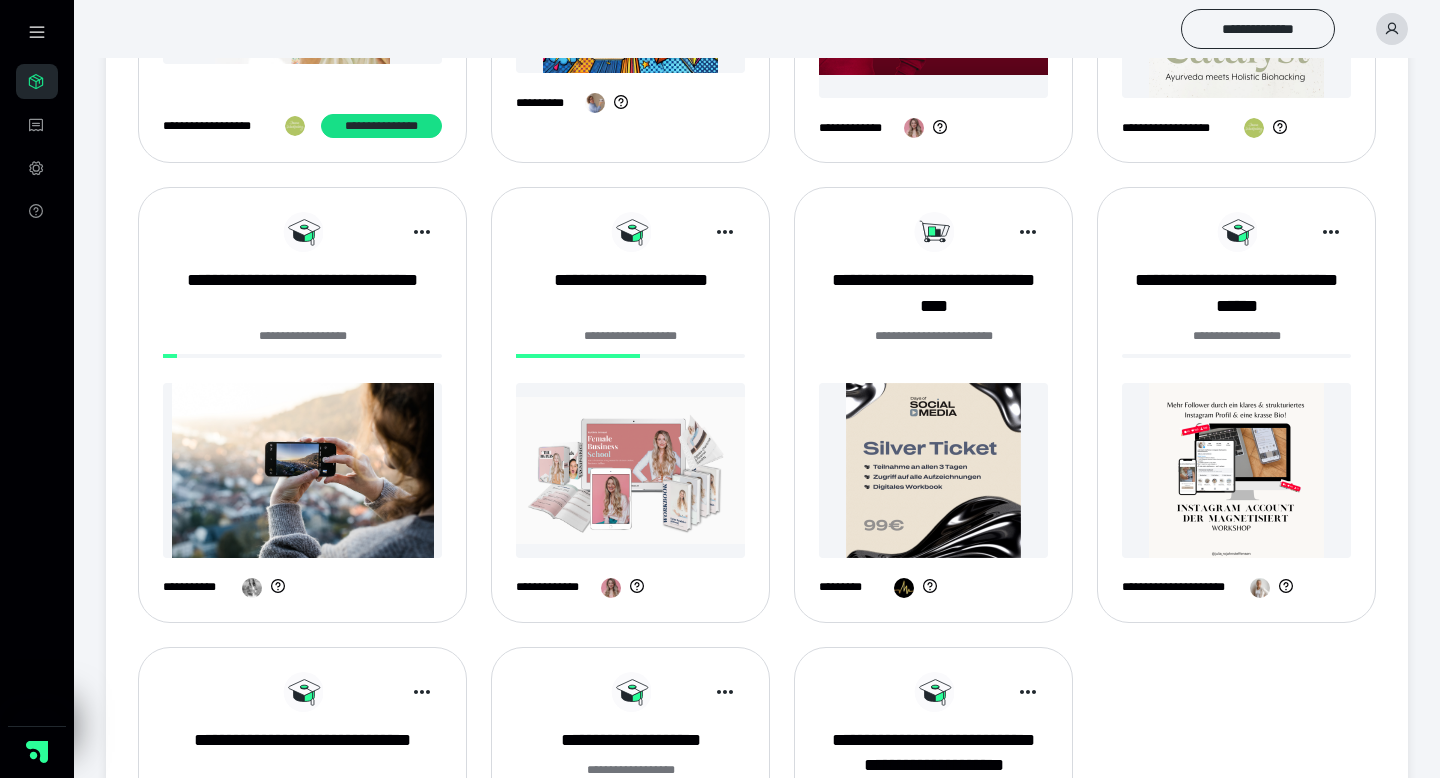 scroll, scrollTop: 647, scrollLeft: 0, axis: vertical 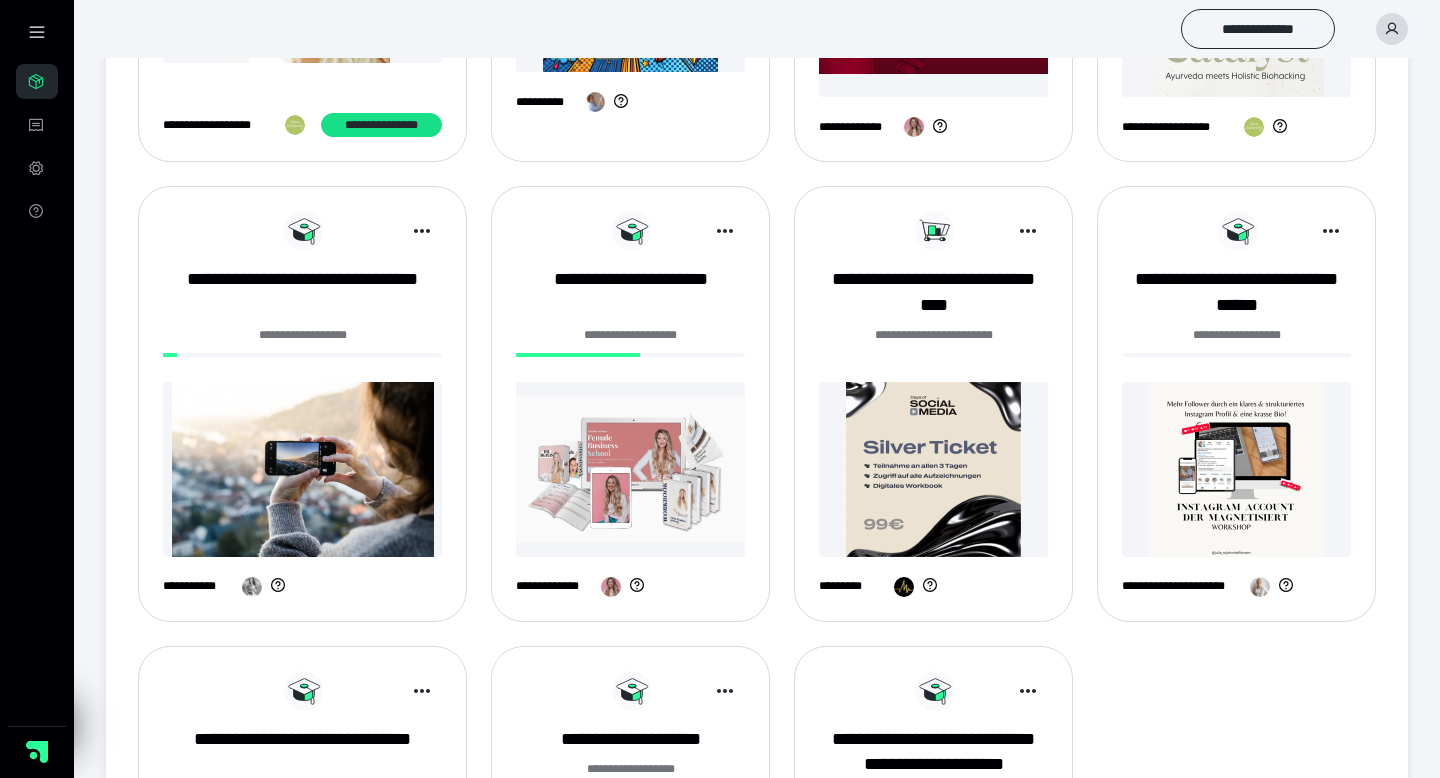 click at bounding box center [302, 469] 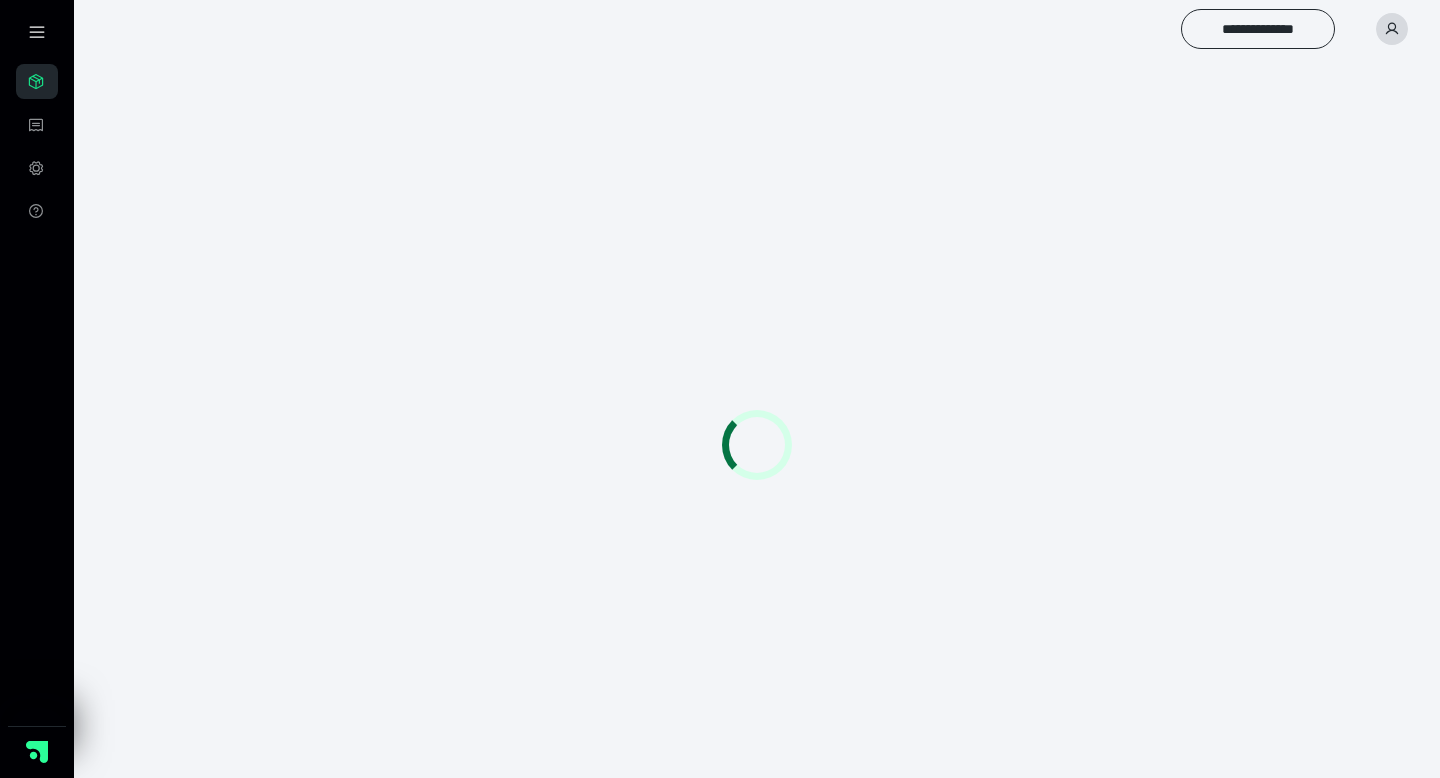scroll, scrollTop: 0, scrollLeft: 0, axis: both 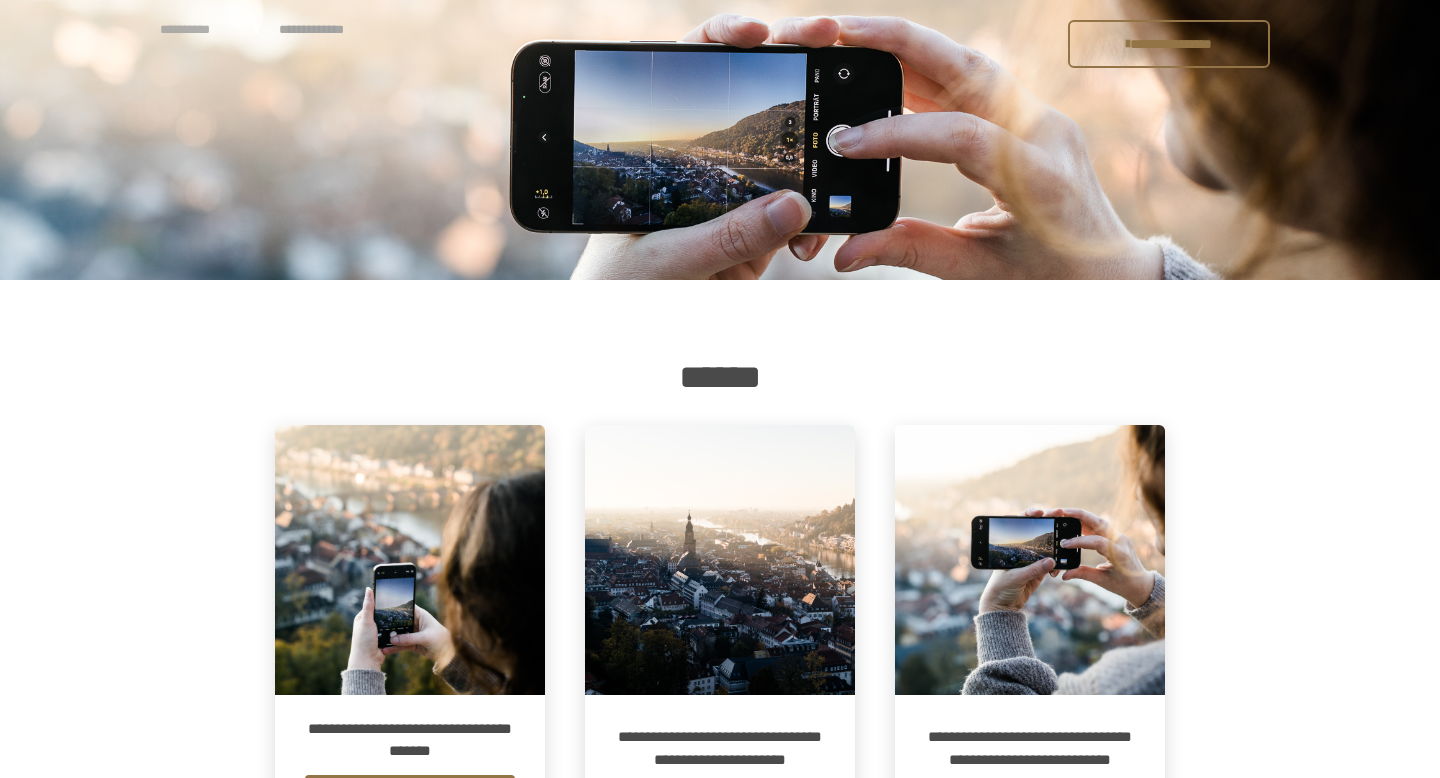 click on "**********" at bounding box center [197, 30] 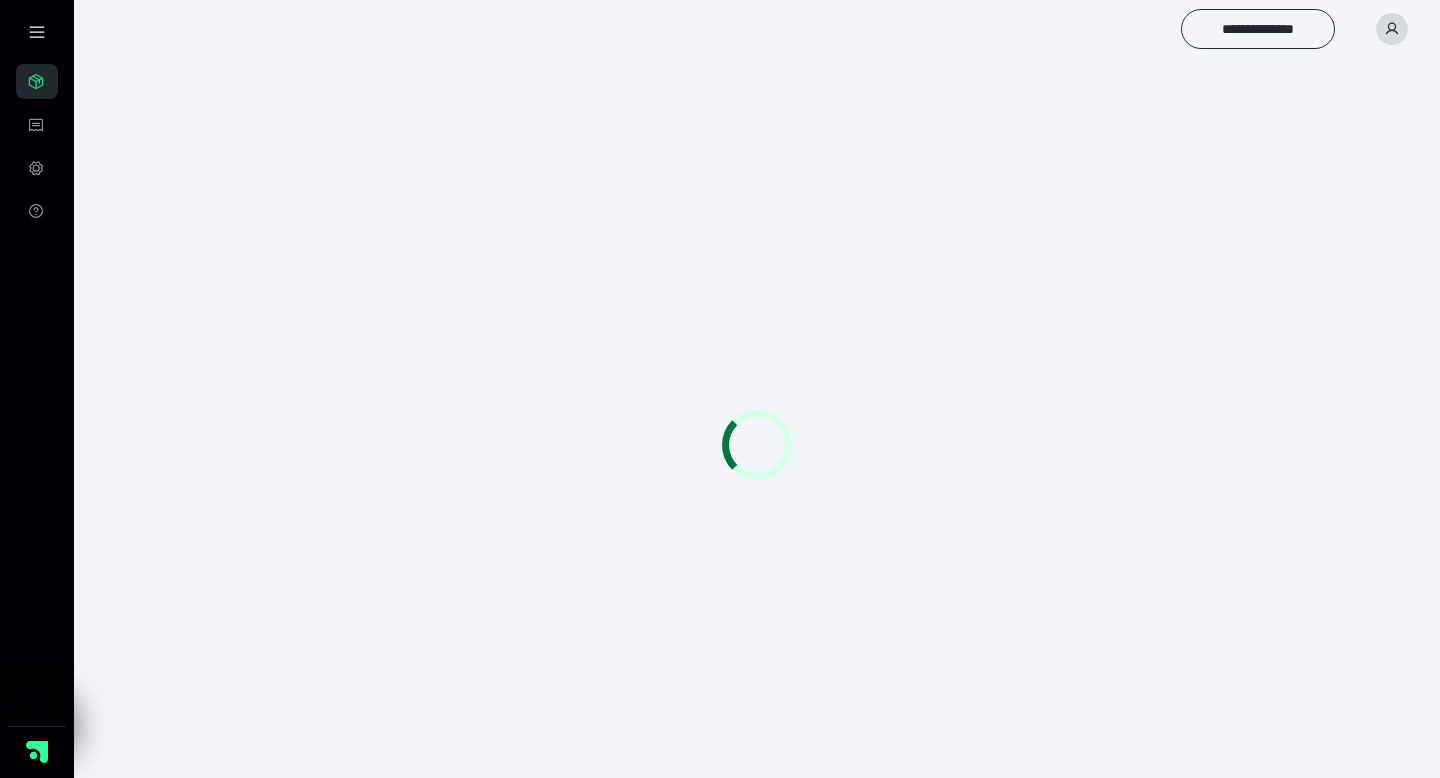 scroll, scrollTop: 0, scrollLeft: 0, axis: both 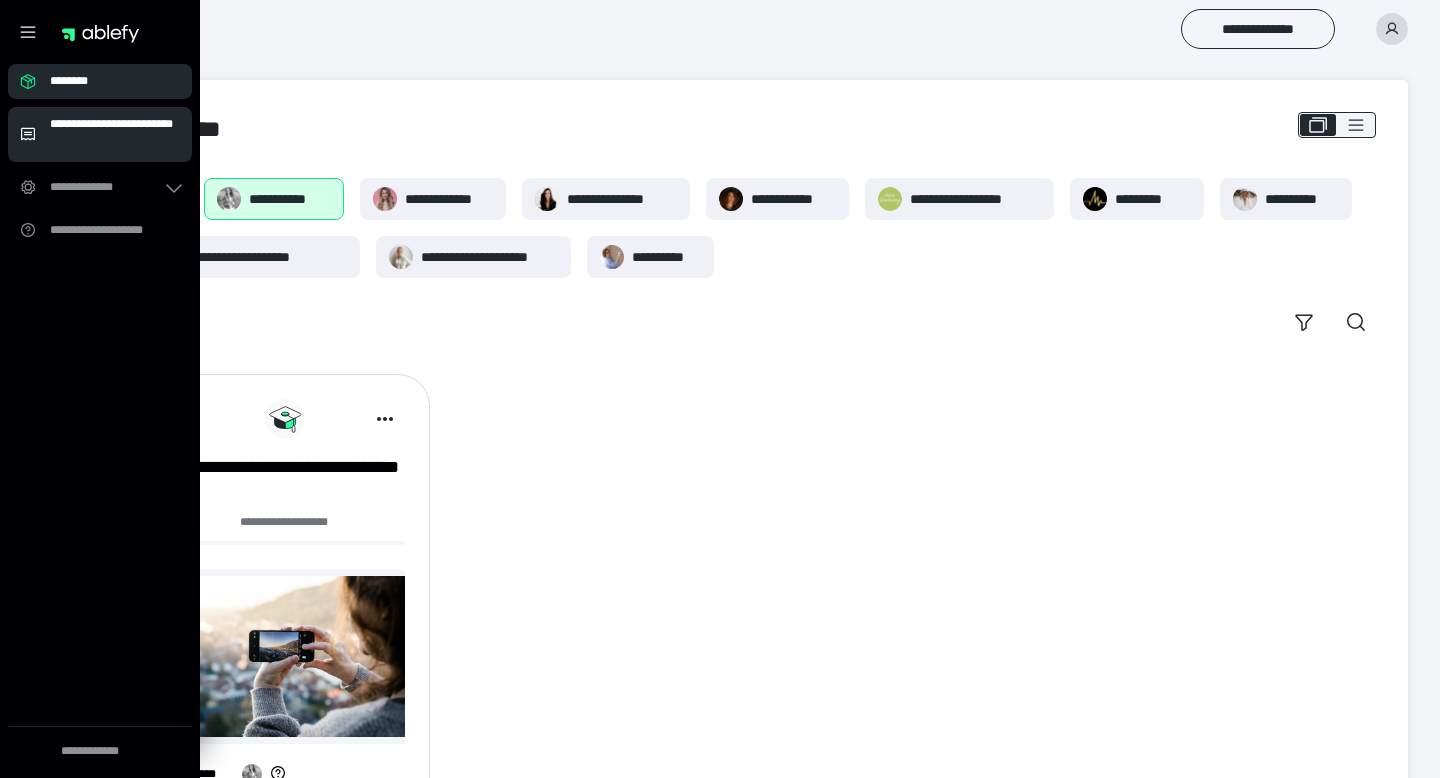 click on "**********" at bounding box center [115, 134] 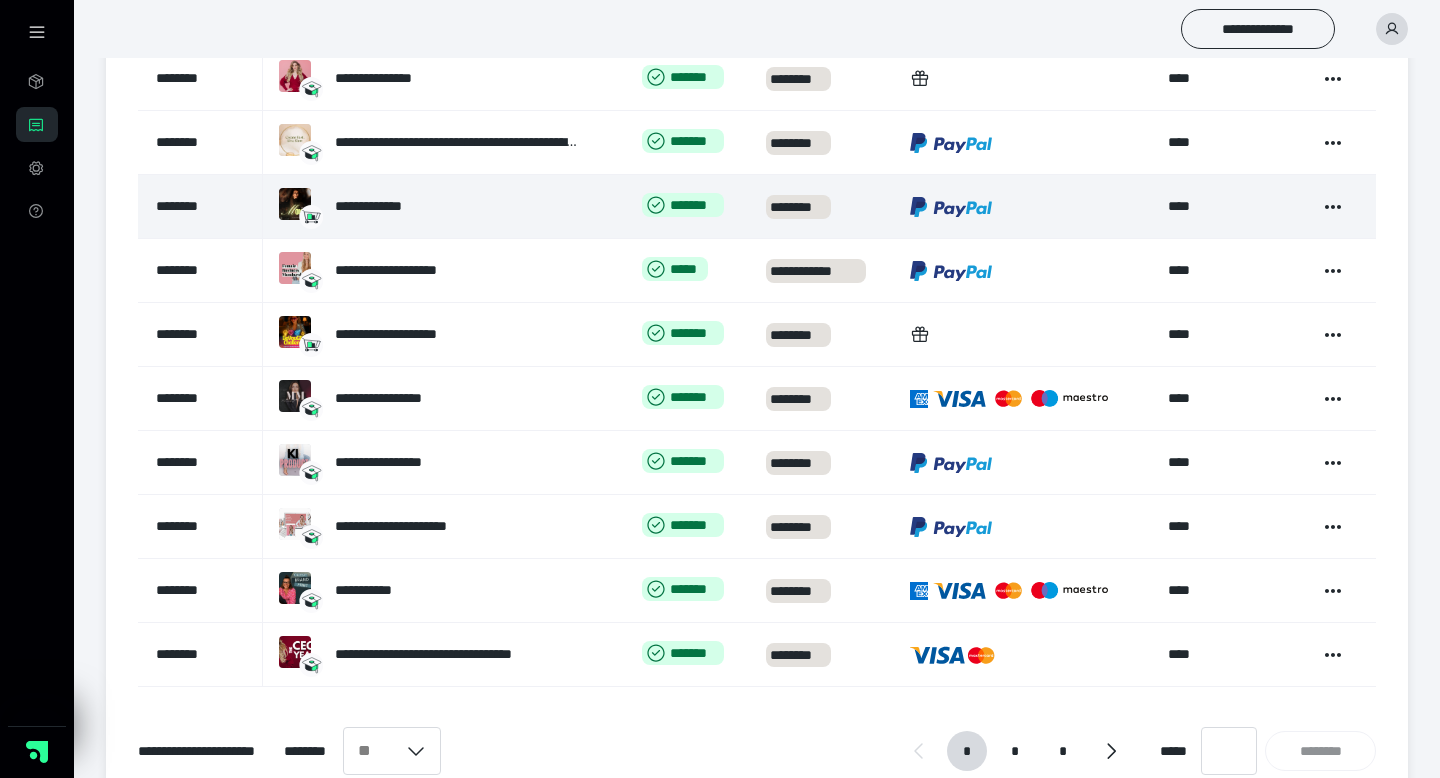 scroll, scrollTop: 431, scrollLeft: 0, axis: vertical 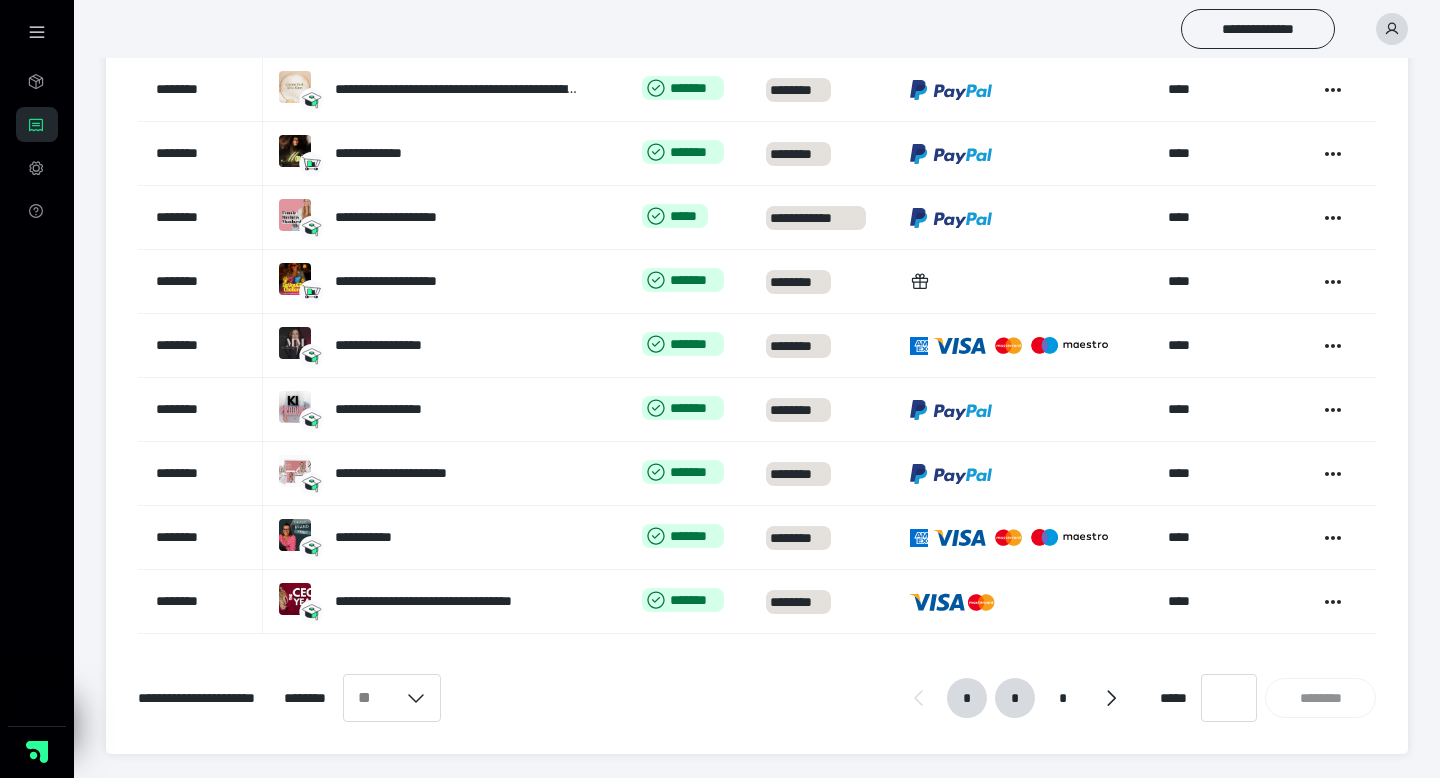 click on "*" at bounding box center [1015, 698] 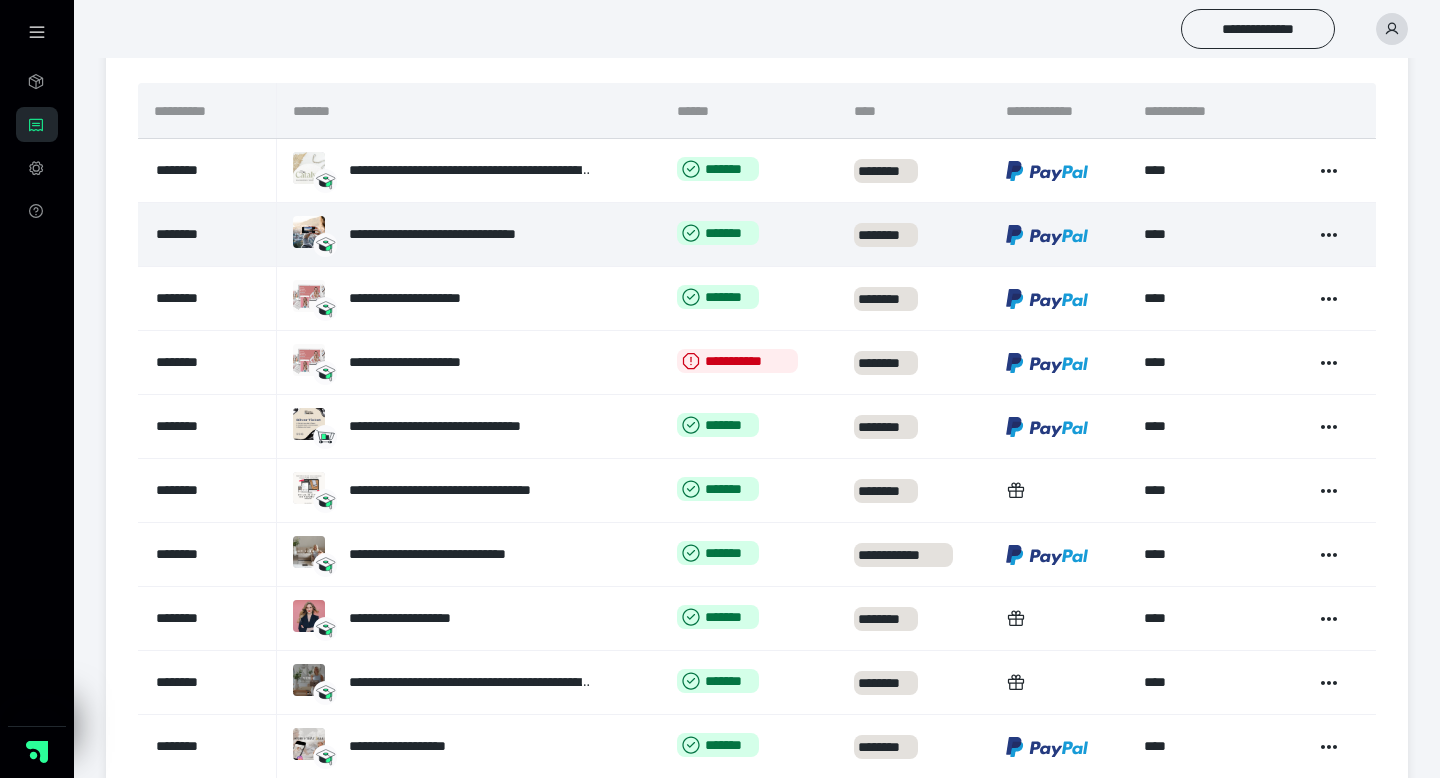 scroll, scrollTop: 306, scrollLeft: 0, axis: vertical 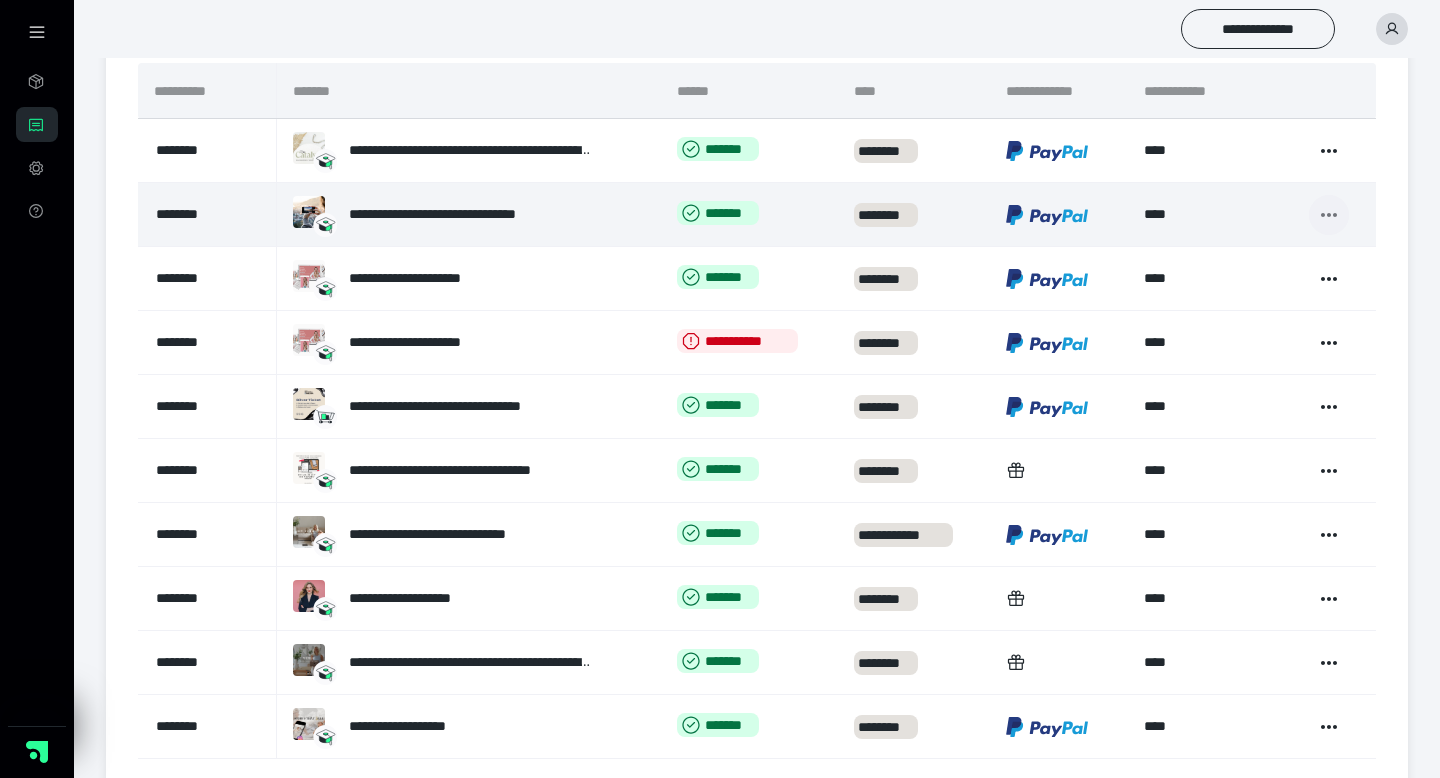 click 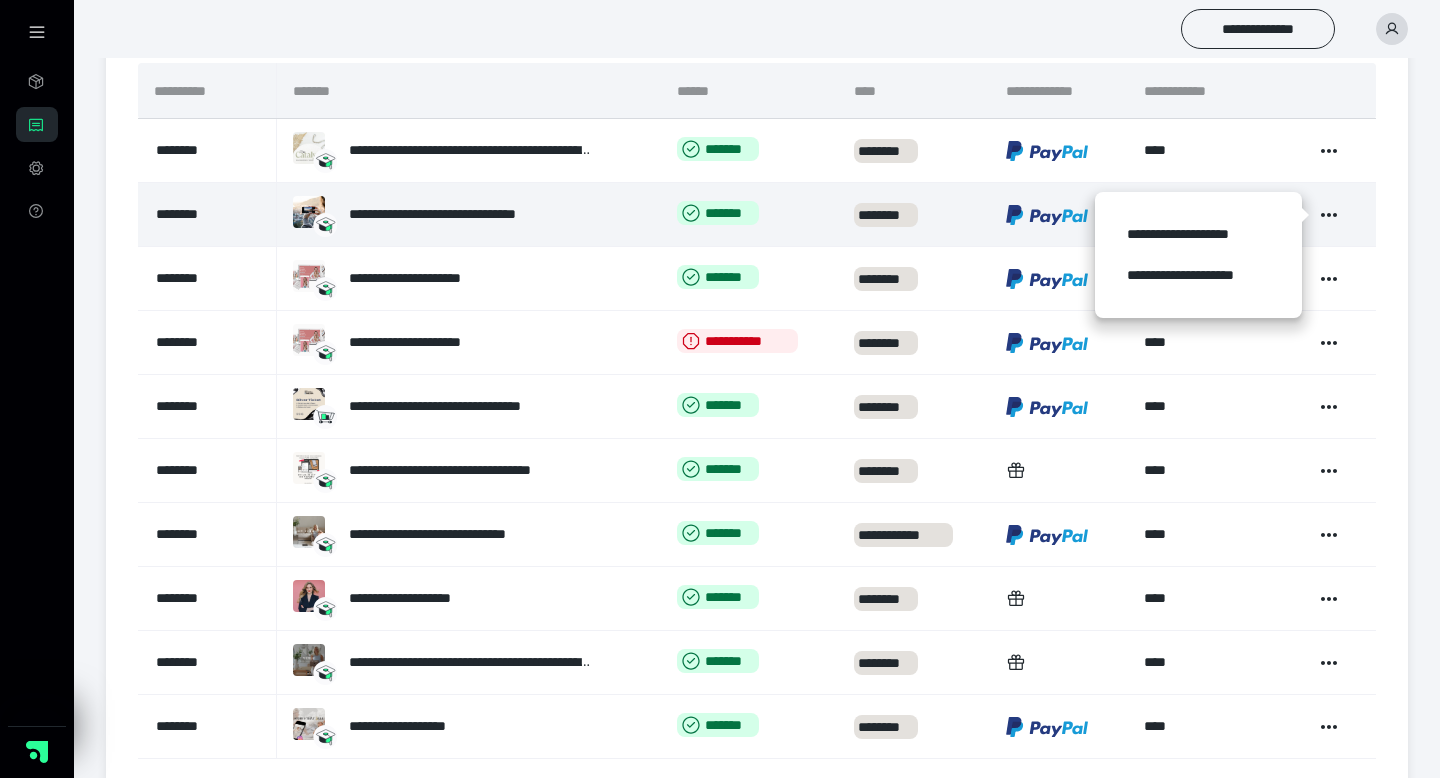 click on "**********" at bounding box center (468, 214) 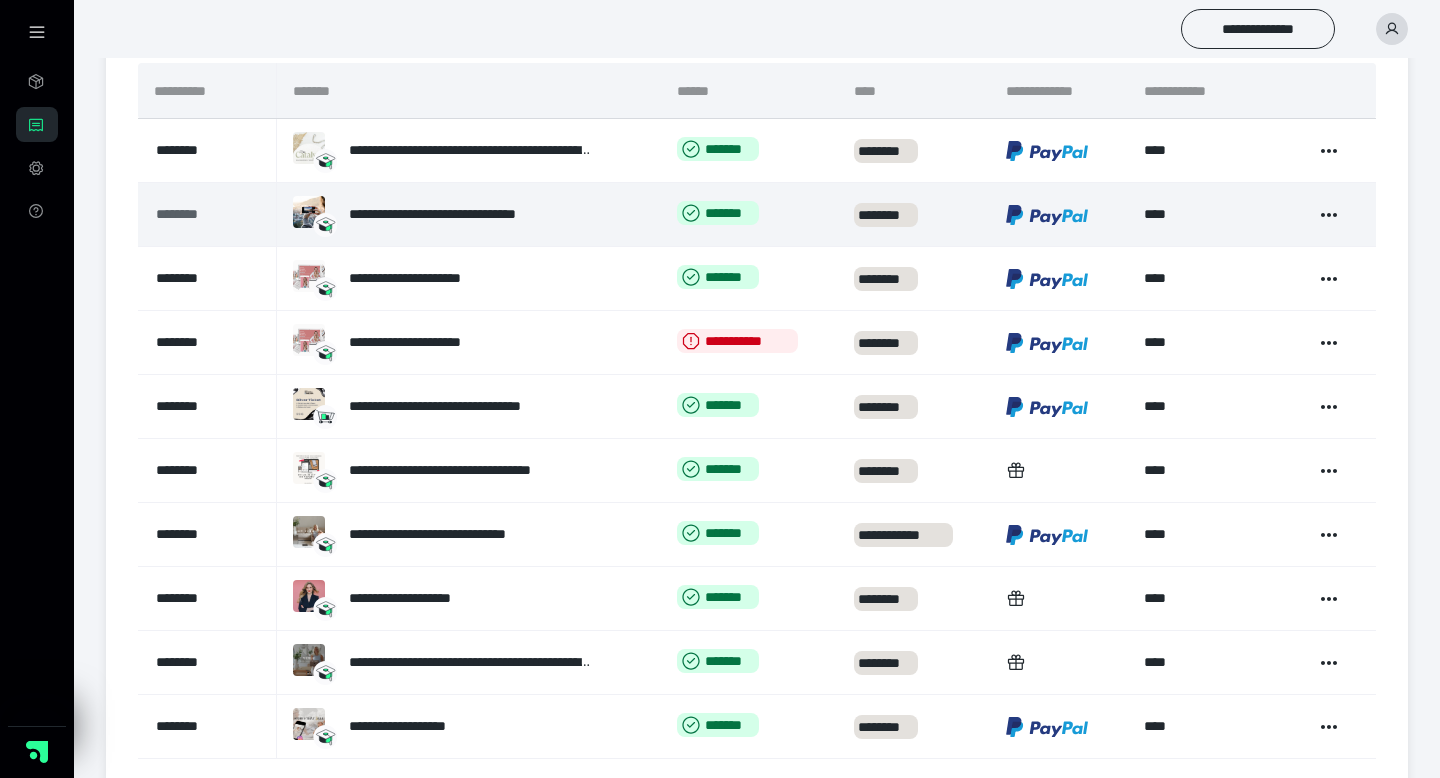 click on "********" at bounding box center (199, 214) 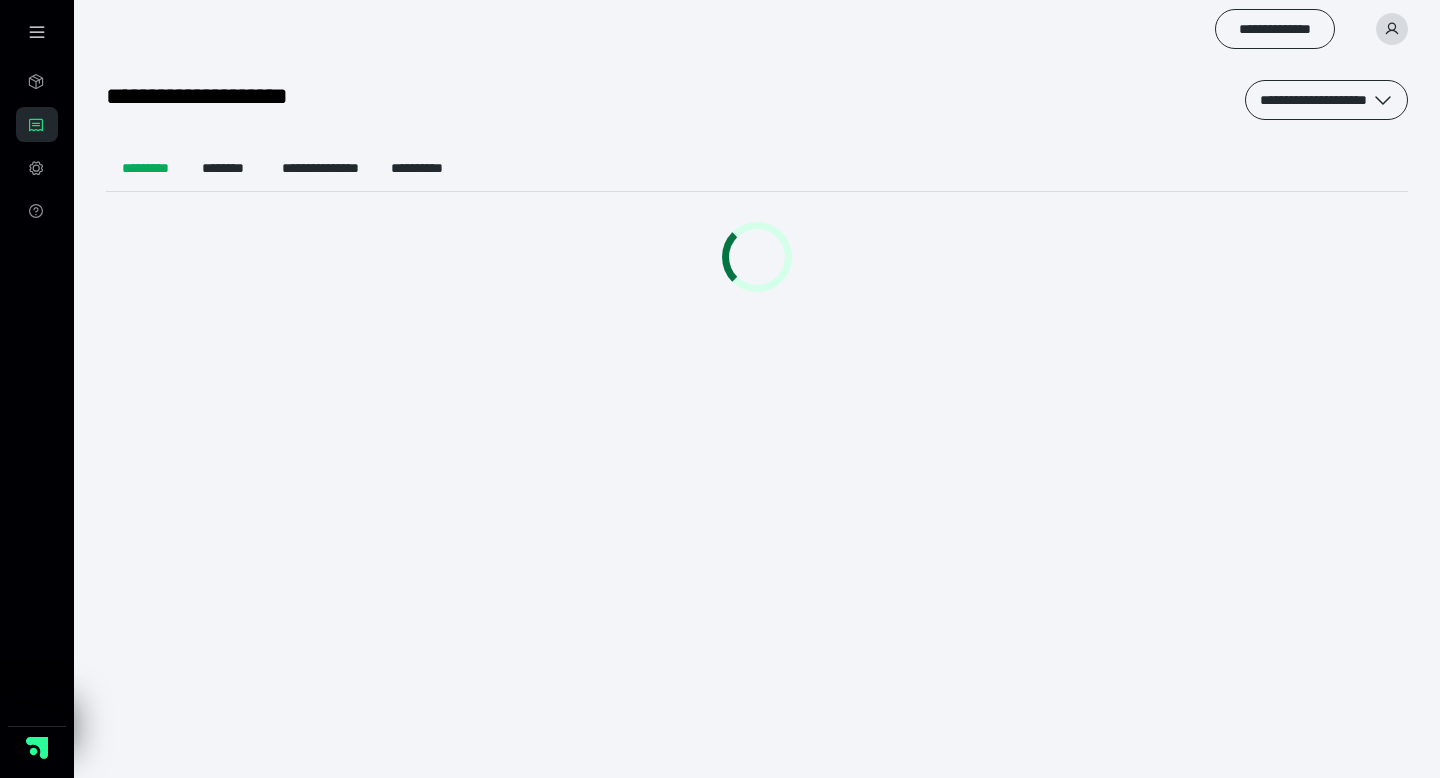 scroll, scrollTop: 0, scrollLeft: 0, axis: both 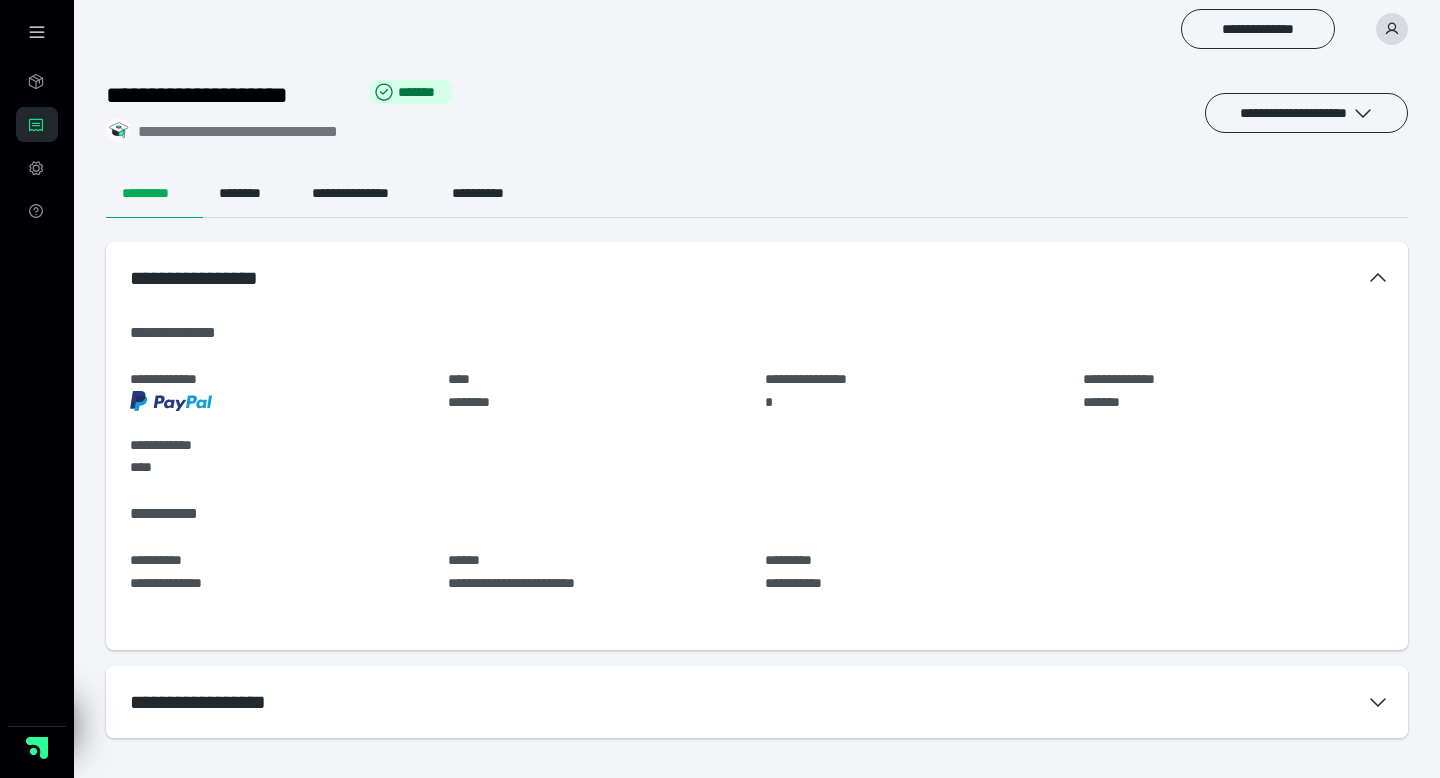 click on "**********" at bounding box center [757, 702] 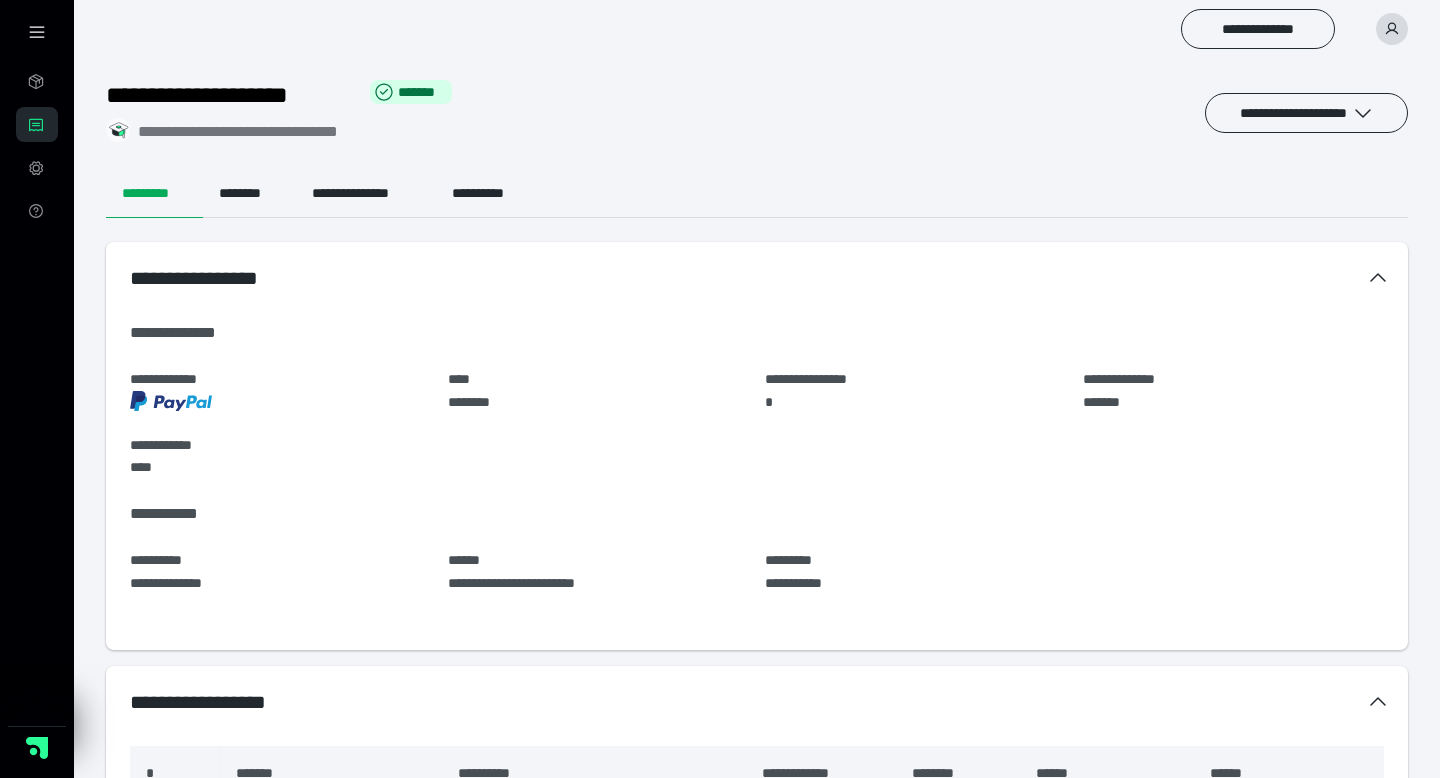 scroll, scrollTop: 0, scrollLeft: 0, axis: both 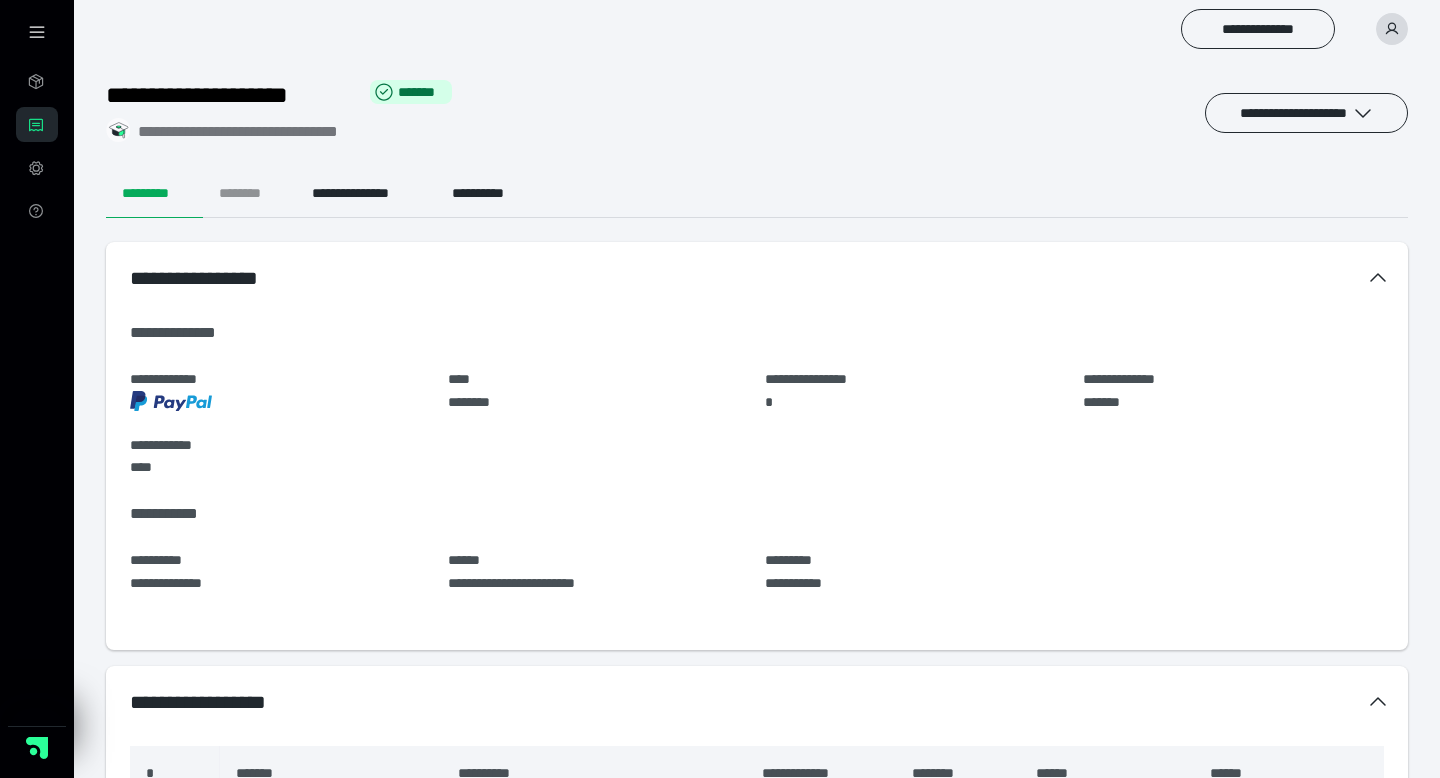click on "********" at bounding box center [249, 194] 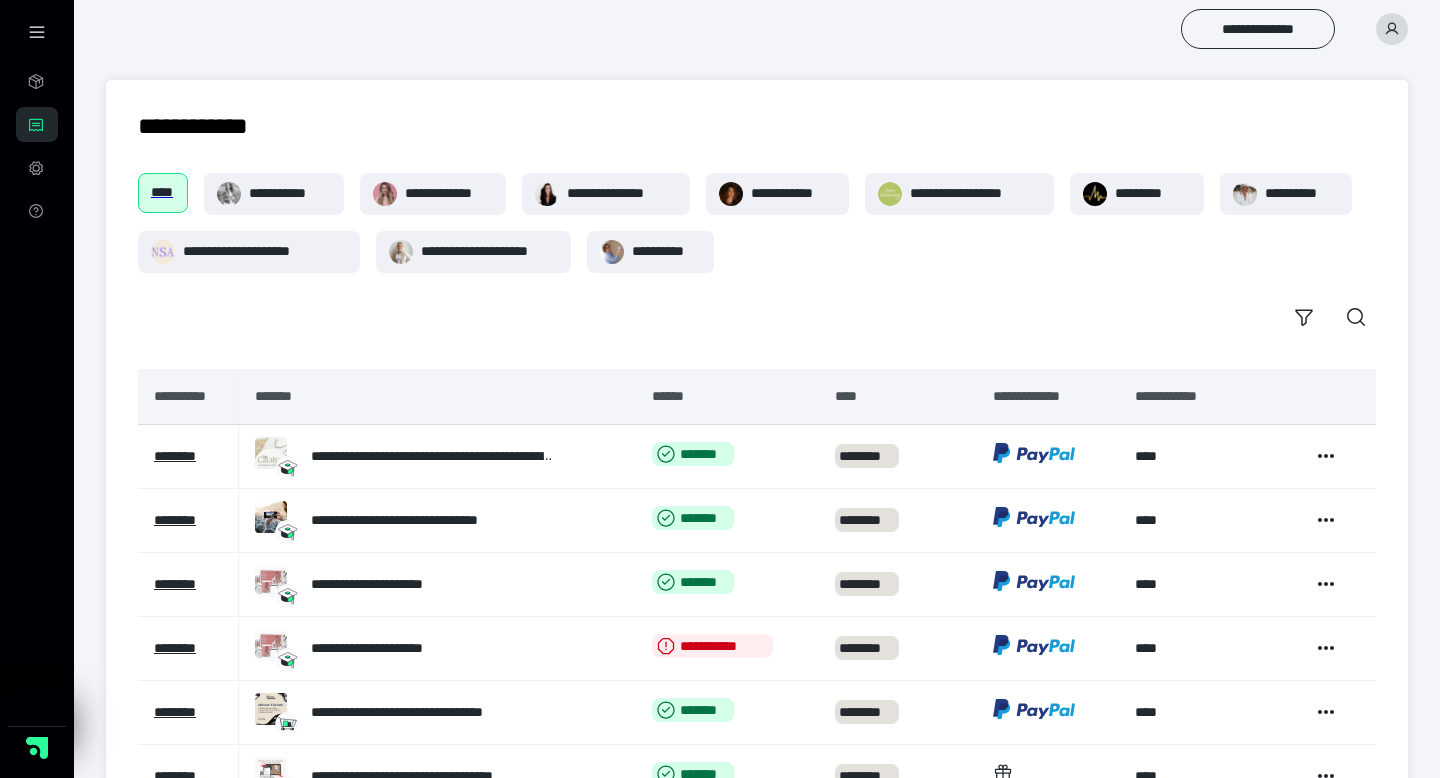 scroll, scrollTop: 0, scrollLeft: 0, axis: both 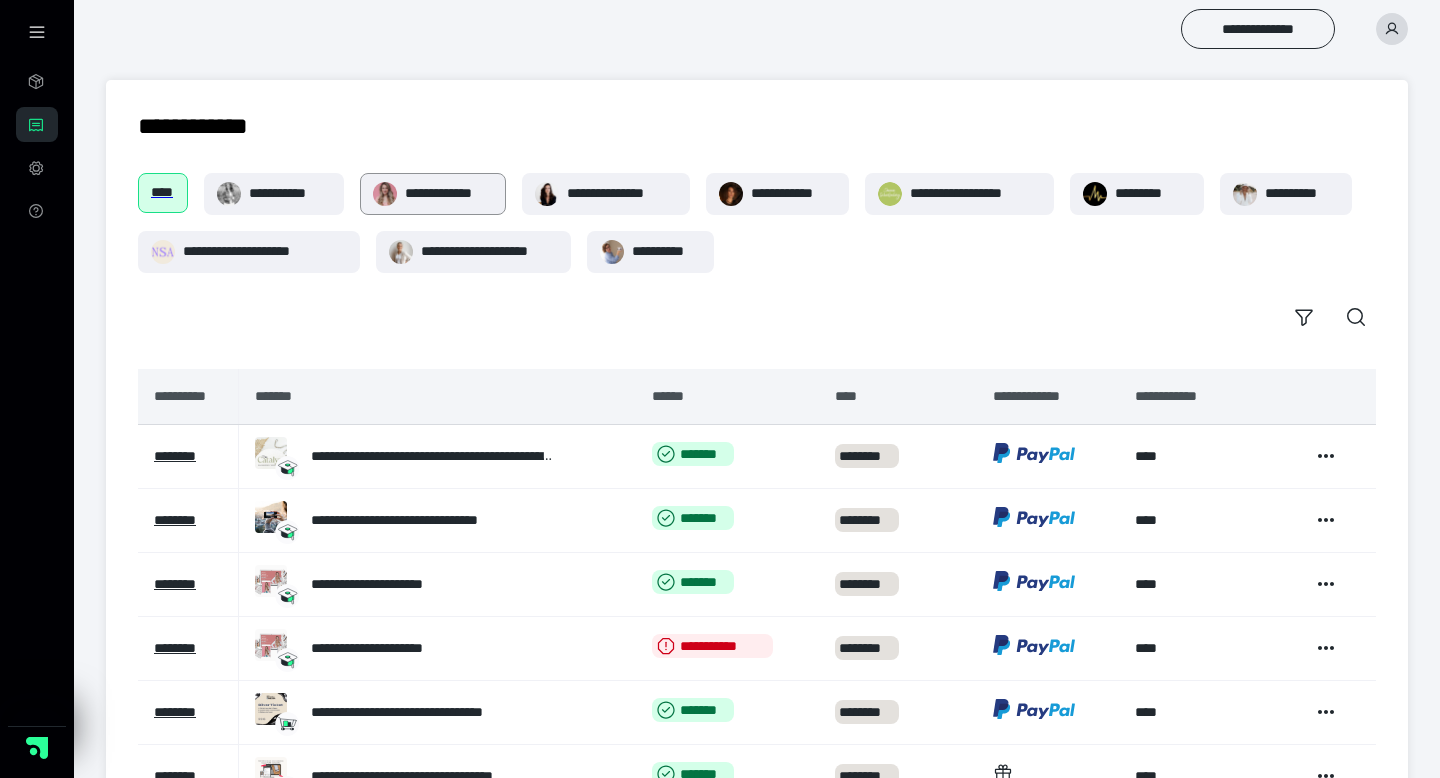 click on "**********" at bounding box center (449, 193) 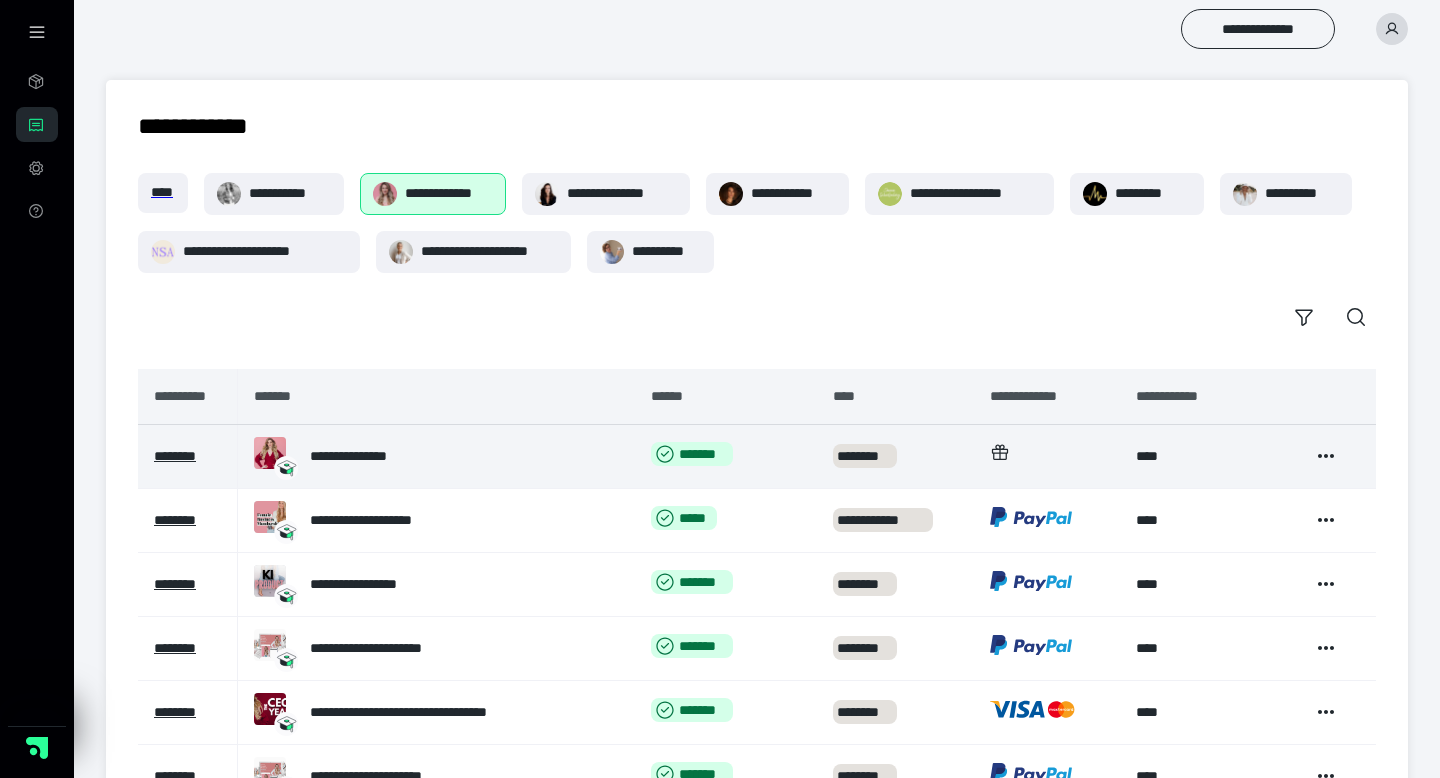scroll, scrollTop: 42, scrollLeft: 0, axis: vertical 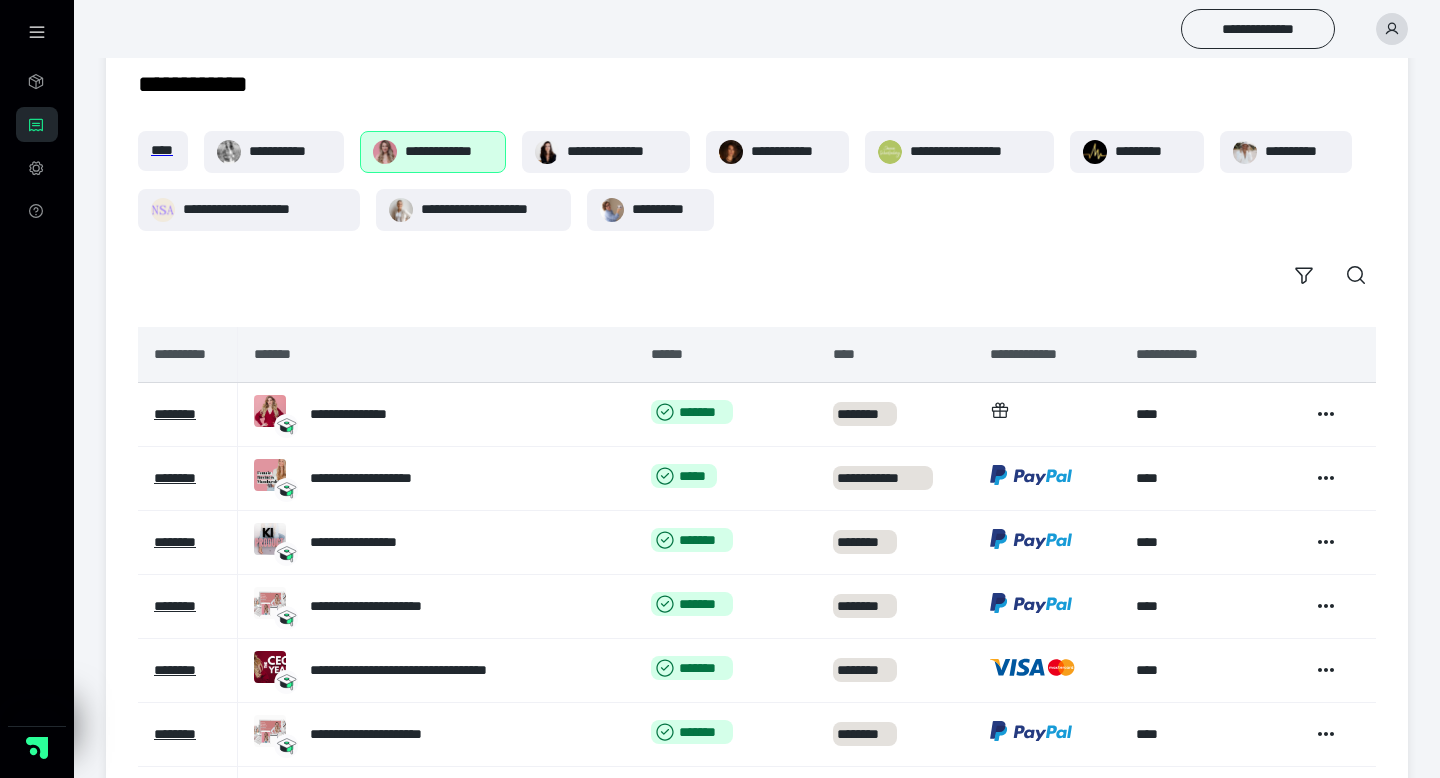 click on "**********" at bounding box center [449, 151] 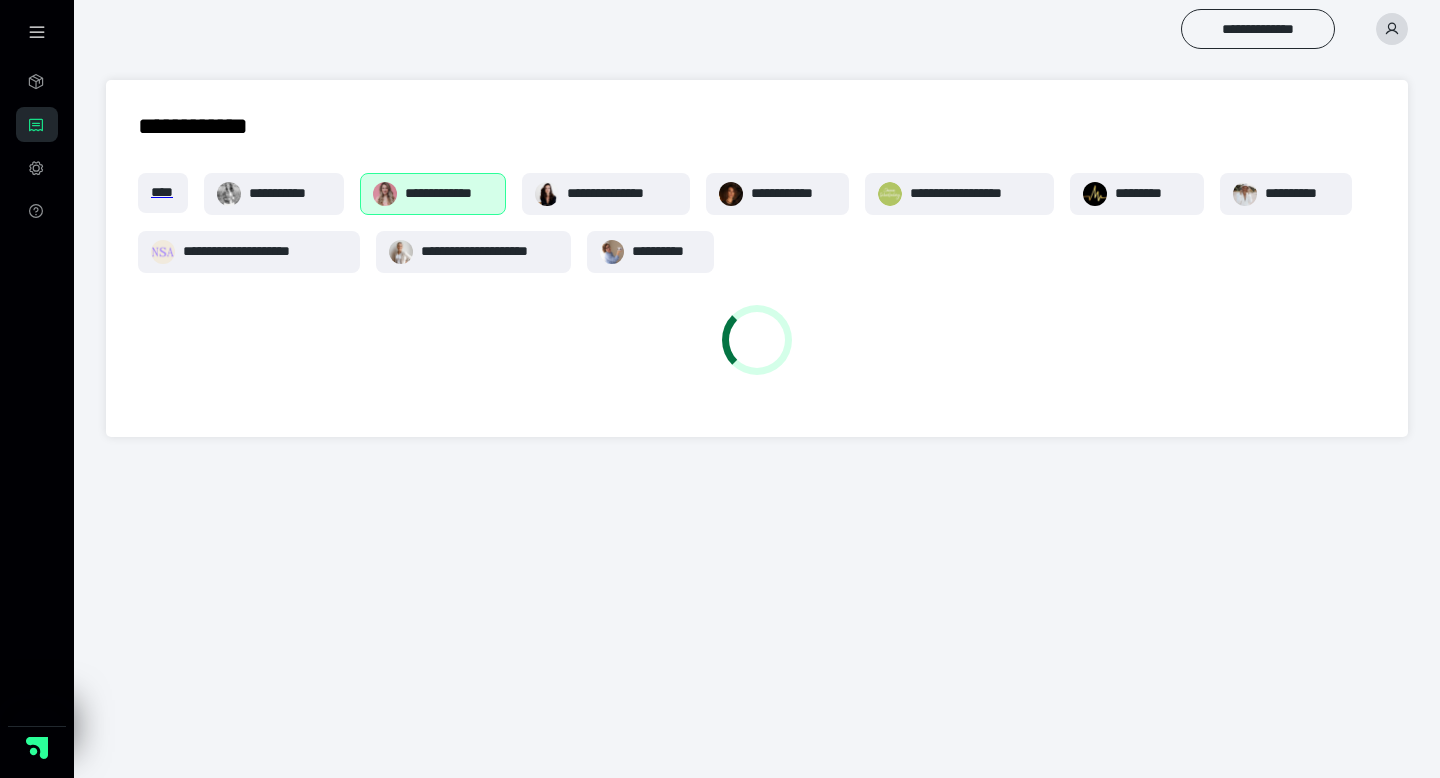 scroll, scrollTop: 0, scrollLeft: 0, axis: both 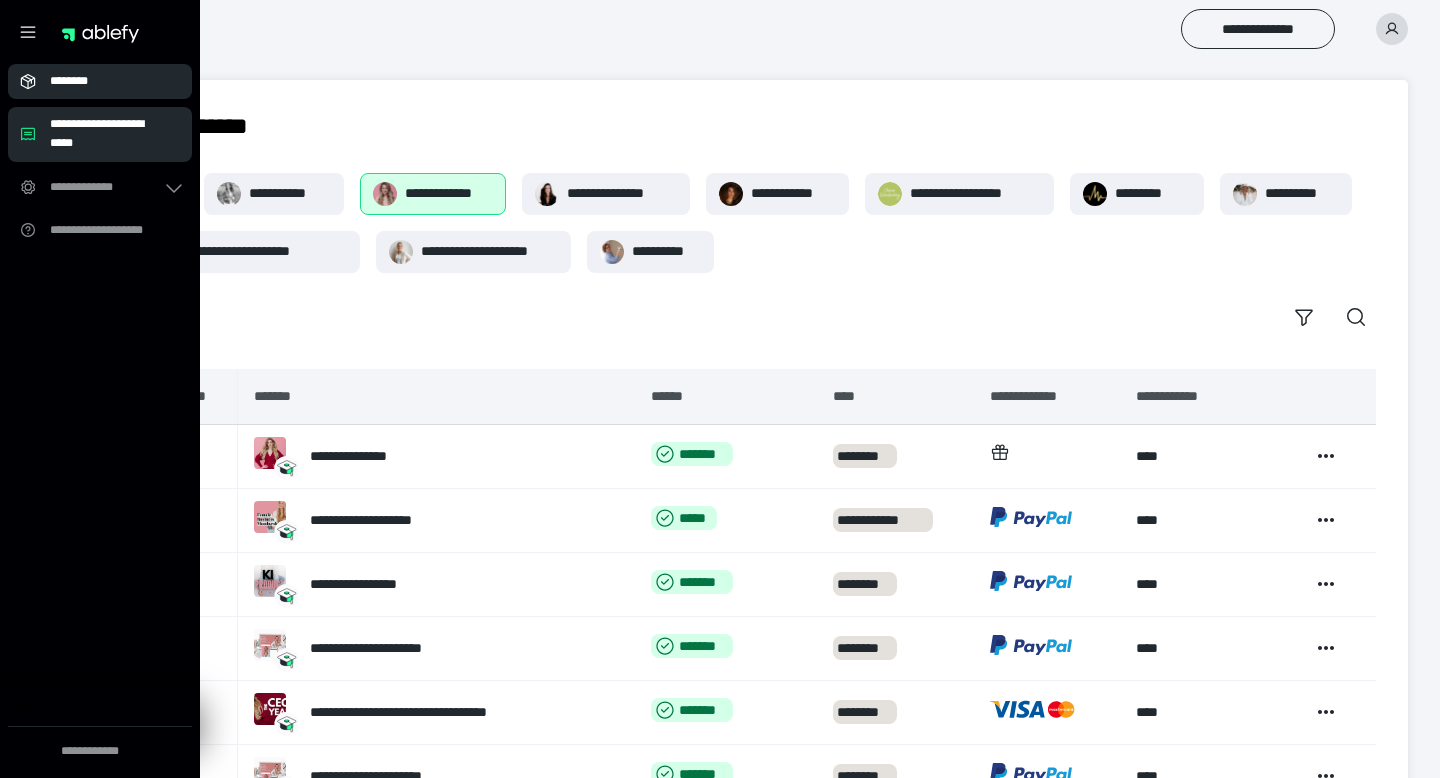 click on "********" at bounding box center [100, 81] 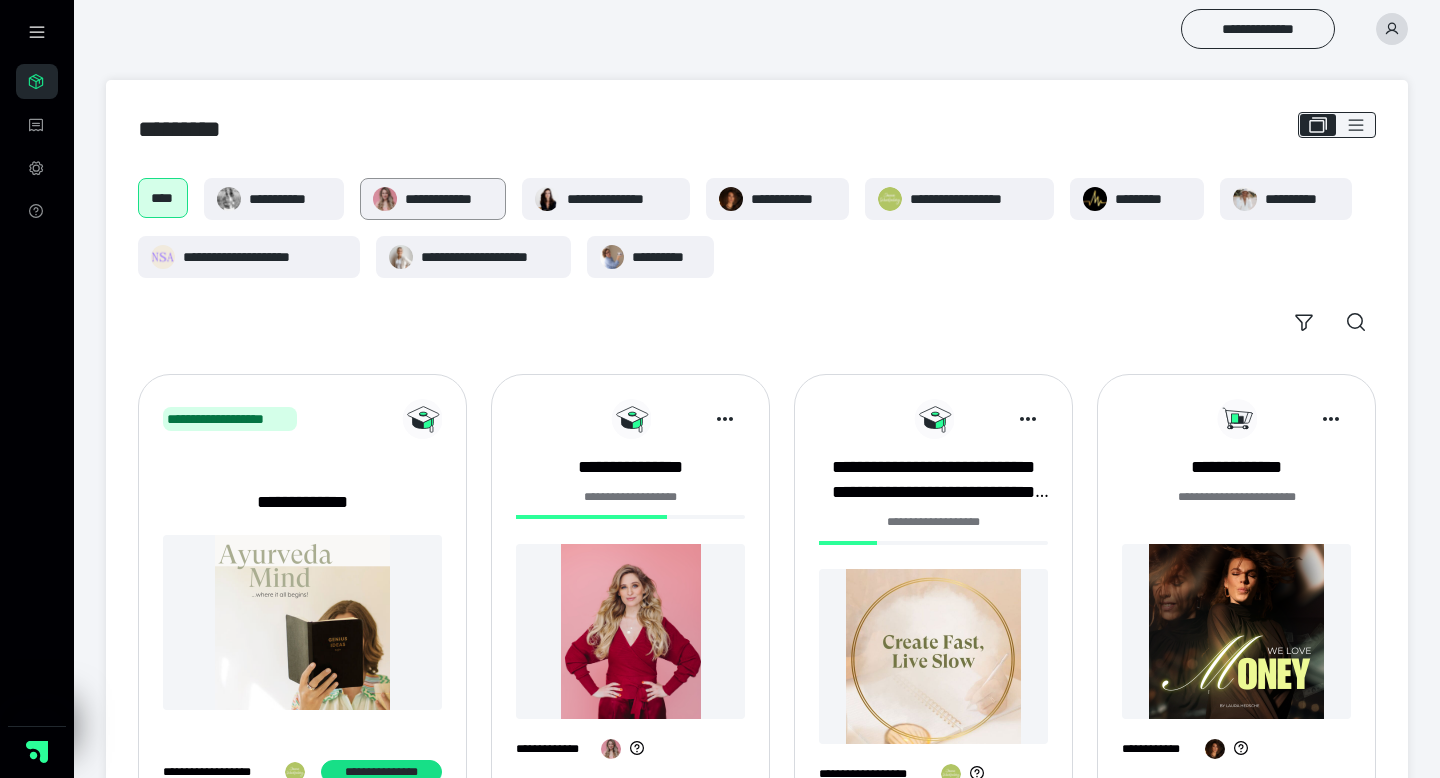 click on "**********" at bounding box center [449, 199] 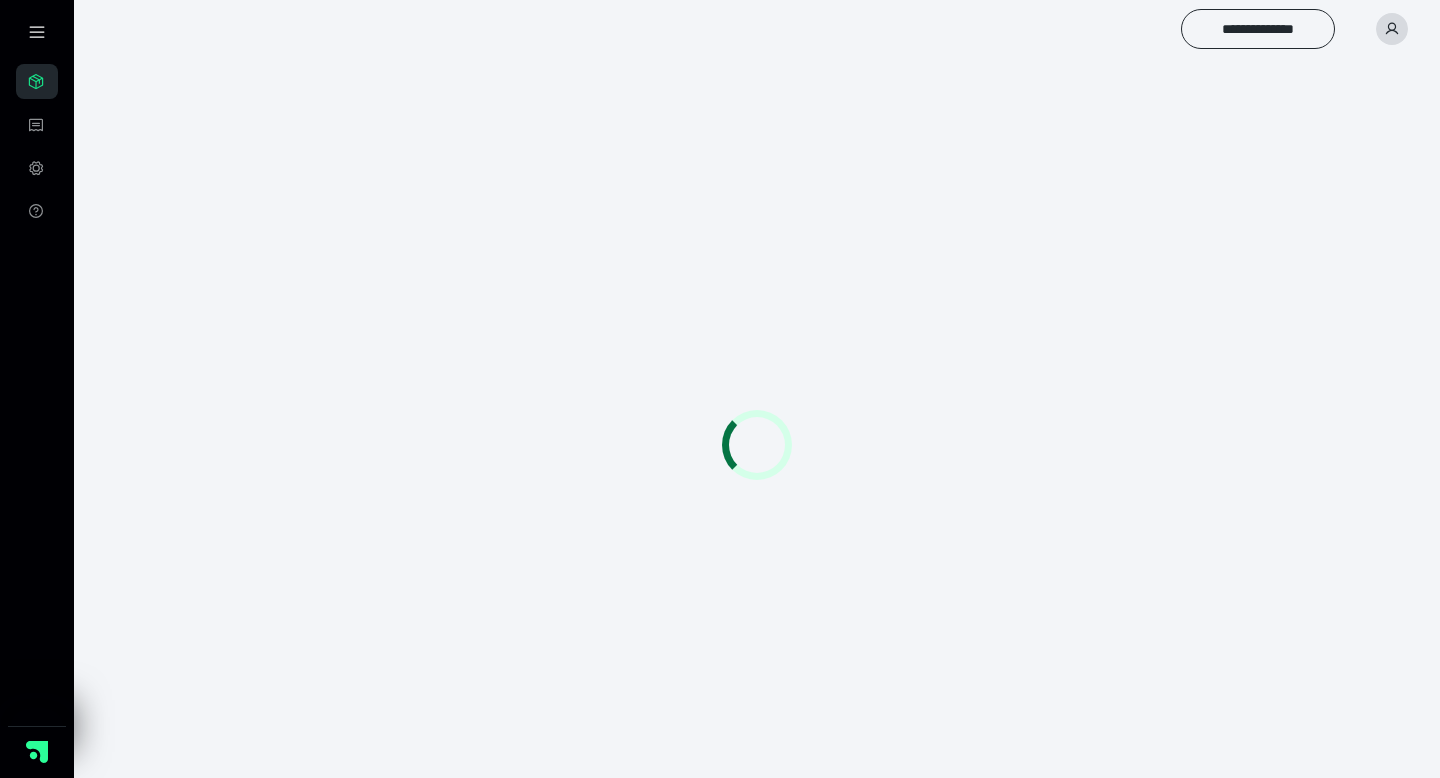 scroll, scrollTop: 0, scrollLeft: 0, axis: both 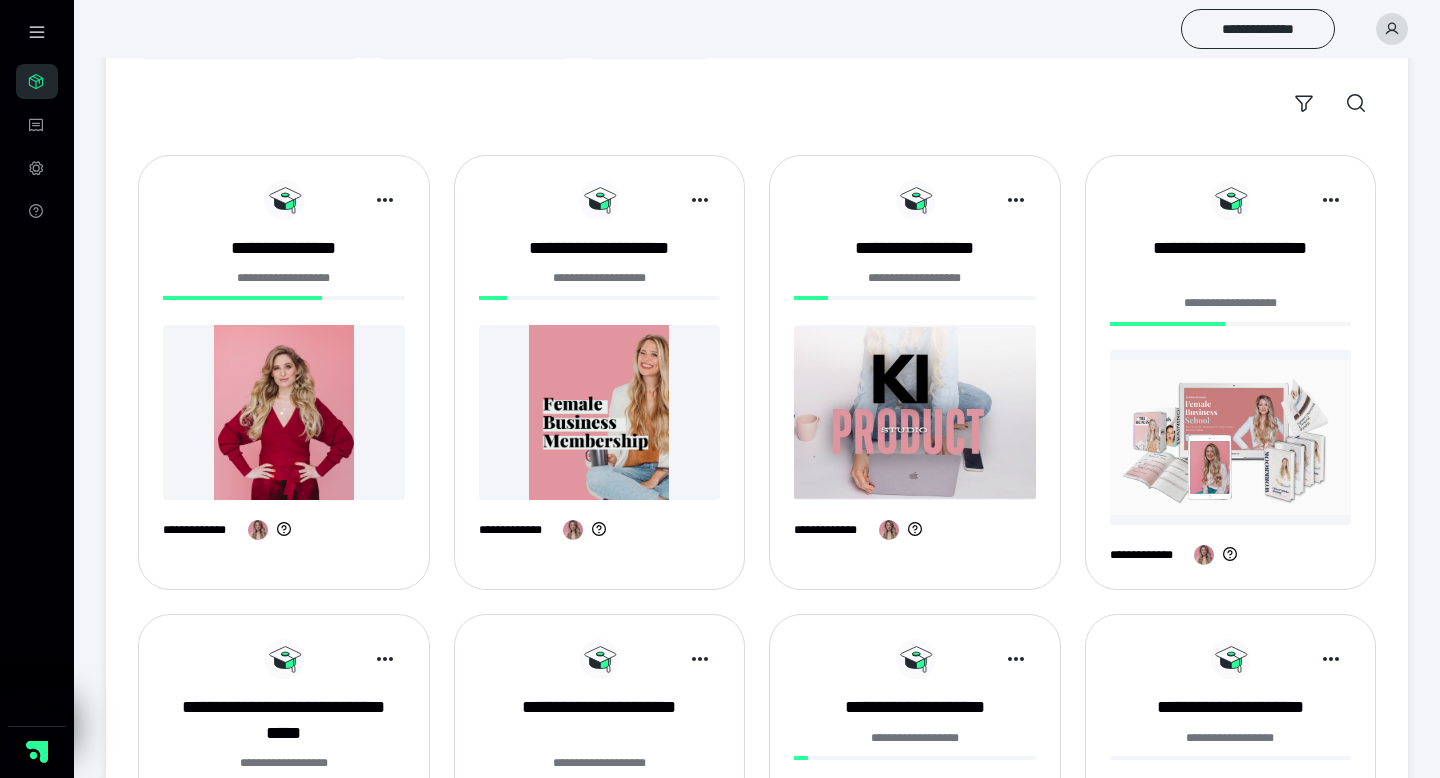 click at bounding box center [284, 412] 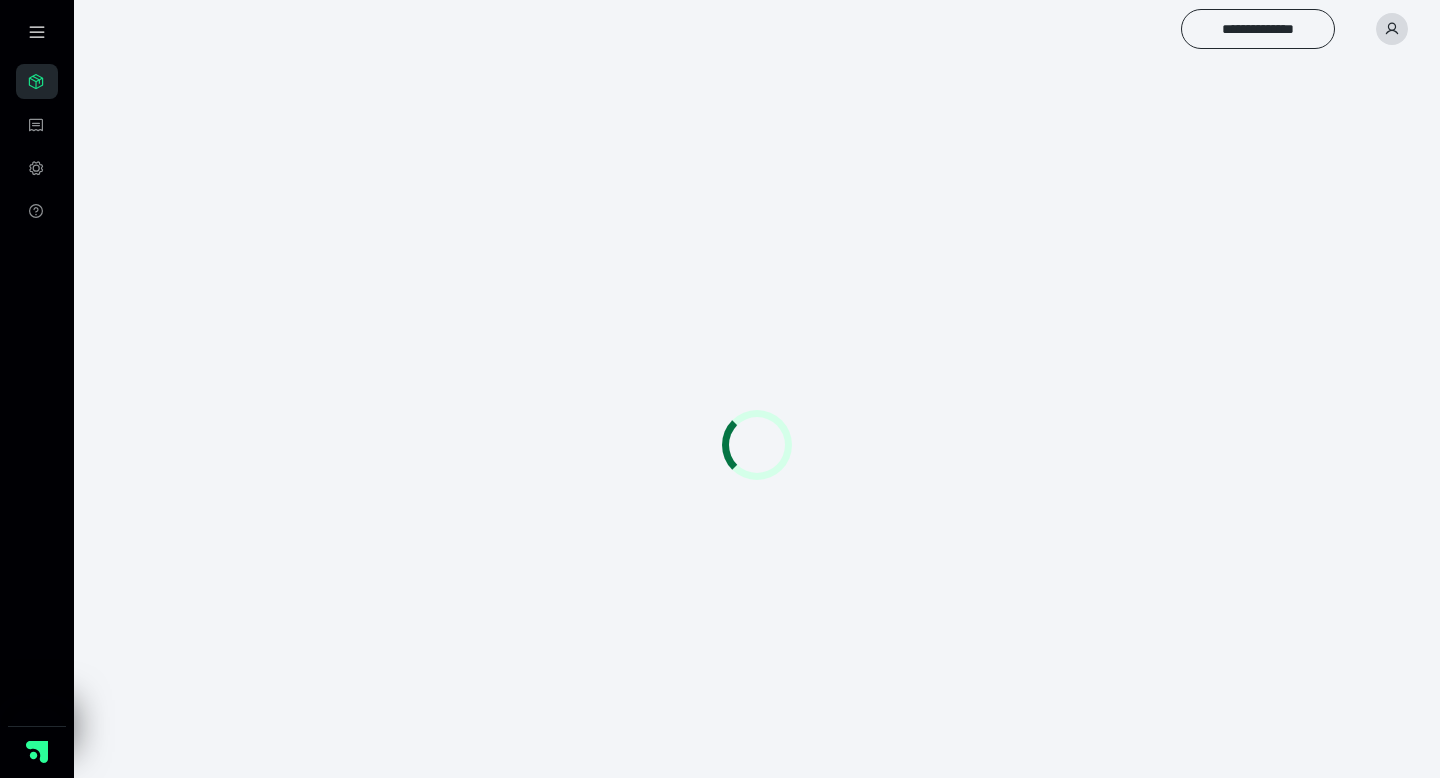 scroll, scrollTop: 0, scrollLeft: 0, axis: both 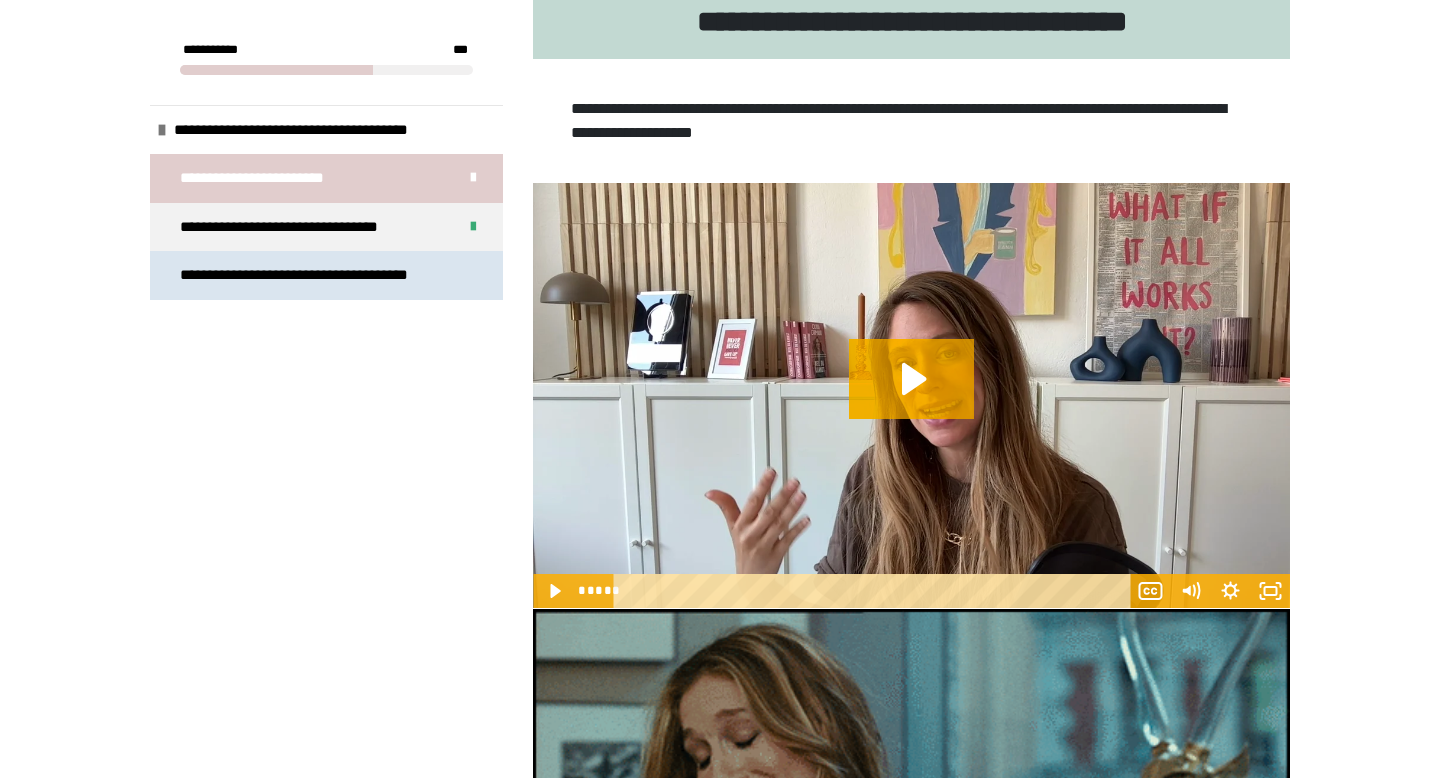click on "**********" at bounding box center [299, 275] 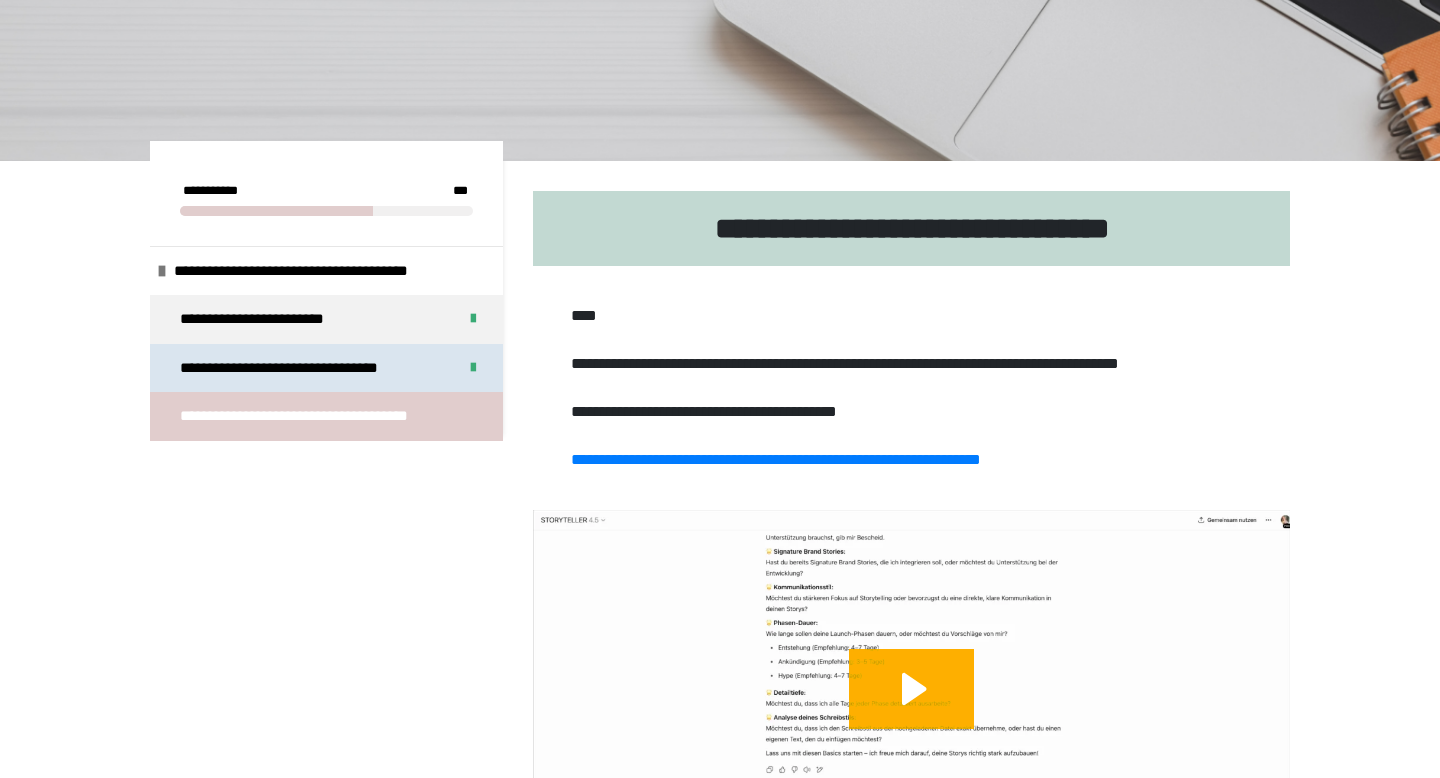 scroll, scrollTop: 0, scrollLeft: 0, axis: both 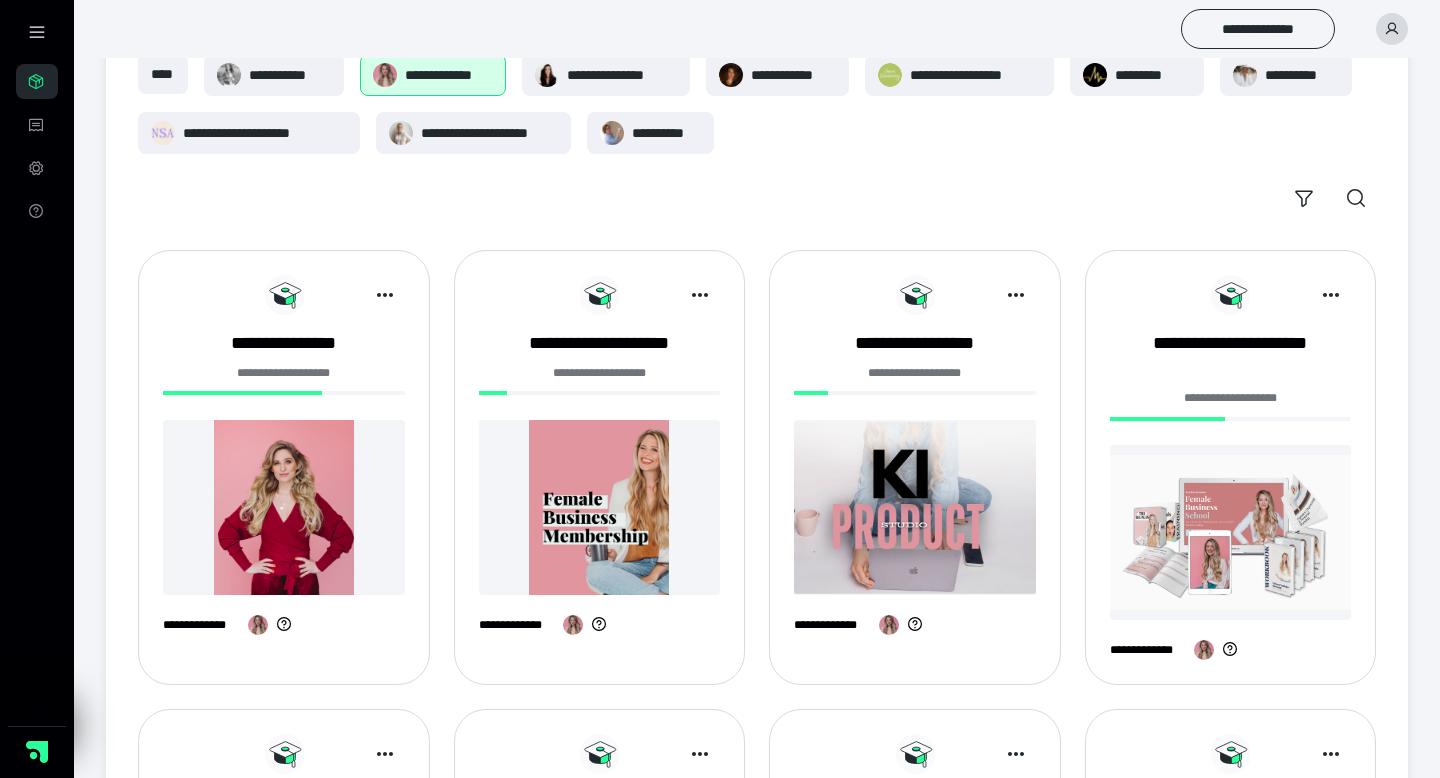 click at bounding box center [1231, 532] 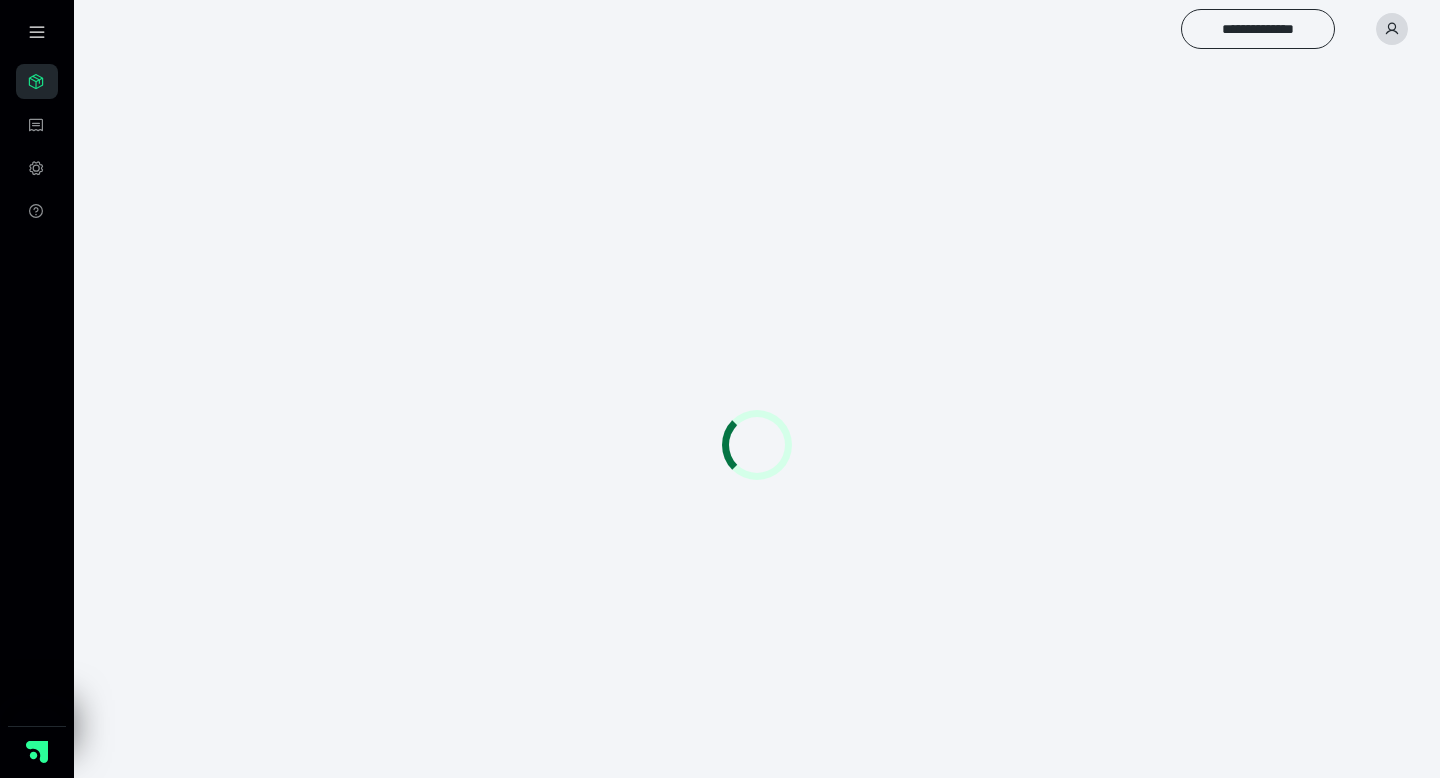 scroll, scrollTop: 0, scrollLeft: 0, axis: both 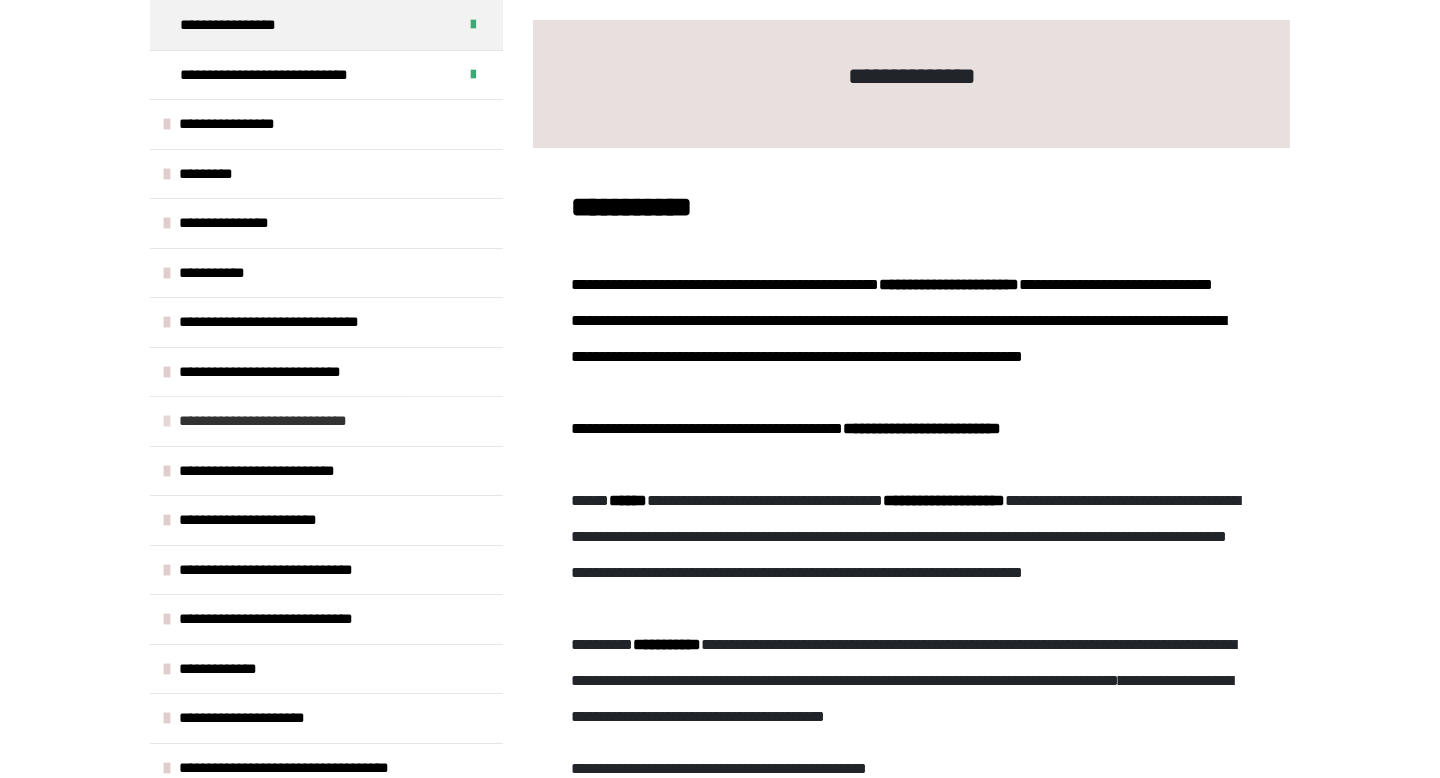 click on "**********" at bounding box center [286, 421] 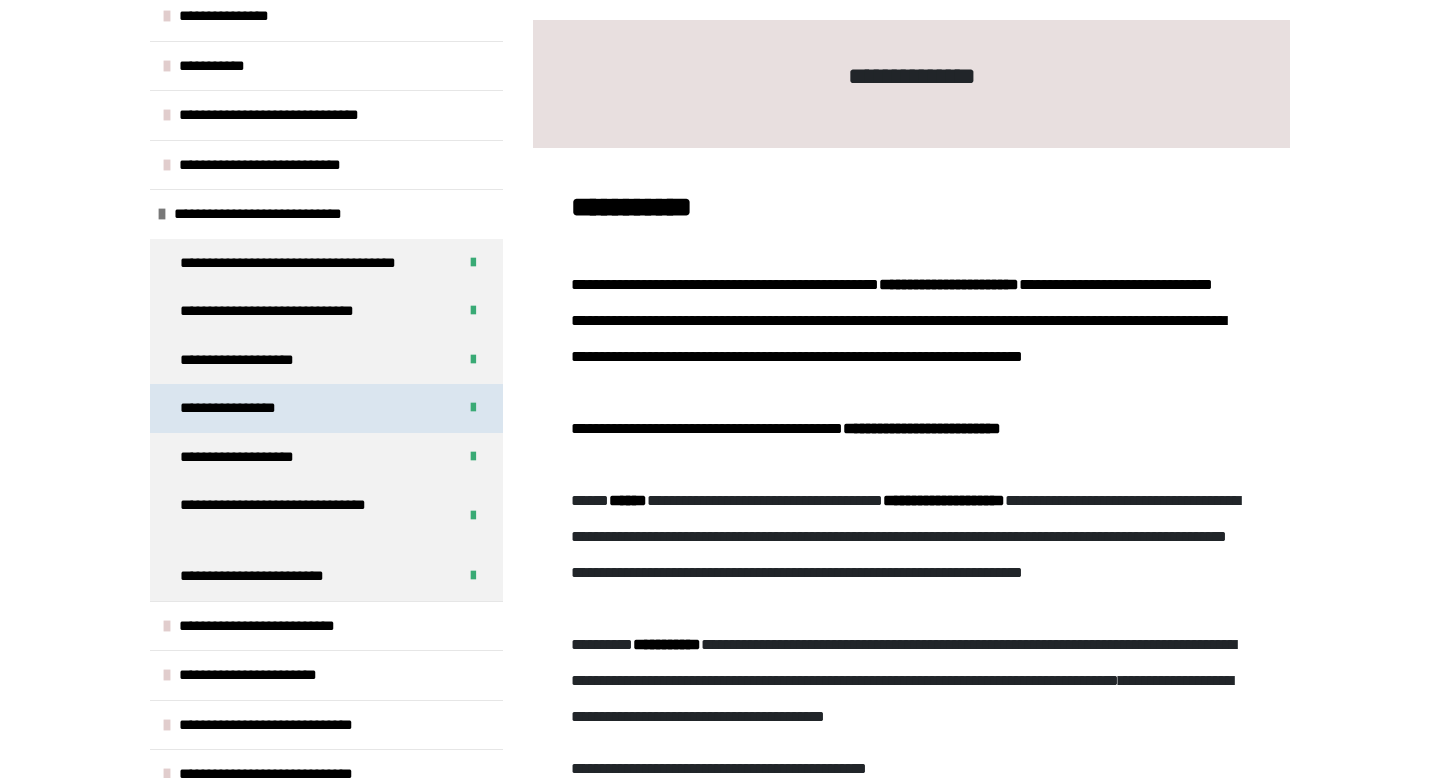 scroll, scrollTop: 461, scrollLeft: 0, axis: vertical 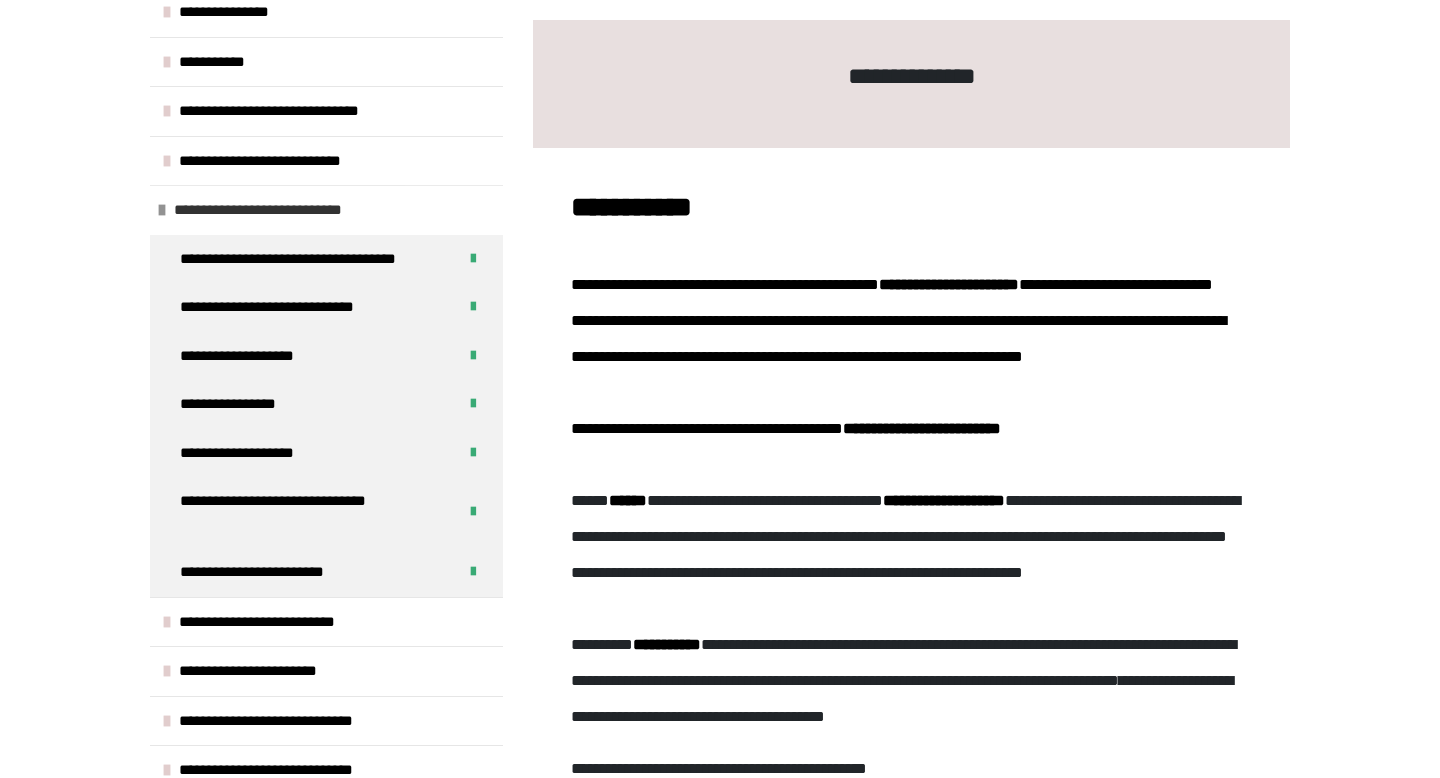 click on "**********" at bounding box center [281, 210] 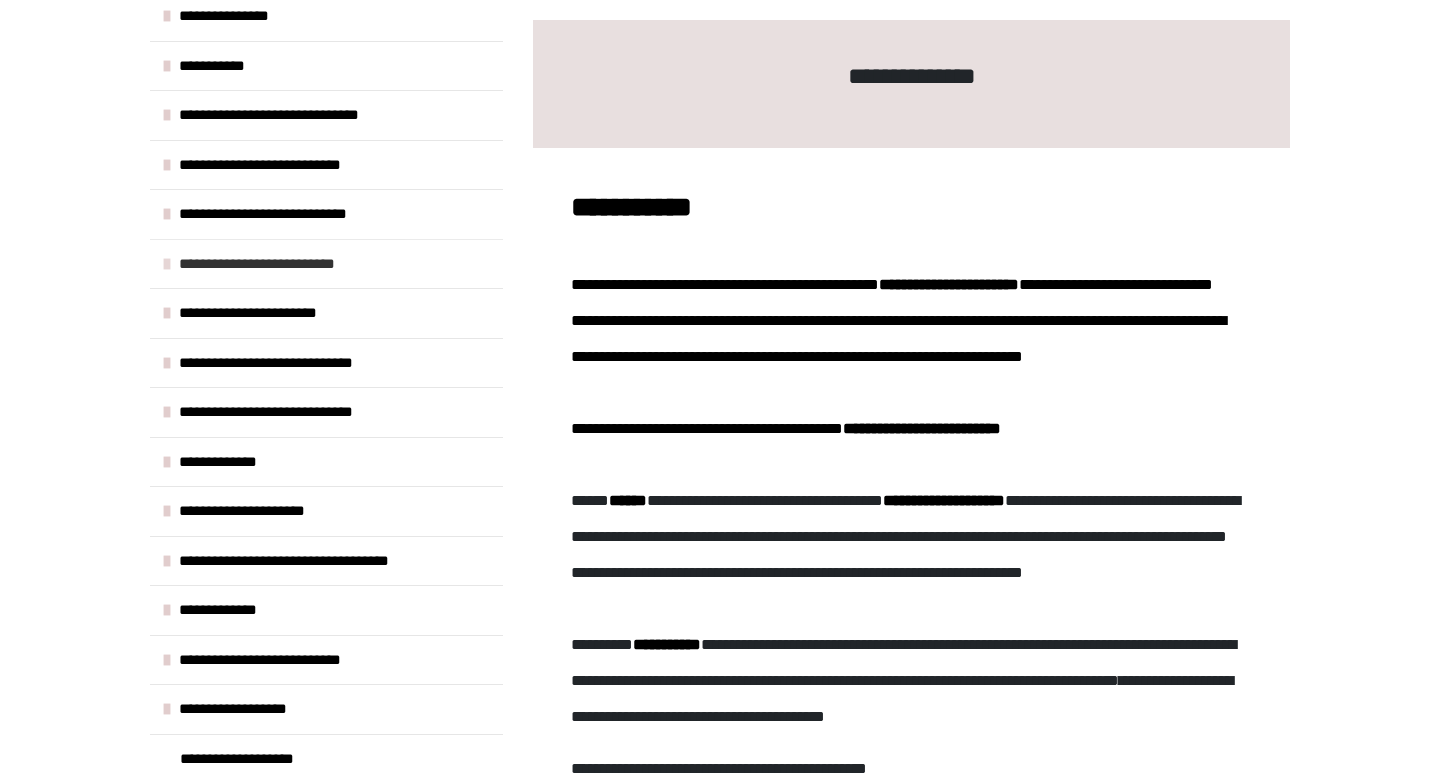 click on "**********" at bounding box center [289, 264] 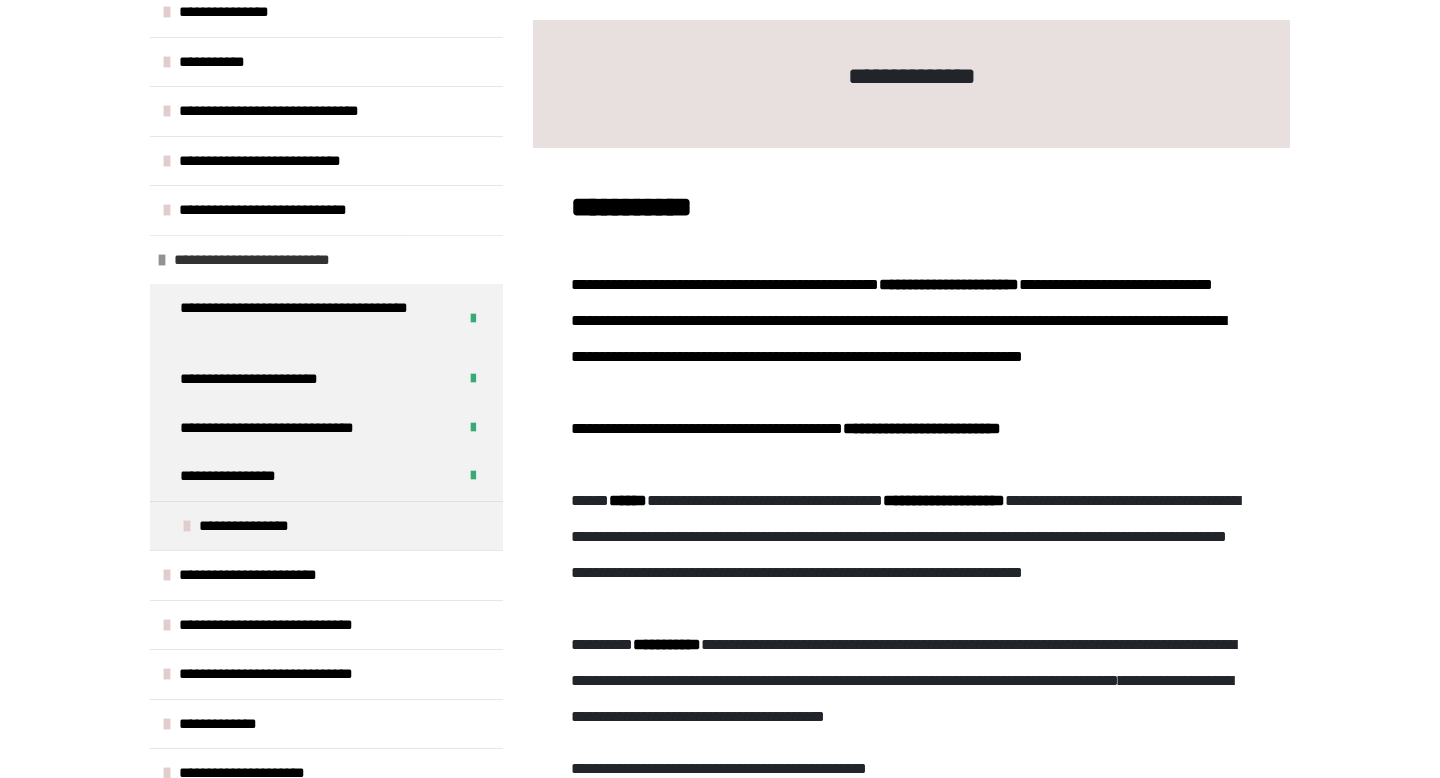 click on "**********" at bounding box center [284, 260] 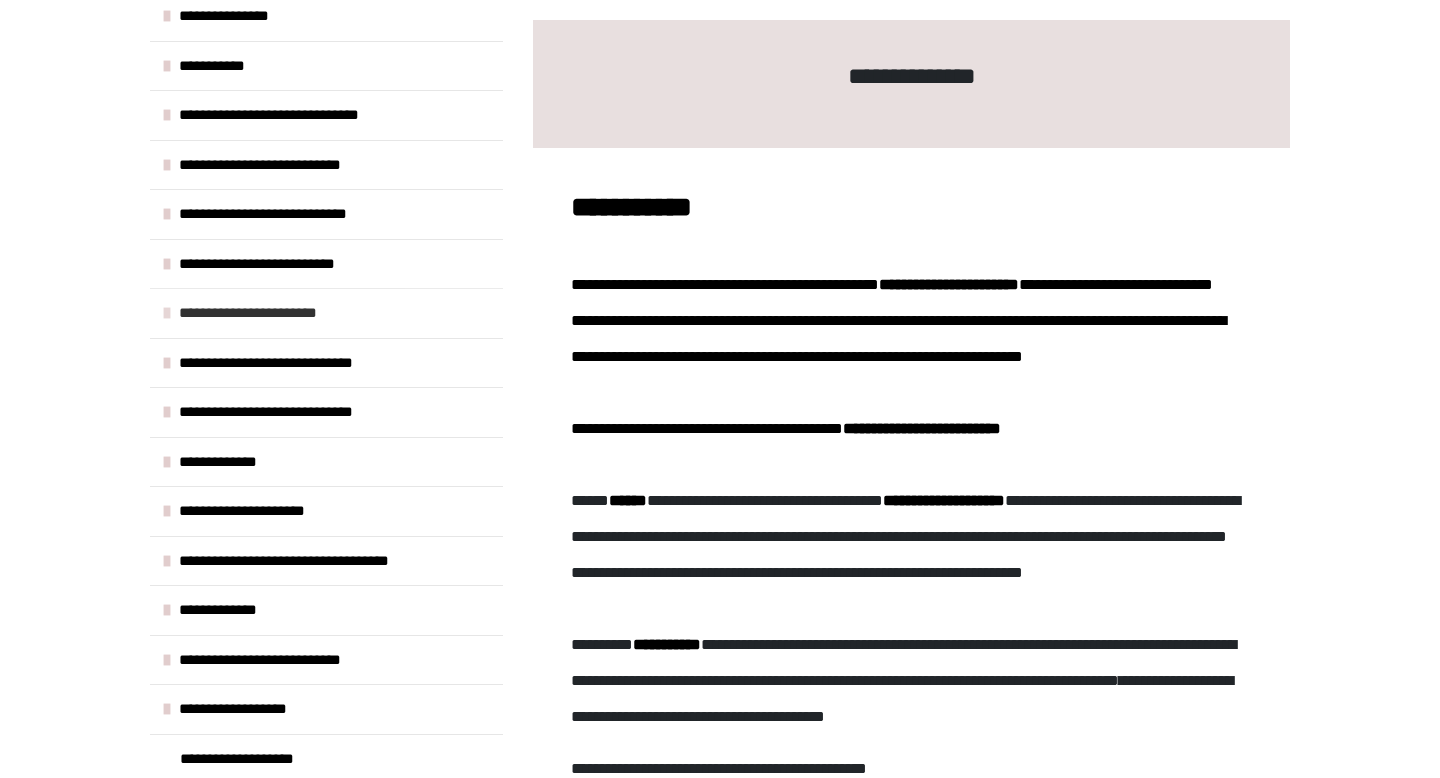 click on "**********" at bounding box center (277, 313) 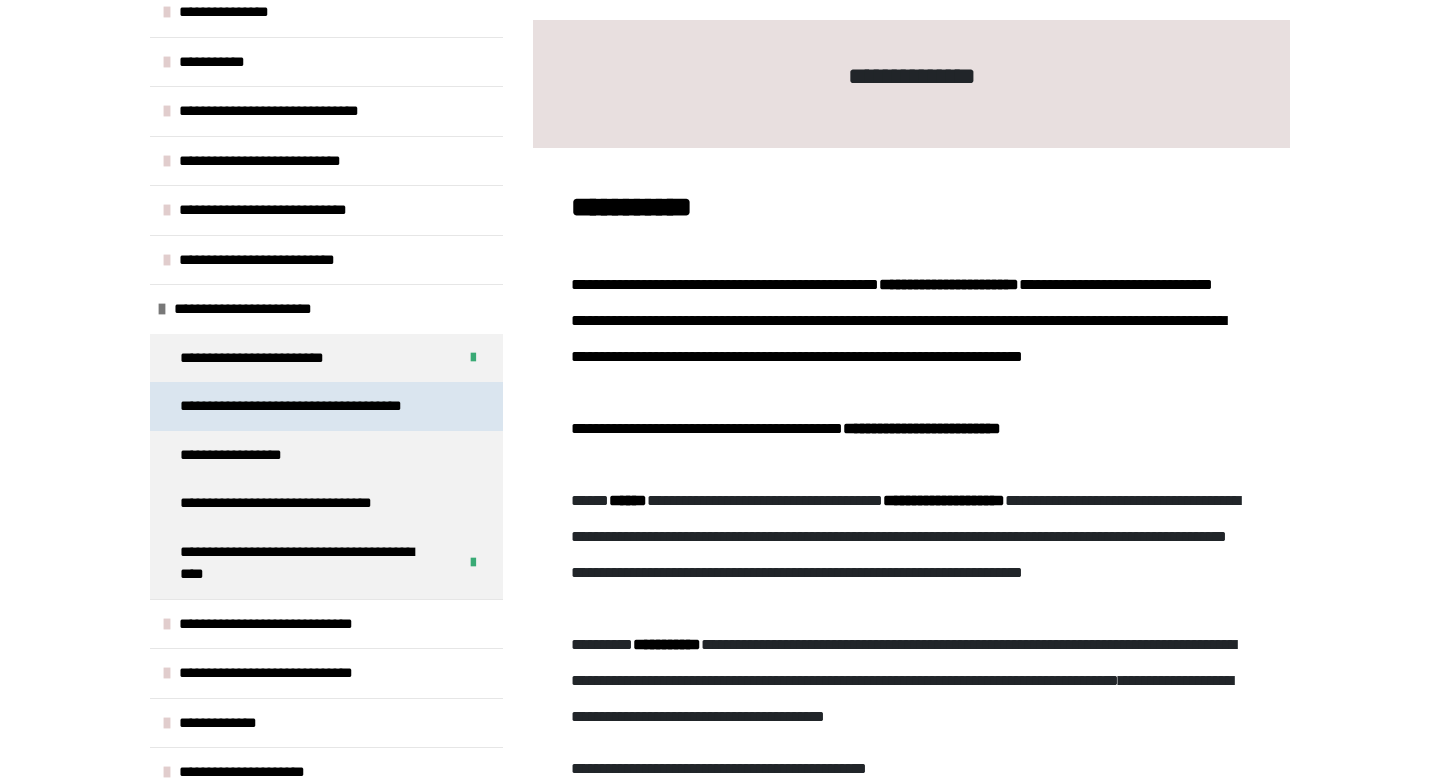 click on "**********" at bounding box center (312, 406) 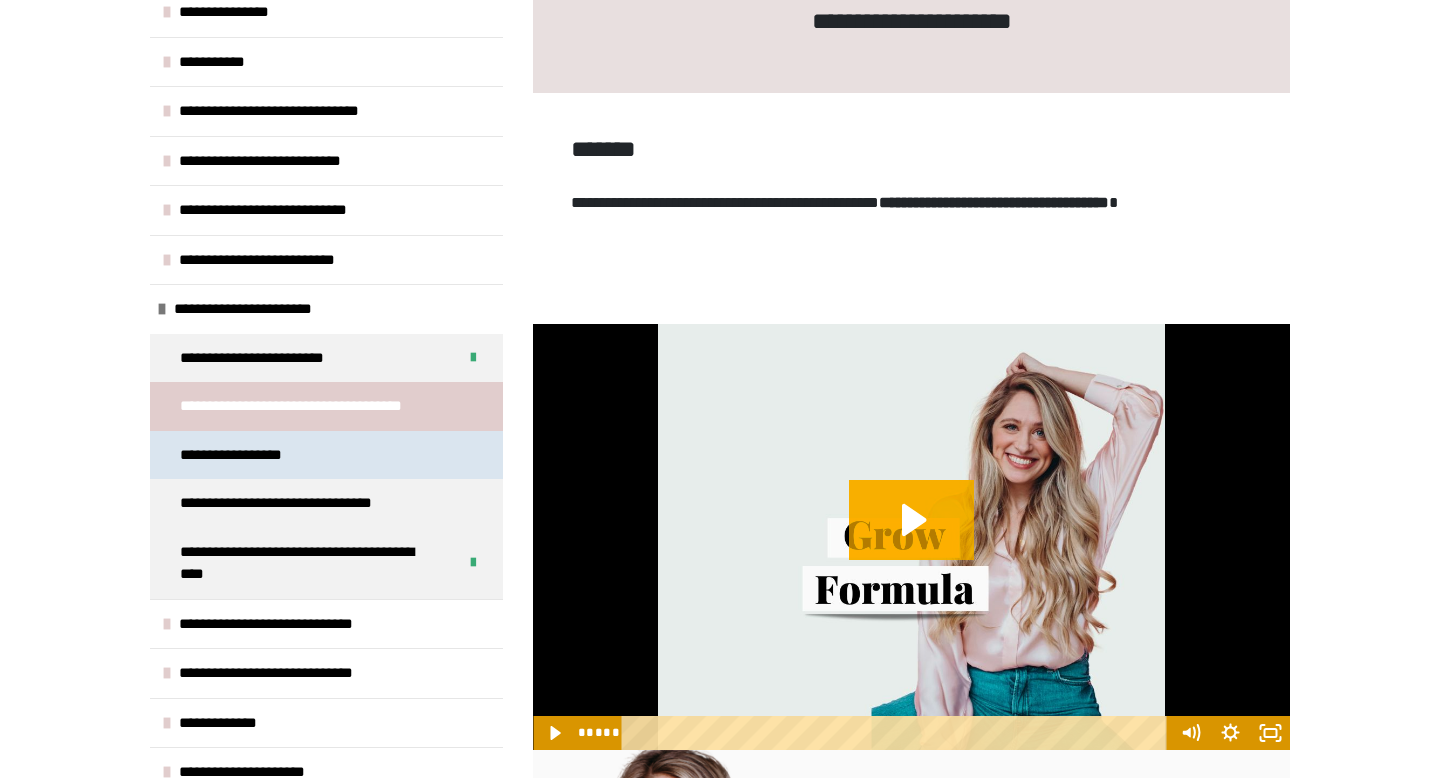 click on "**********" at bounding box center (244, 455) 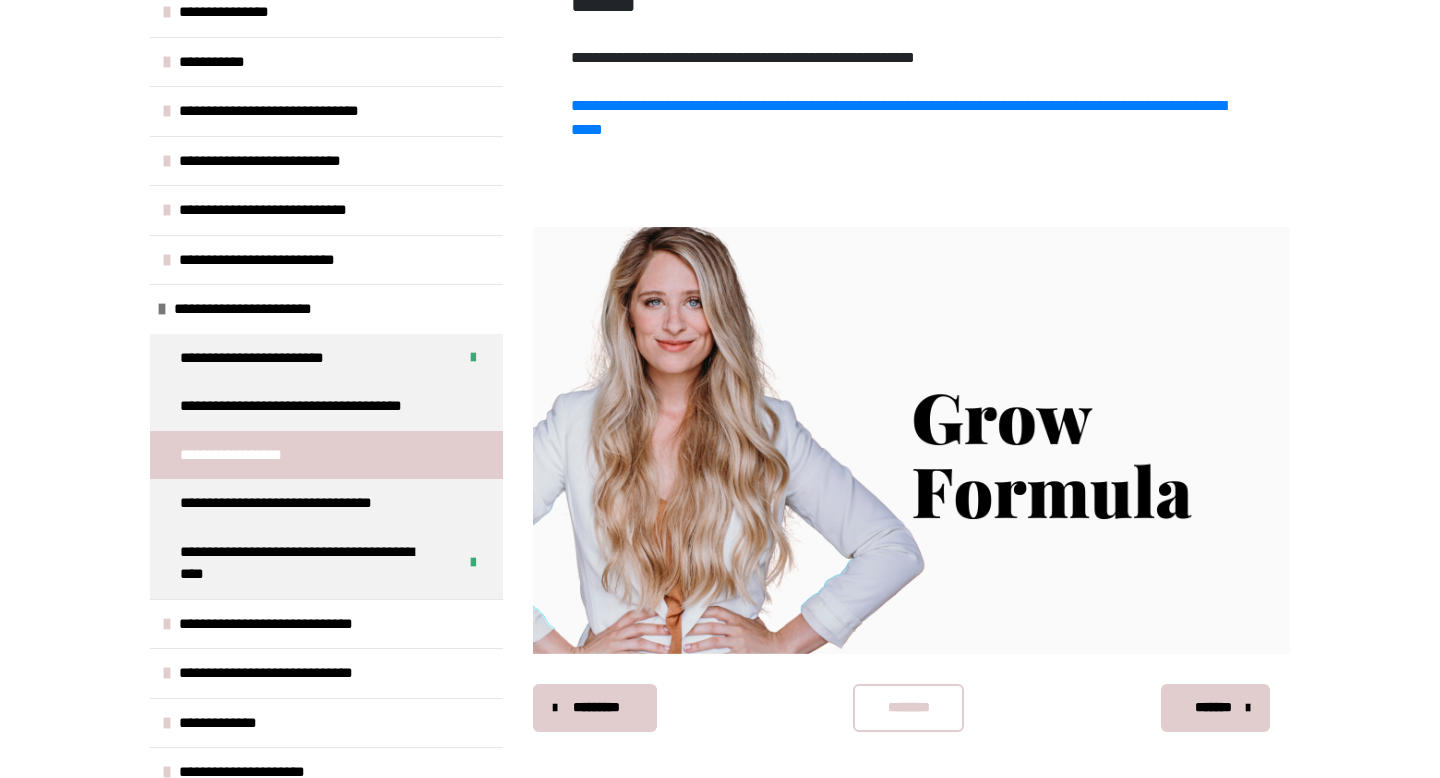 scroll, scrollTop: 504, scrollLeft: 0, axis: vertical 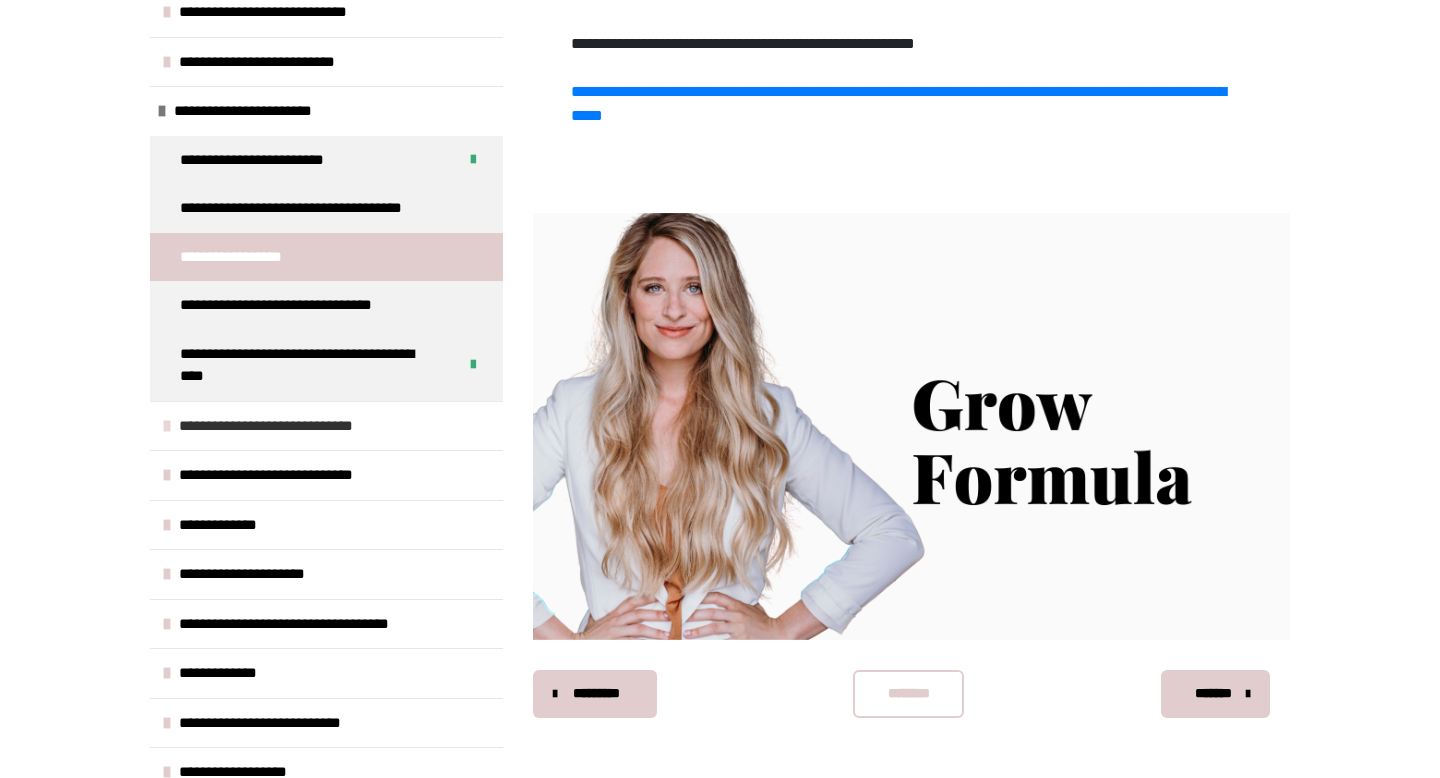 click on "**********" at bounding box center [286, 426] 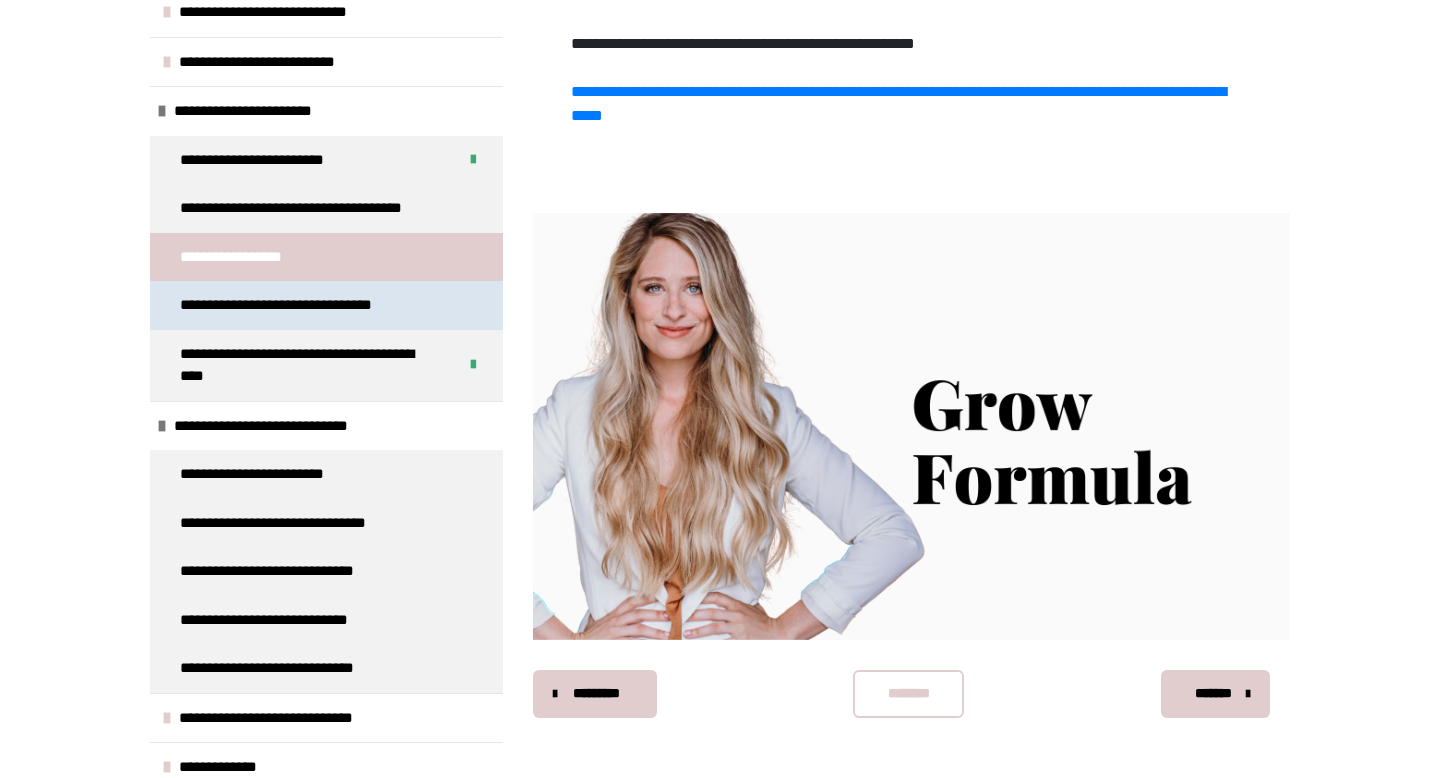 click on "**********" at bounding box center (314, 305) 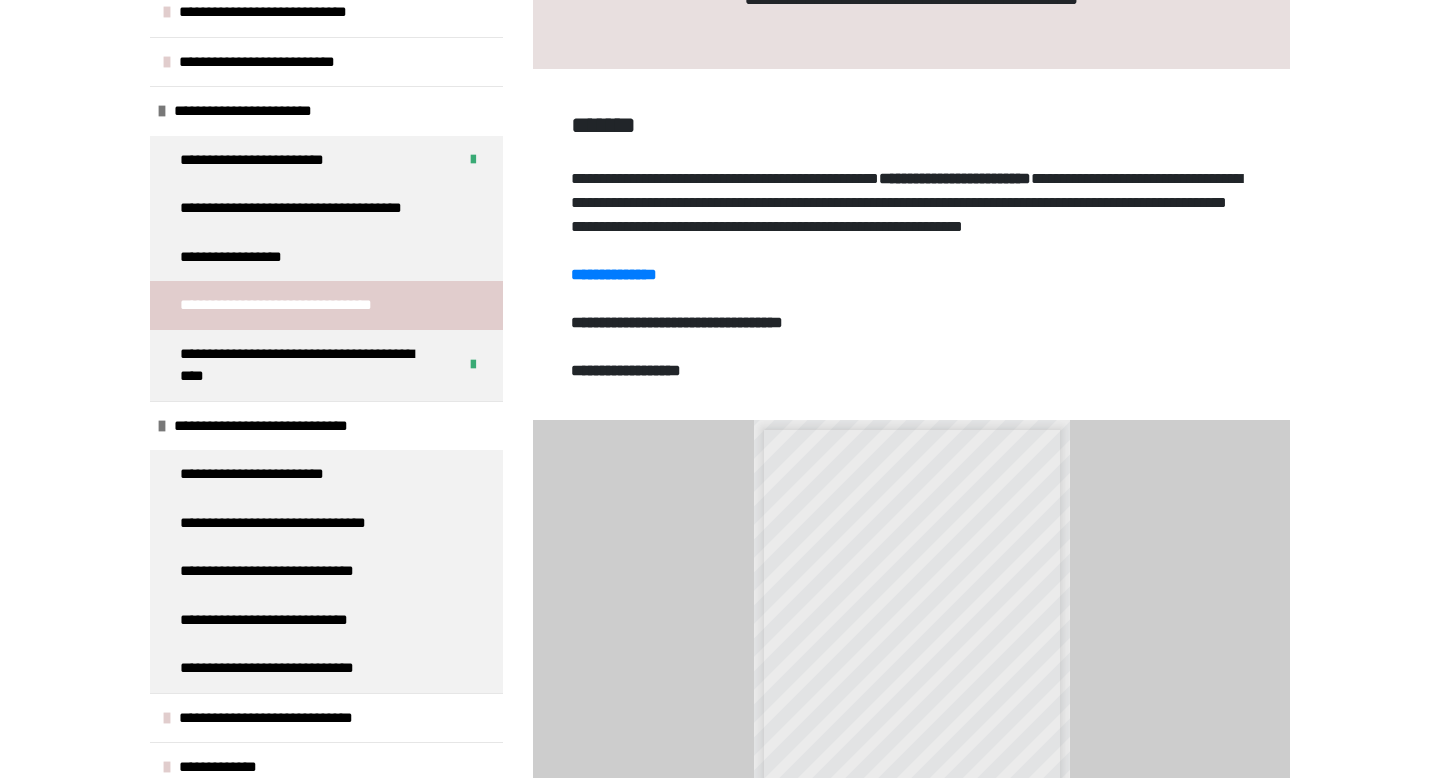 scroll, scrollTop: 370, scrollLeft: 0, axis: vertical 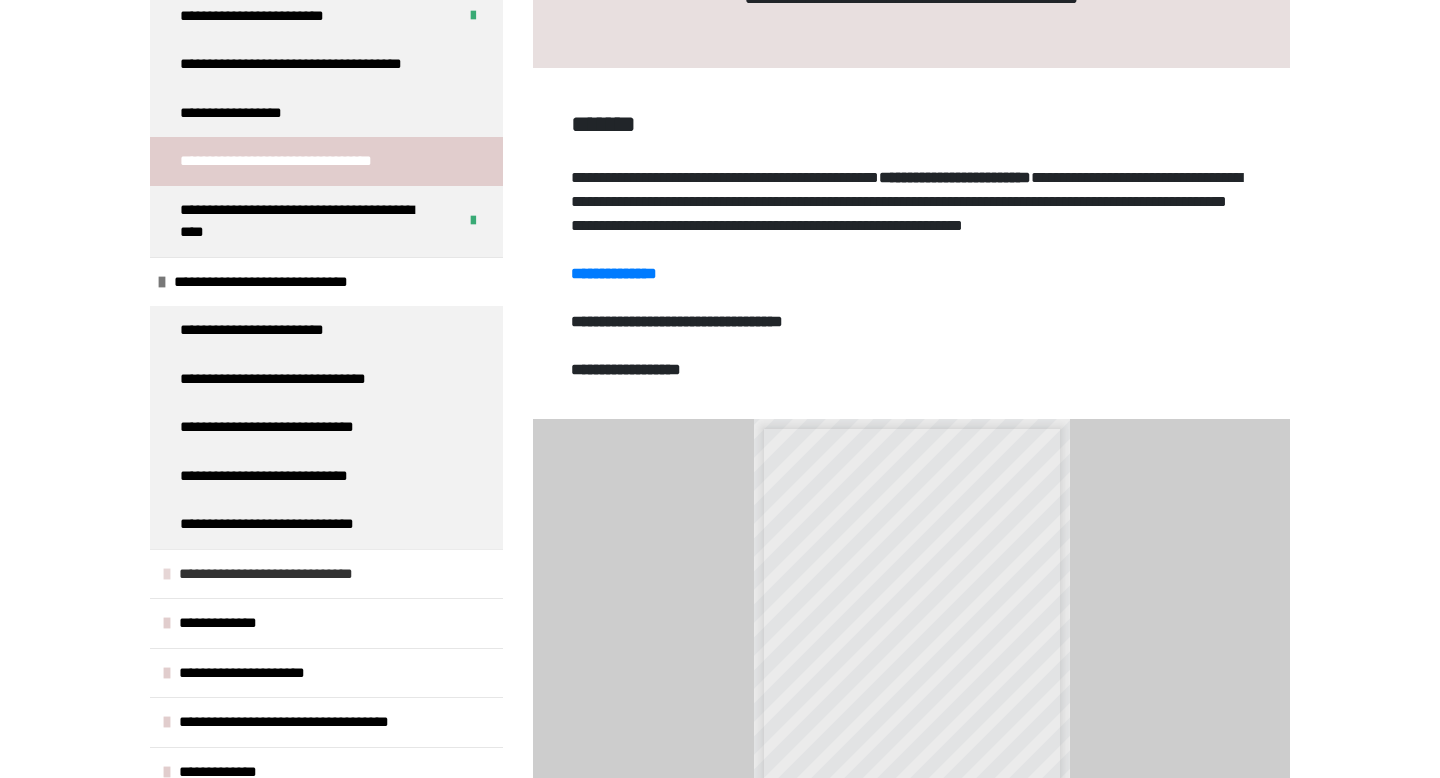 click on "**********" at bounding box center [285, 574] 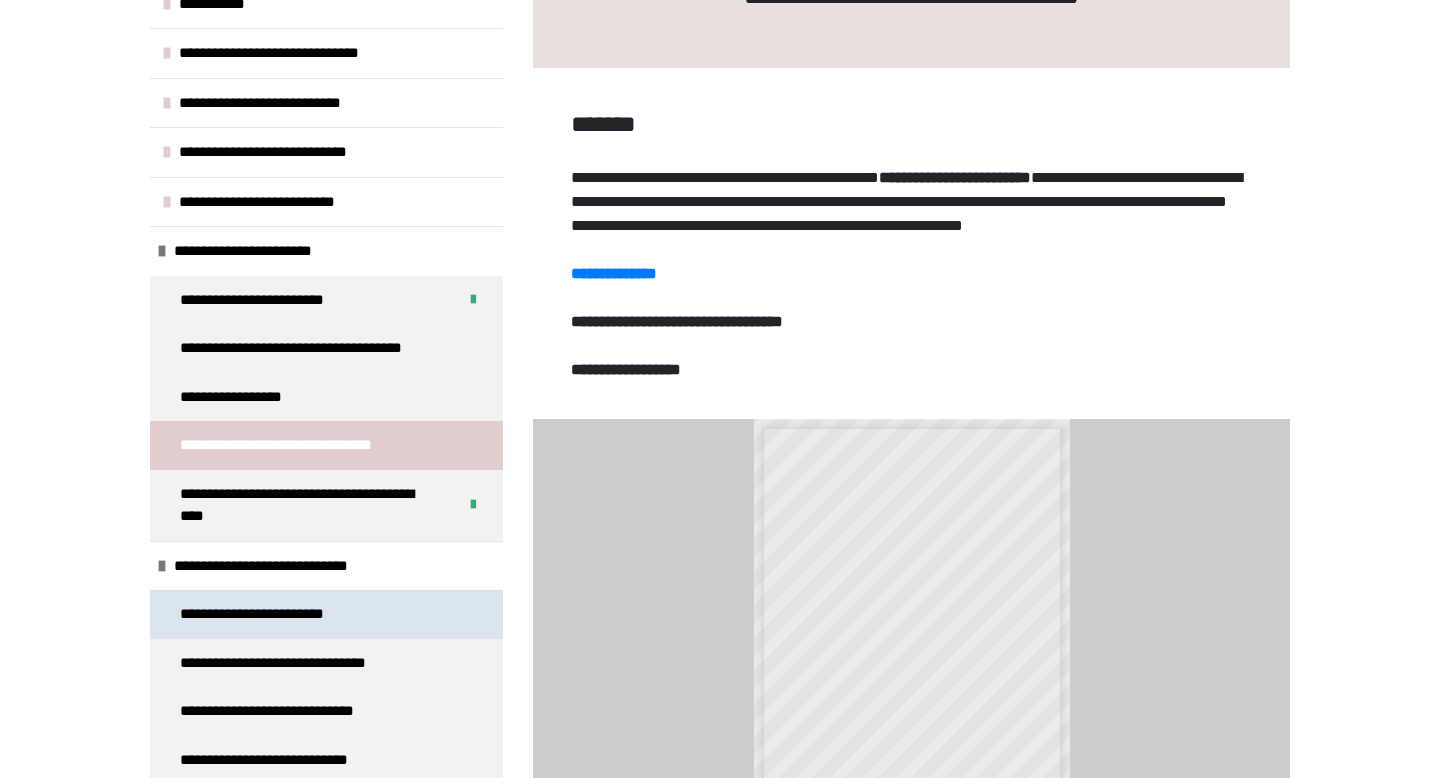 scroll, scrollTop: 520, scrollLeft: 0, axis: vertical 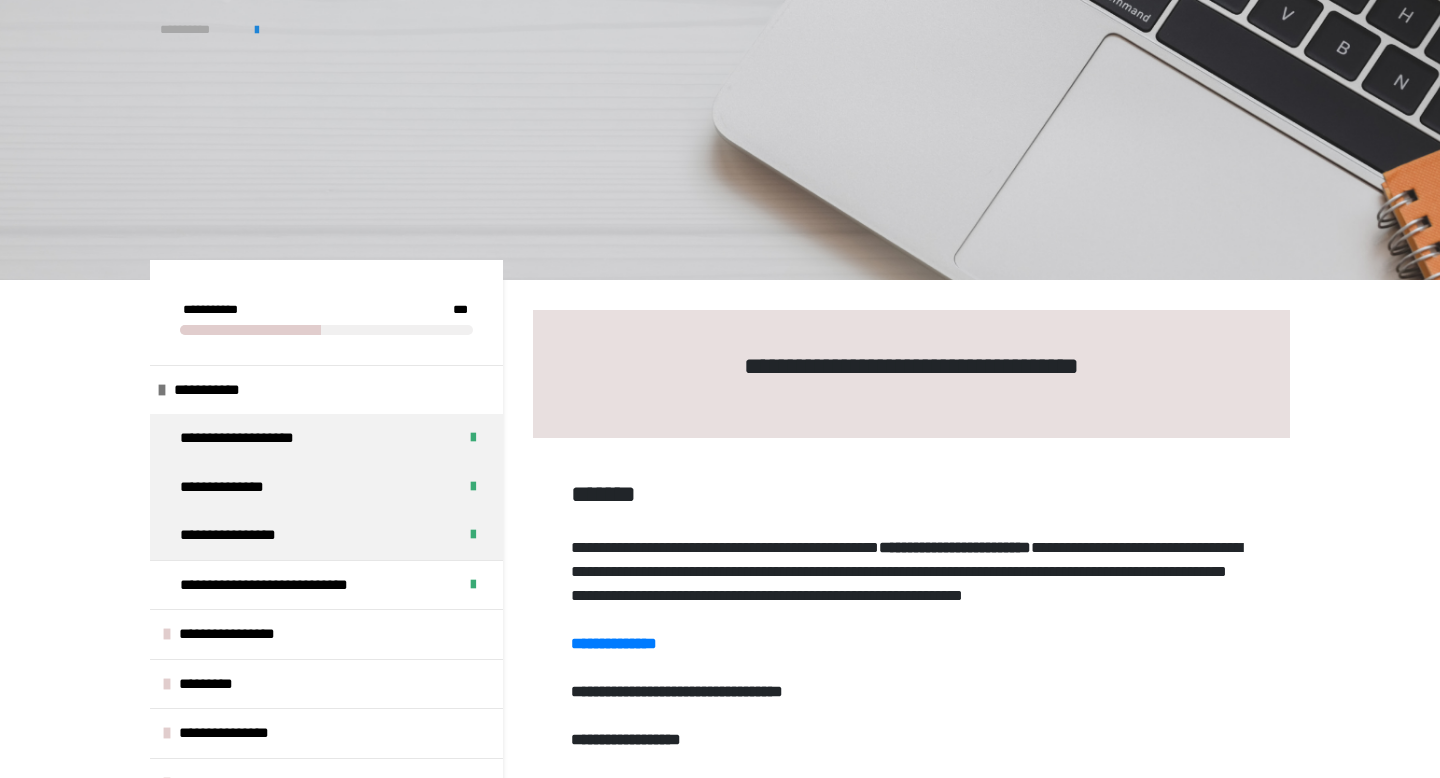 click on "**********" at bounding box center (197, 30) 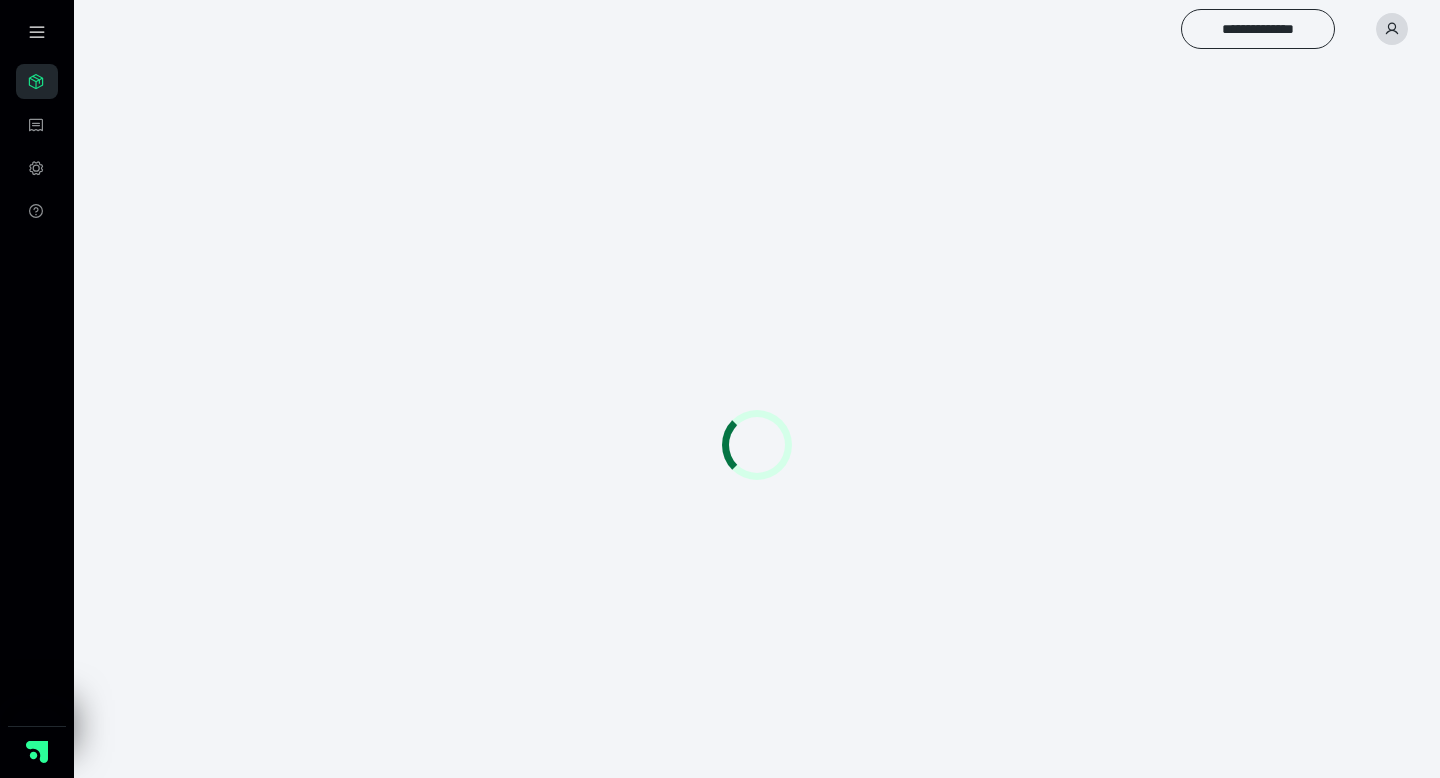 scroll, scrollTop: 0, scrollLeft: 0, axis: both 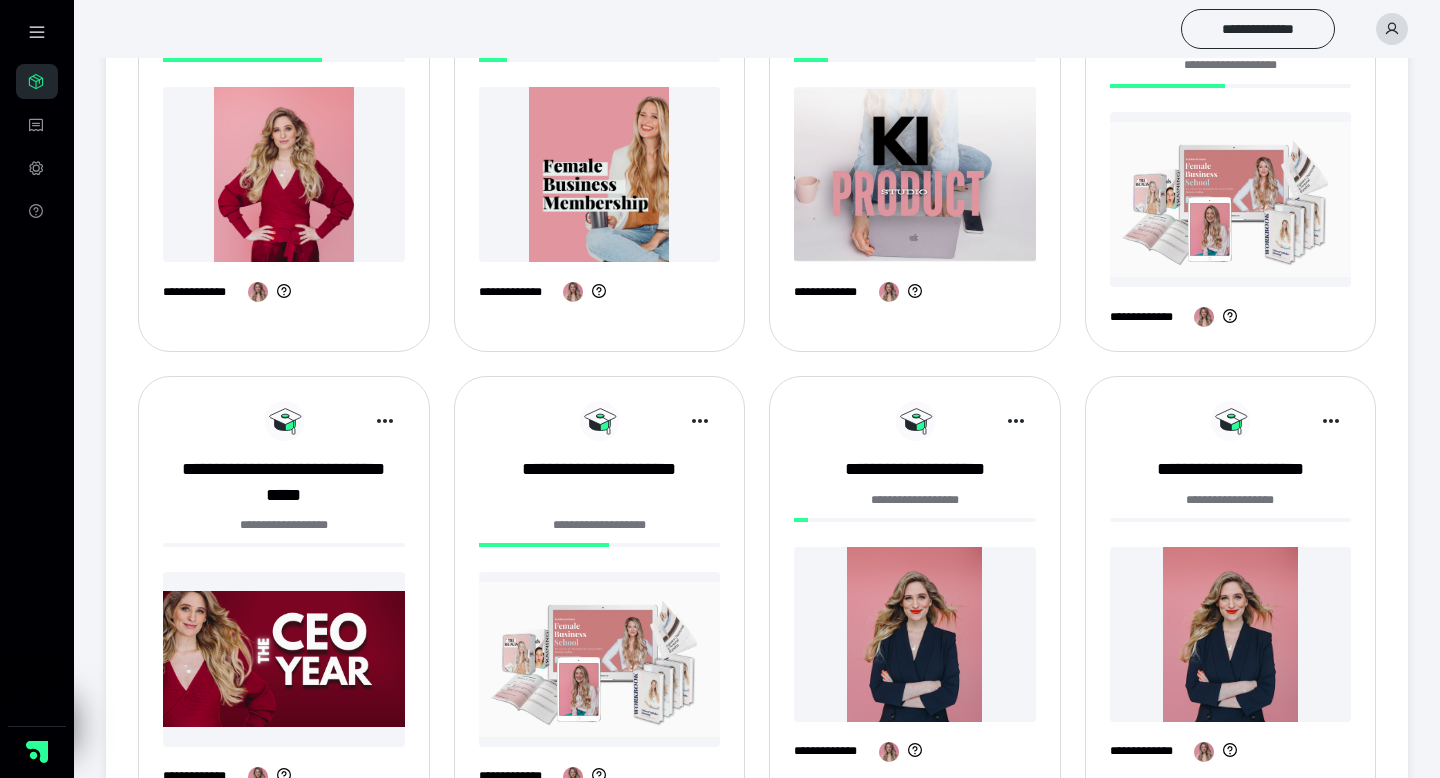 click at bounding box center [600, 659] 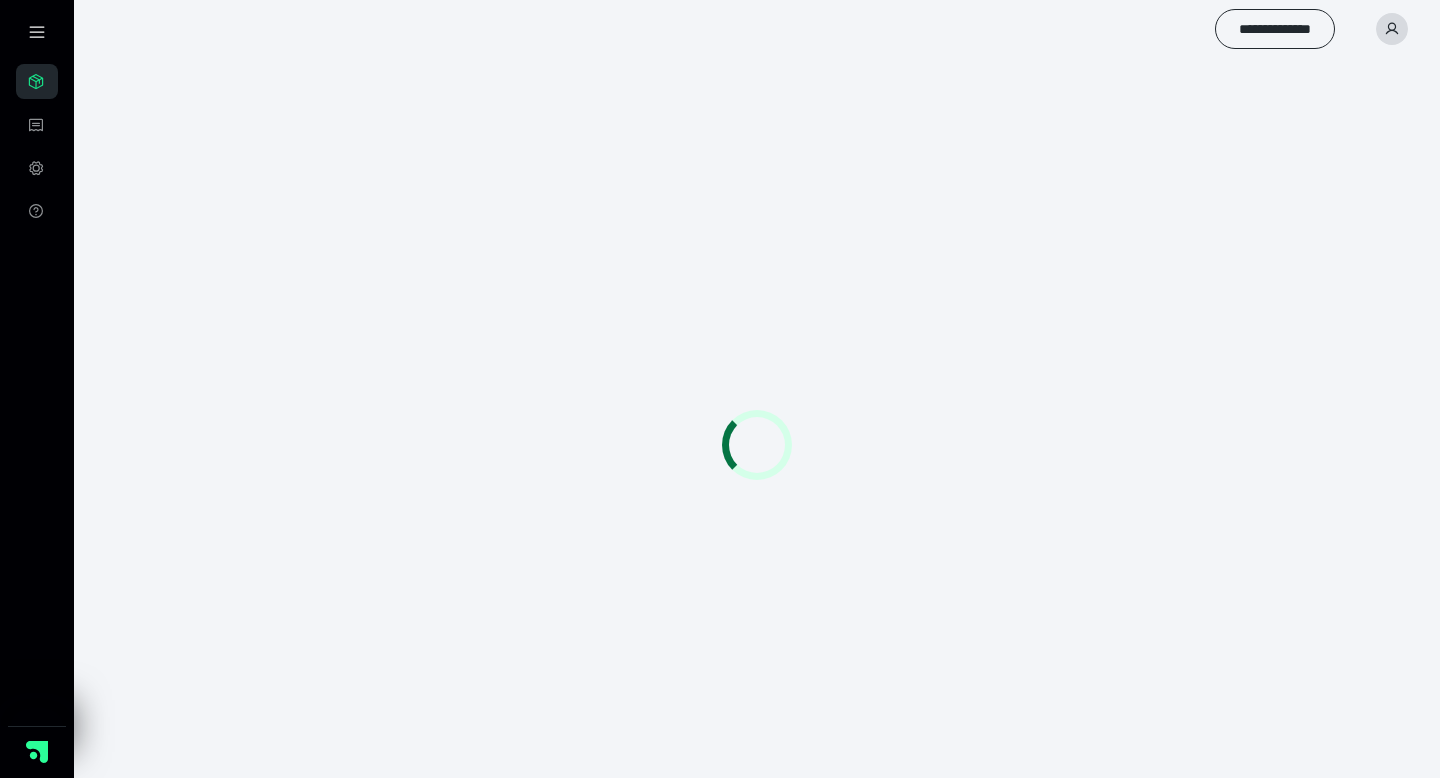 scroll, scrollTop: 0, scrollLeft: 0, axis: both 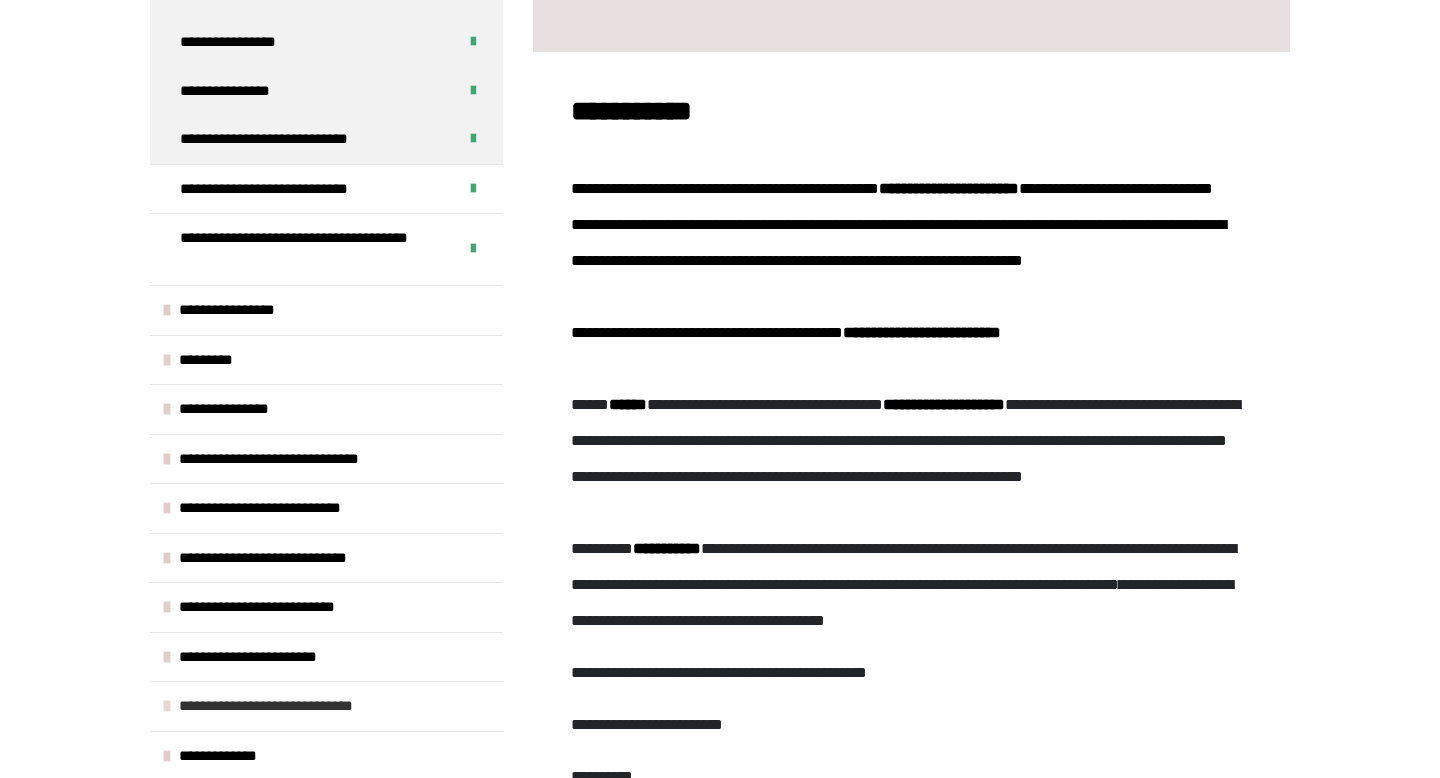 click on "**********" at bounding box center (286, 706) 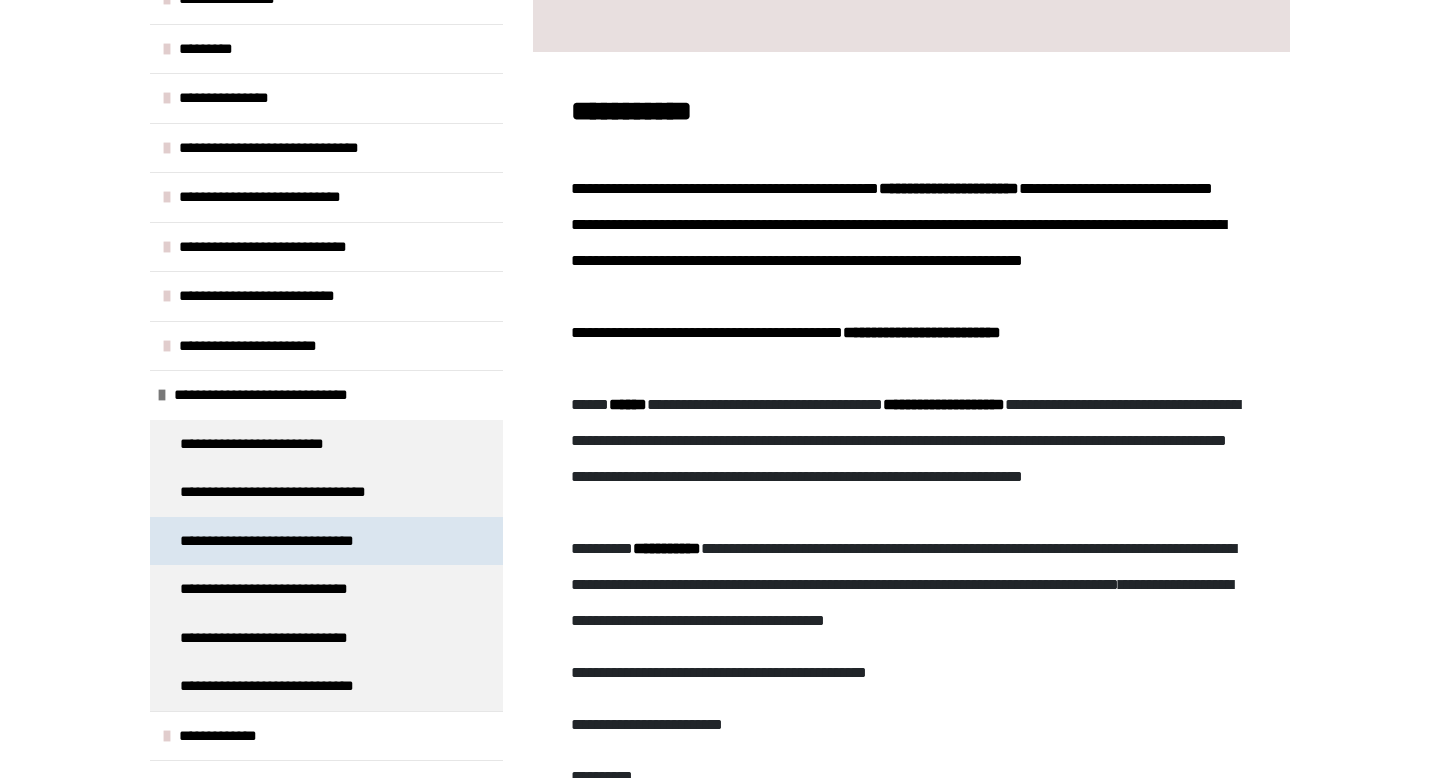 scroll, scrollTop: 0, scrollLeft: 0, axis: both 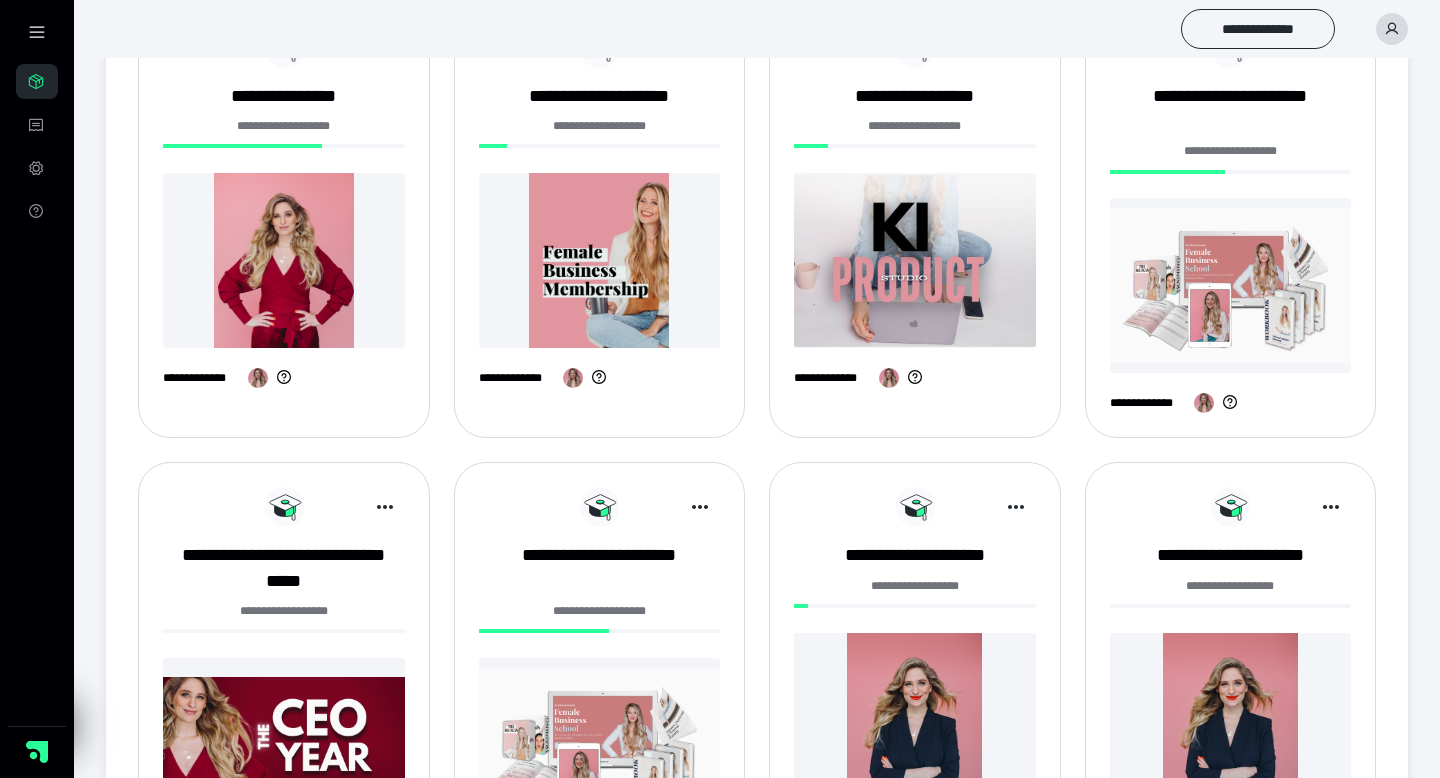 click on "**********" at bounding box center [600, 687] 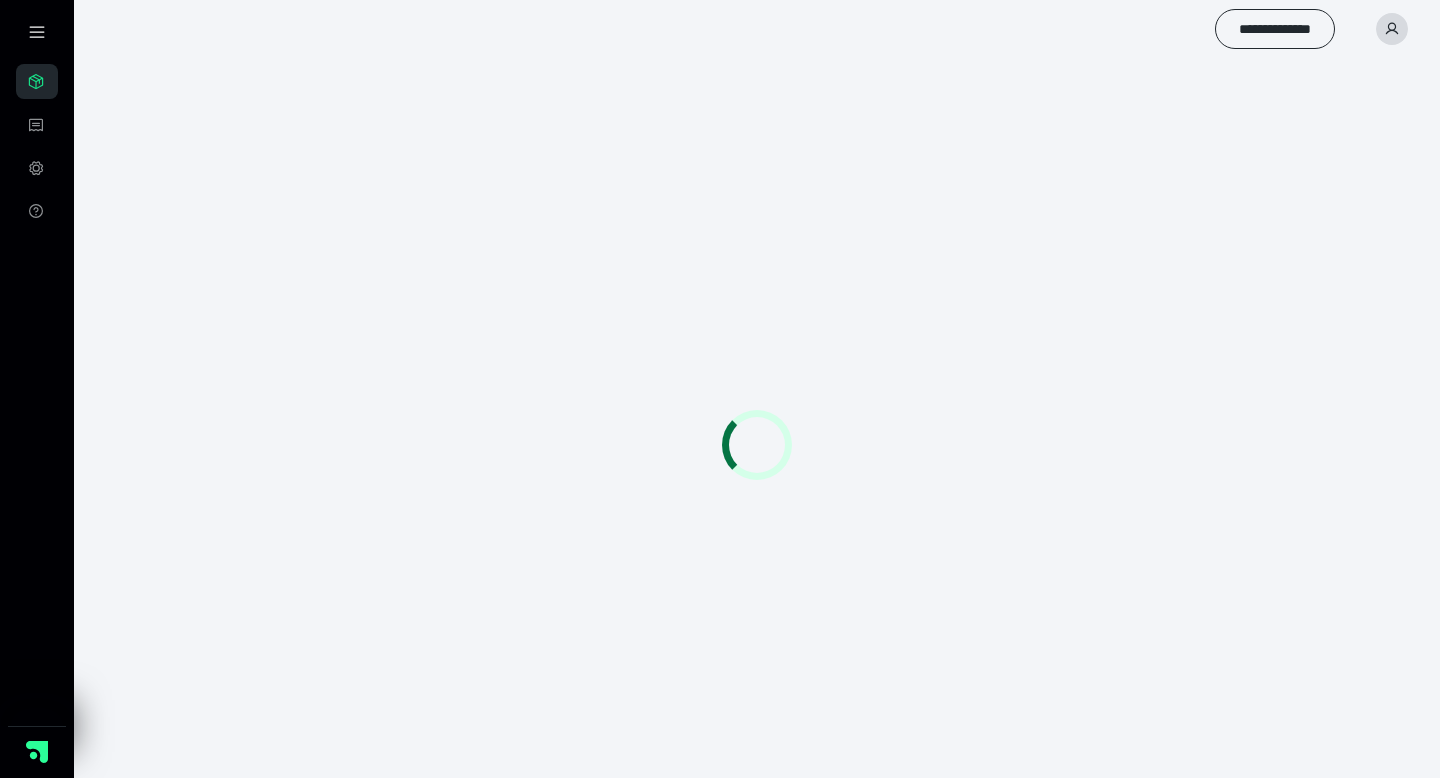 scroll, scrollTop: 0, scrollLeft: 0, axis: both 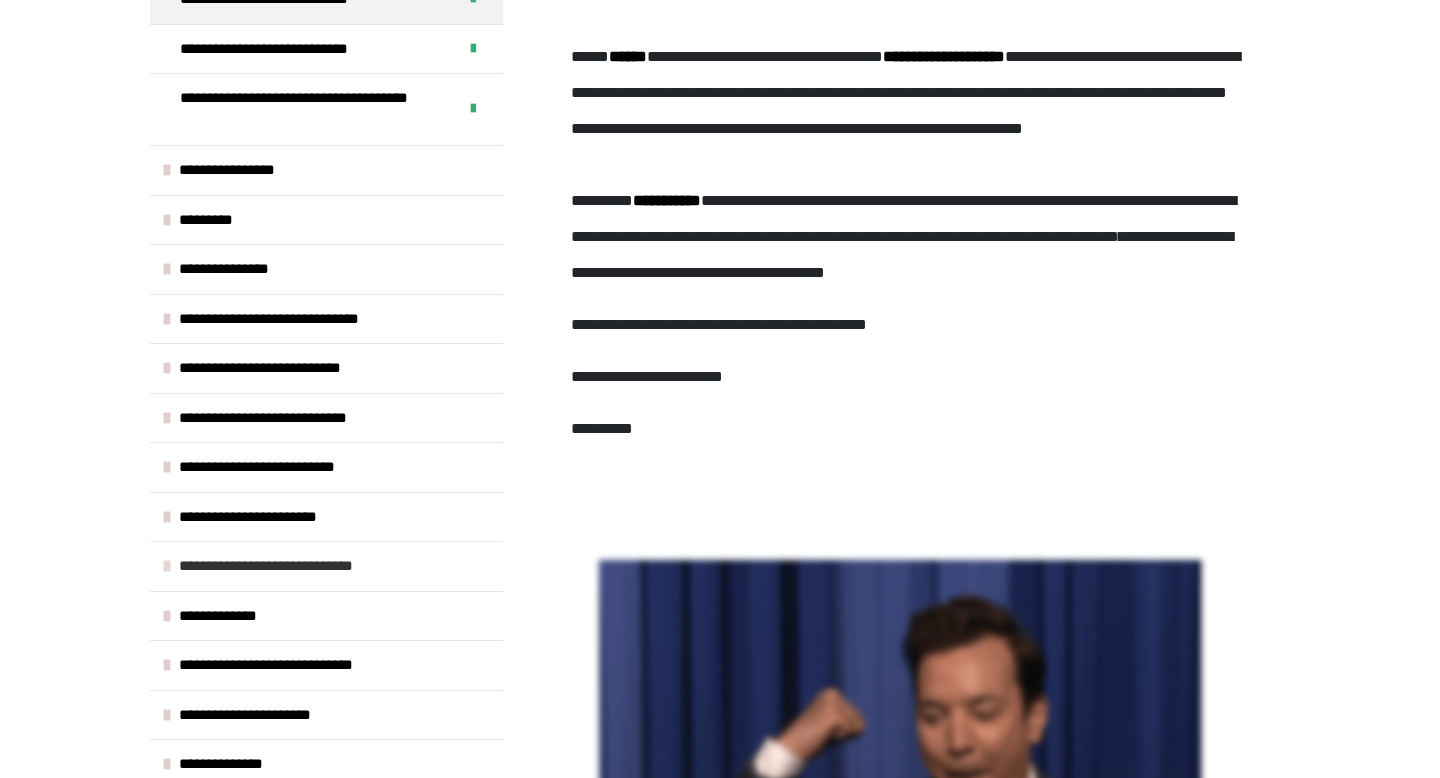 click on "**********" at bounding box center [286, 566] 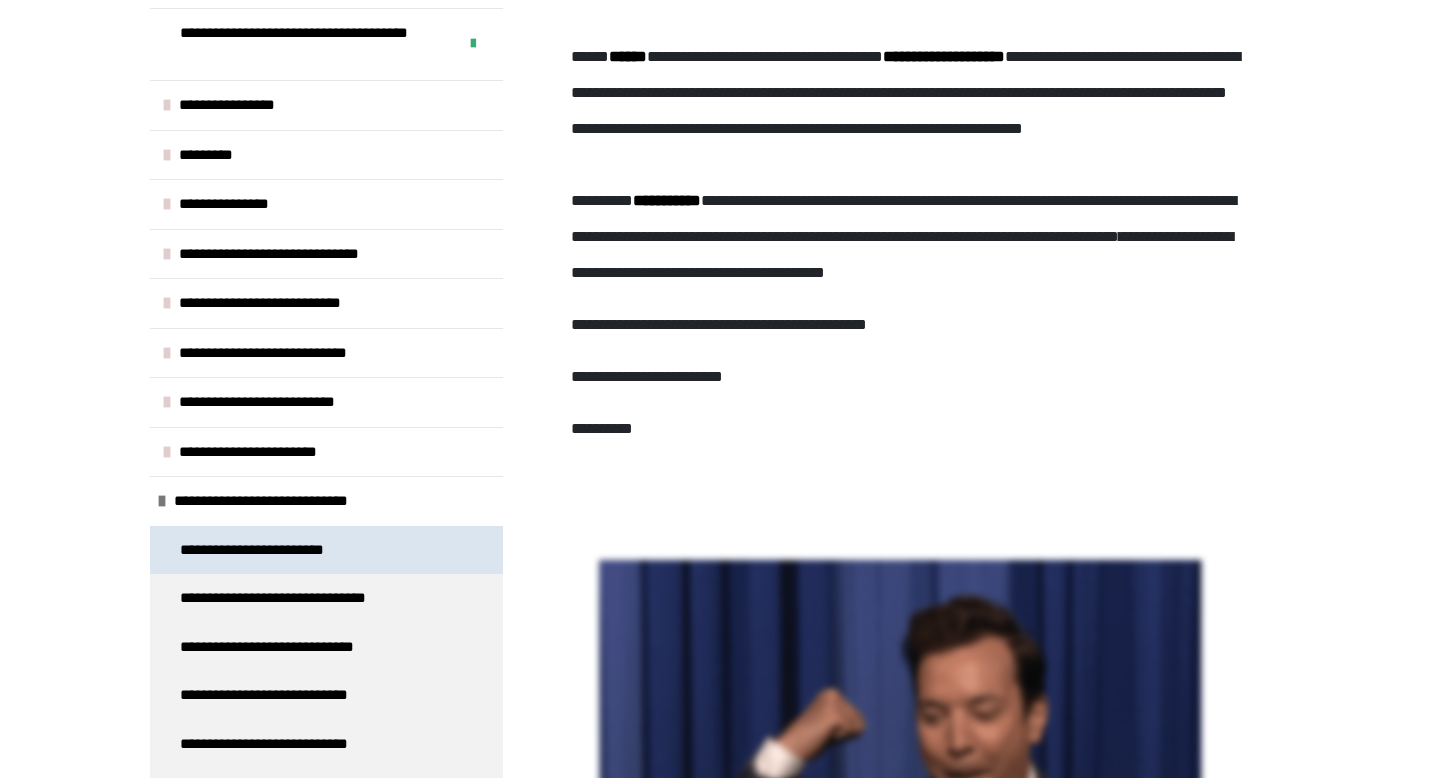 scroll, scrollTop: 447, scrollLeft: 0, axis: vertical 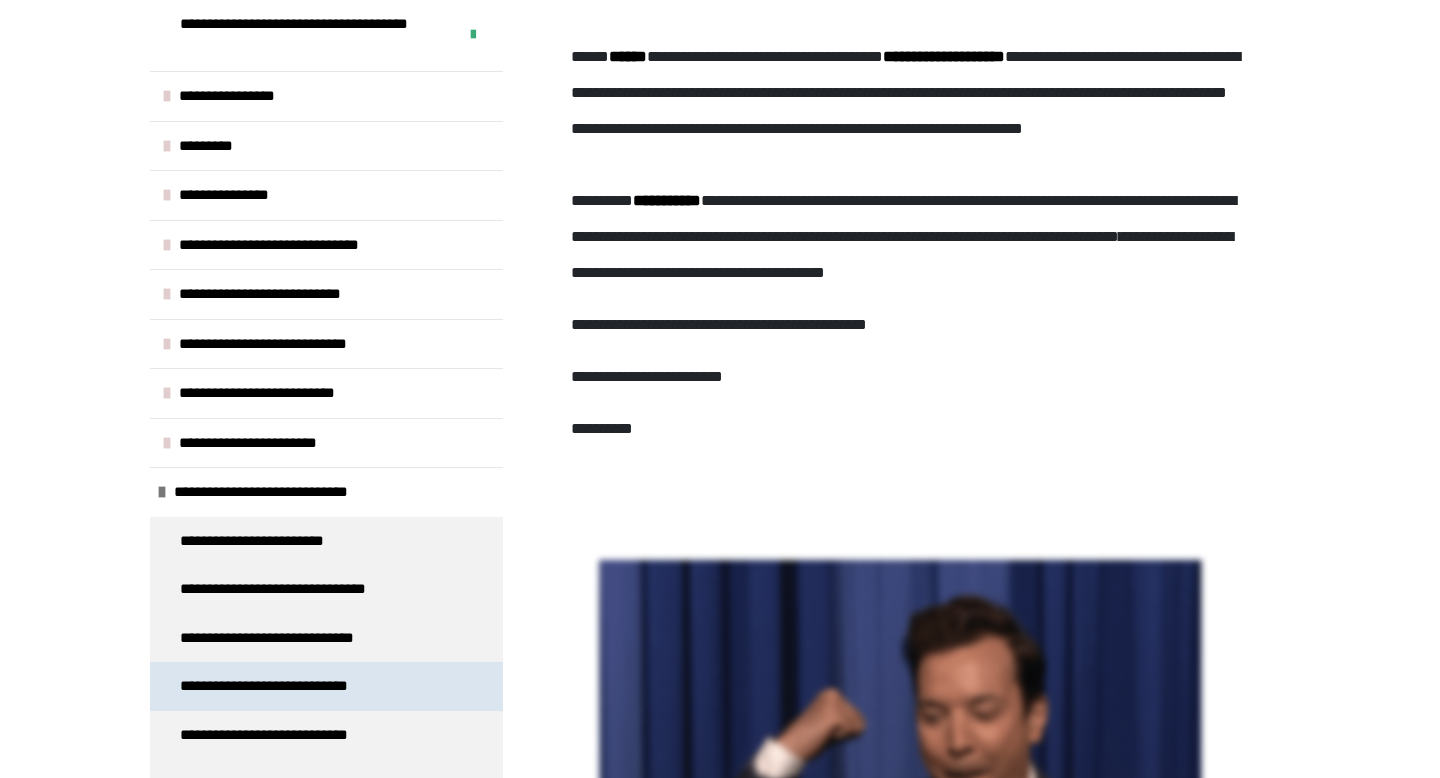 click on "**********" at bounding box center (288, 686) 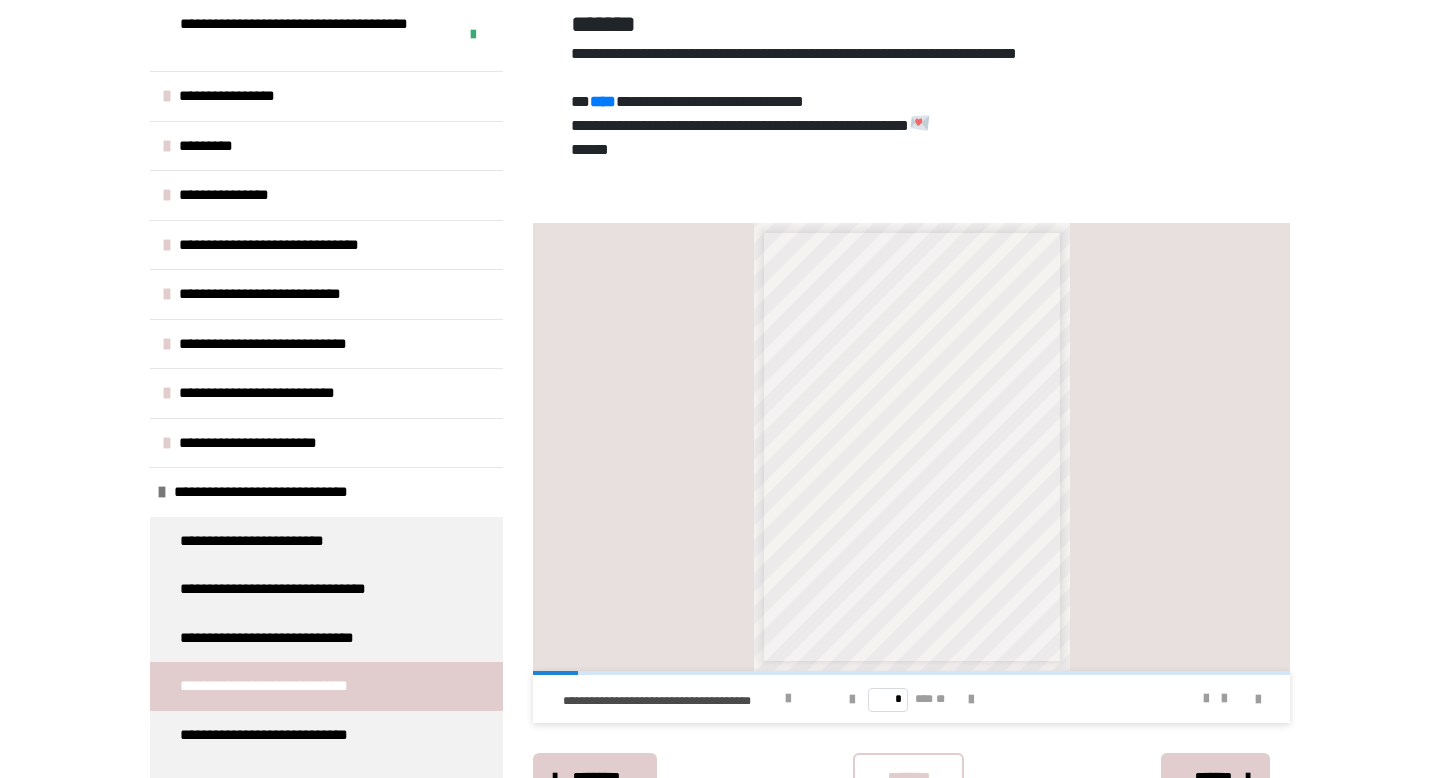 scroll, scrollTop: 553, scrollLeft: 0, axis: vertical 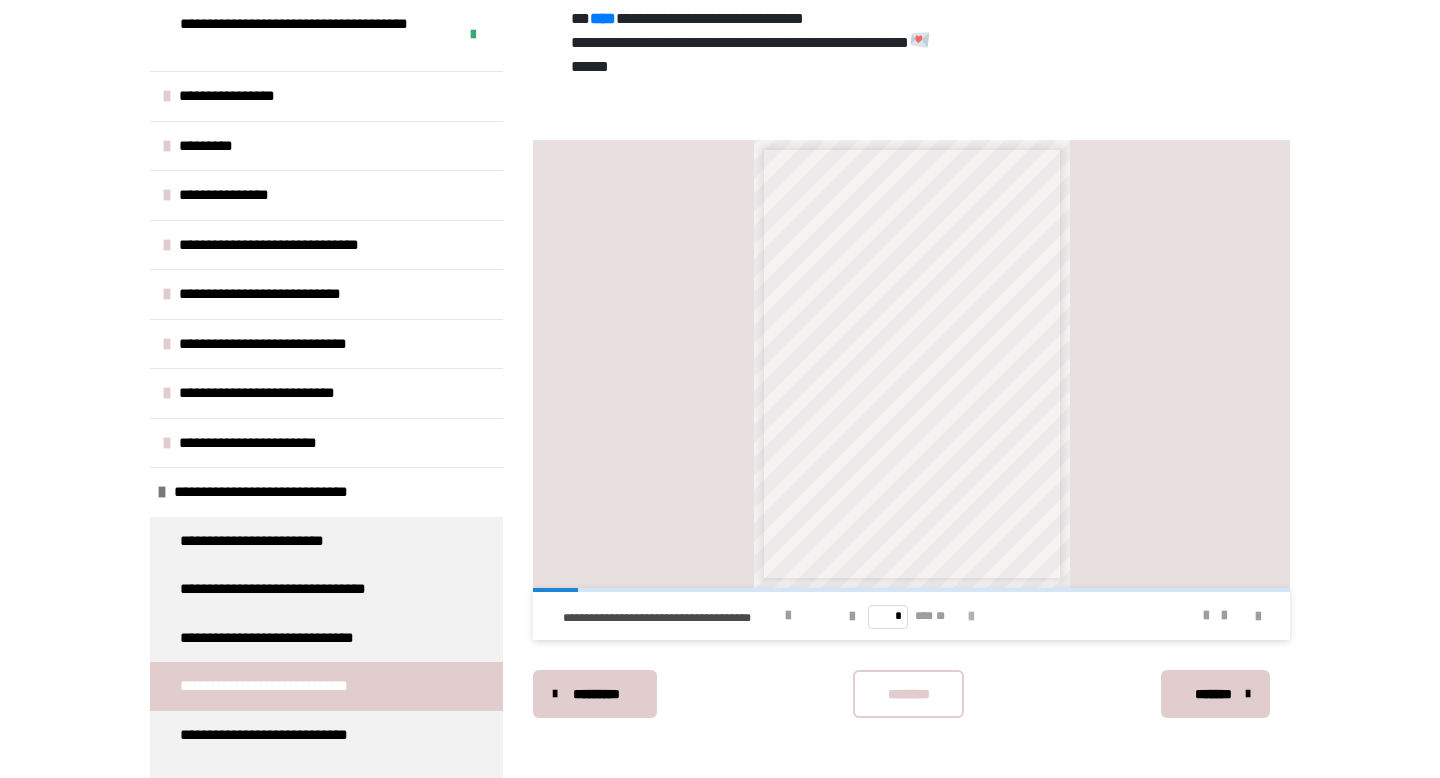 click at bounding box center (971, 617) 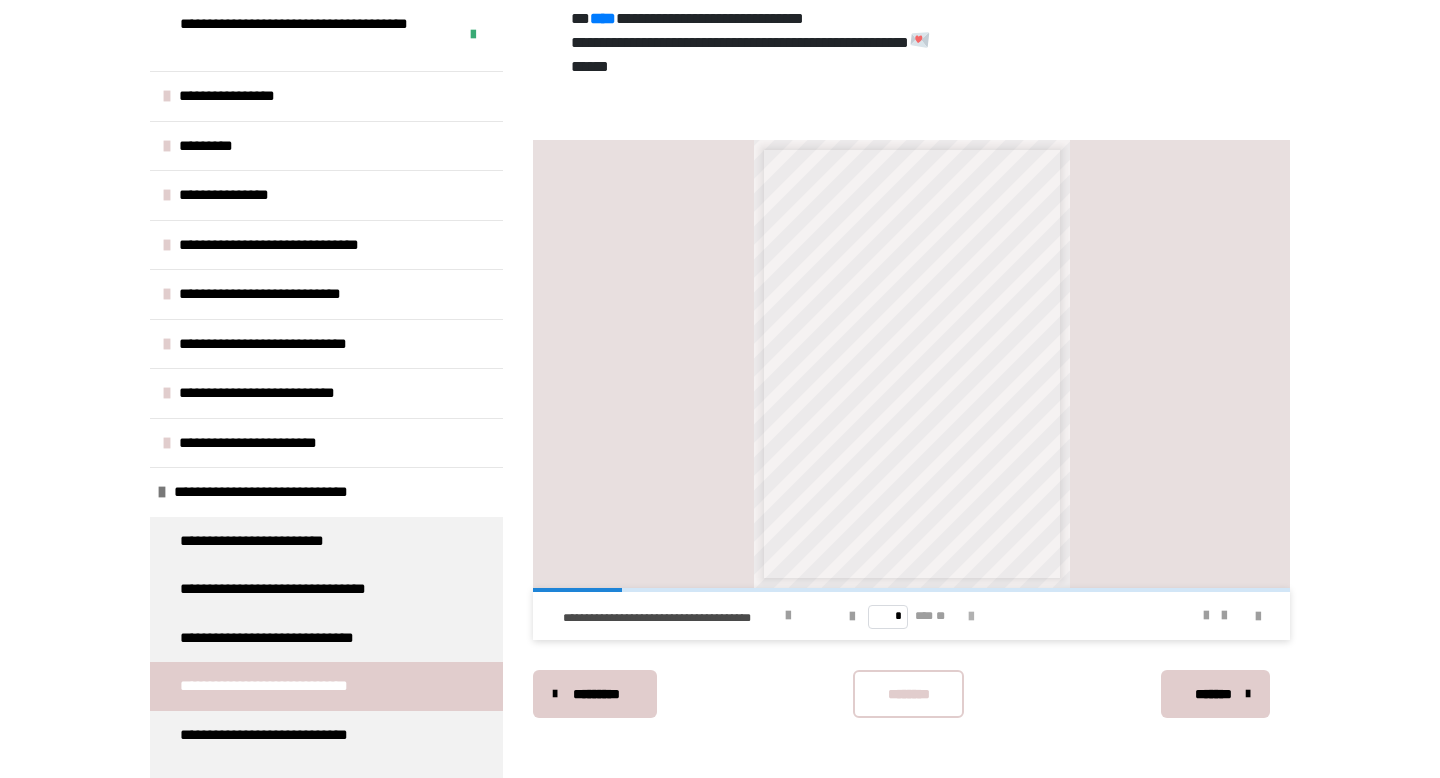 click at bounding box center (971, 617) 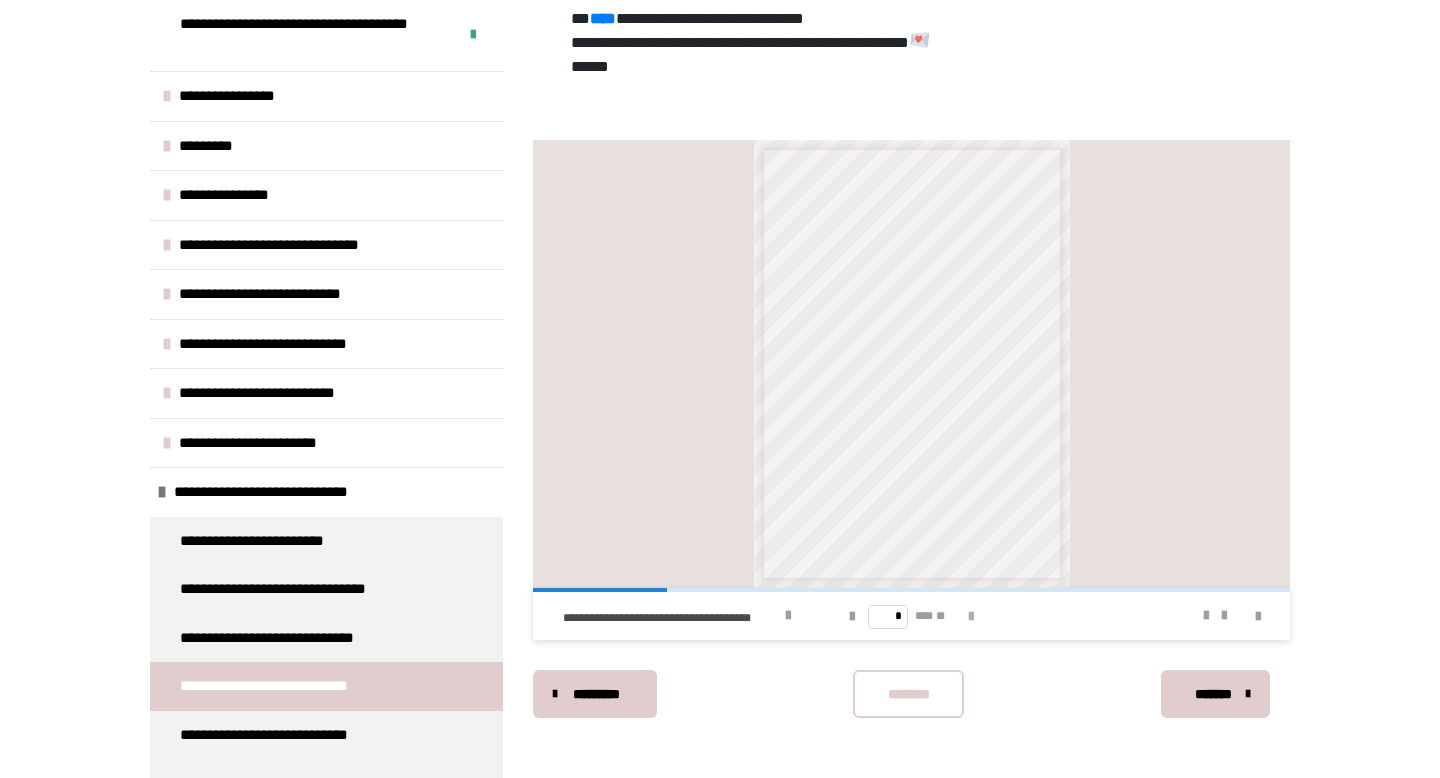 click at bounding box center [971, 617] 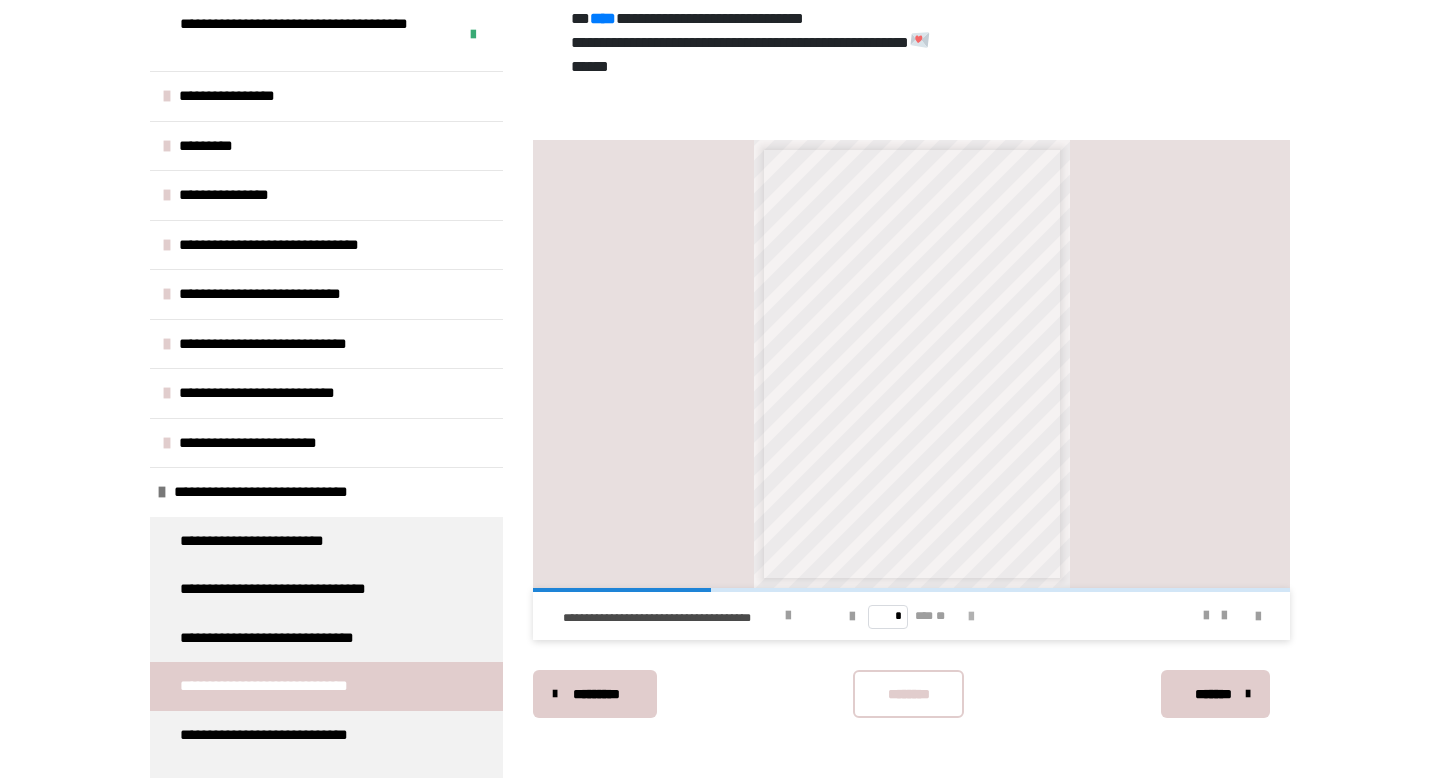 click at bounding box center (971, 617) 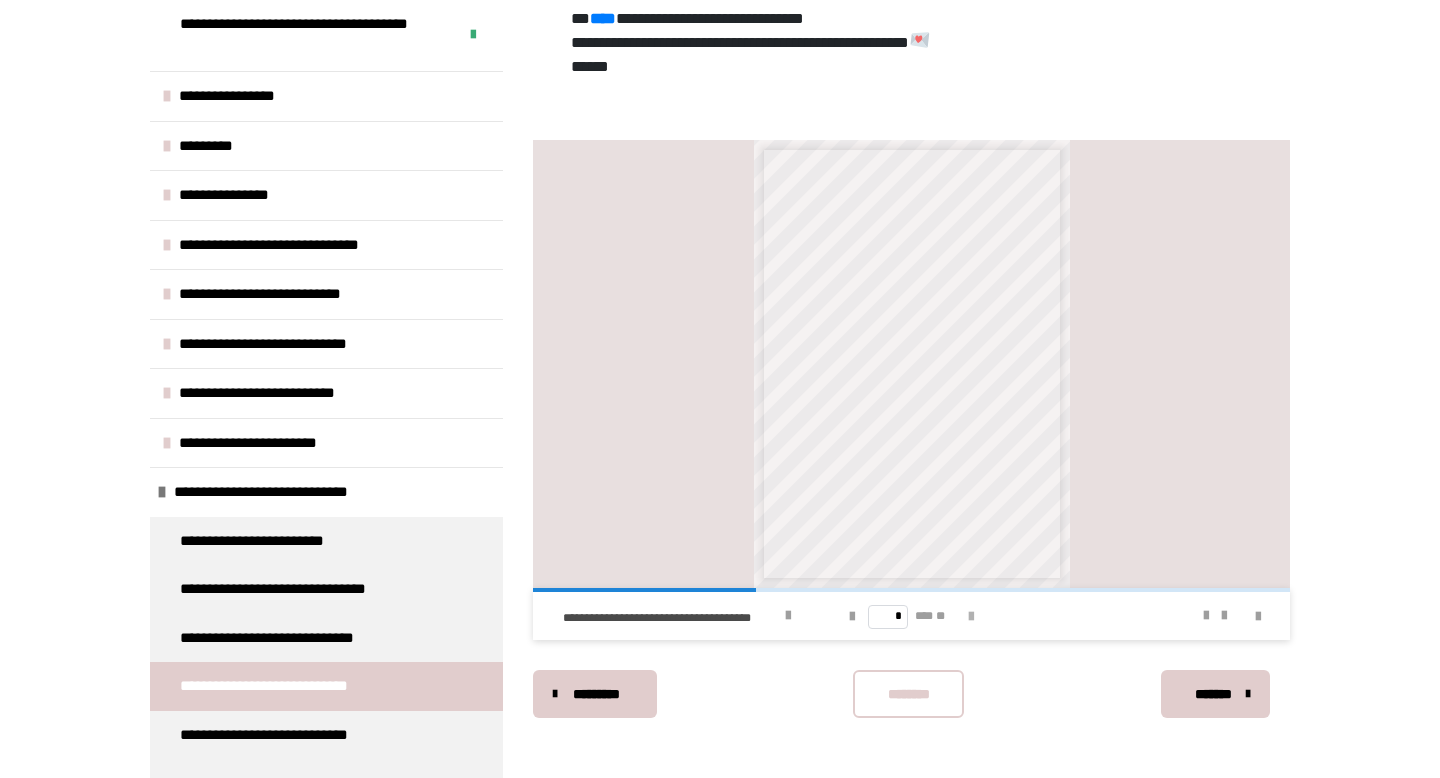 click at bounding box center [971, 617] 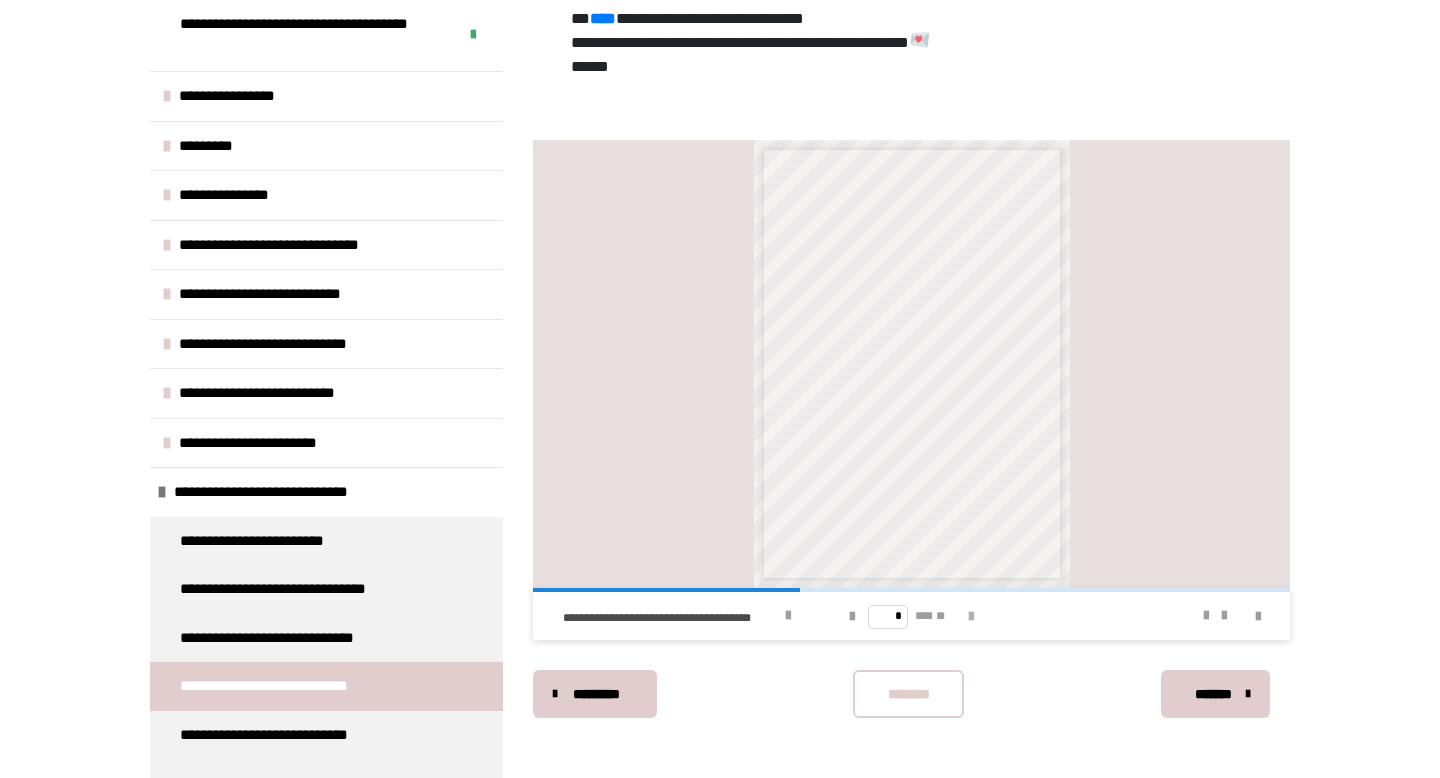 click at bounding box center [971, 617] 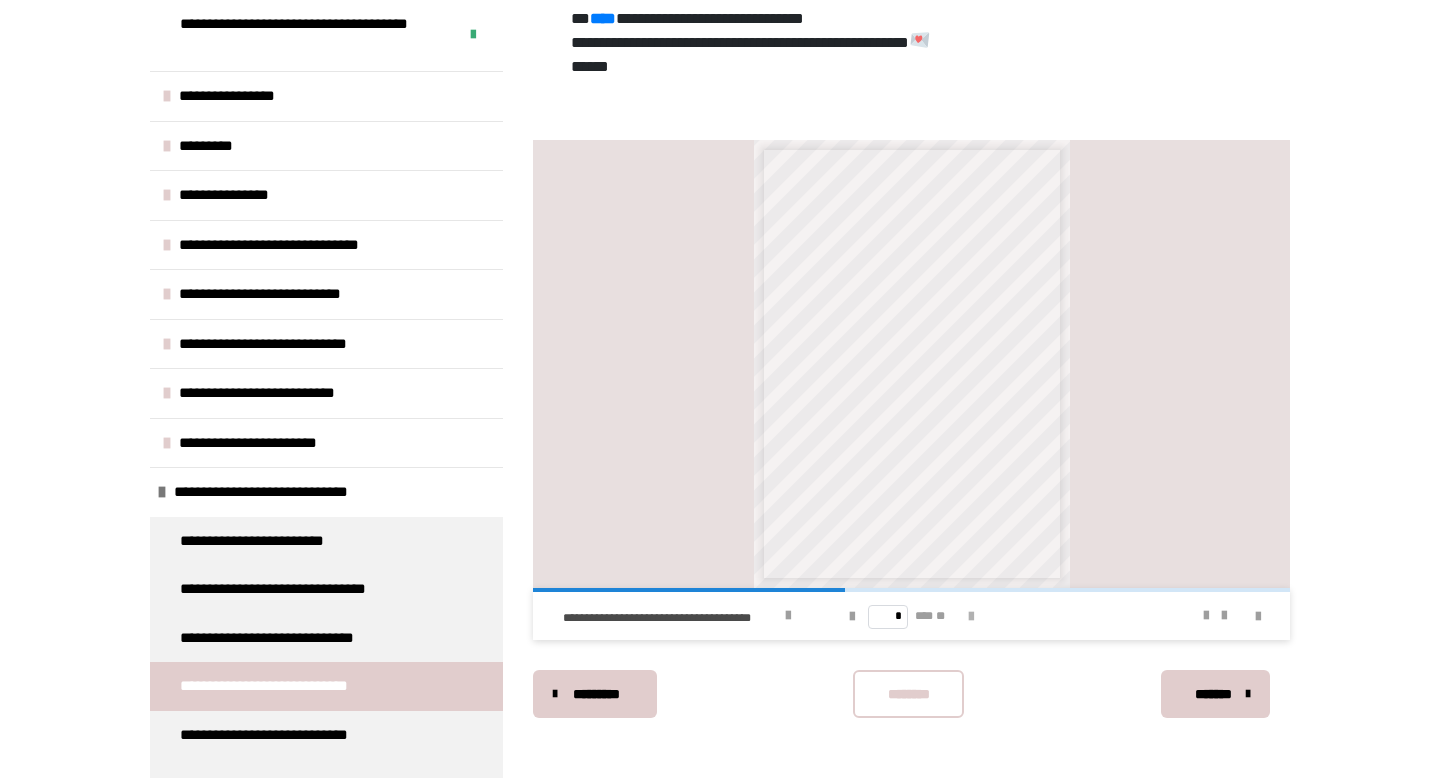 click at bounding box center [971, 617] 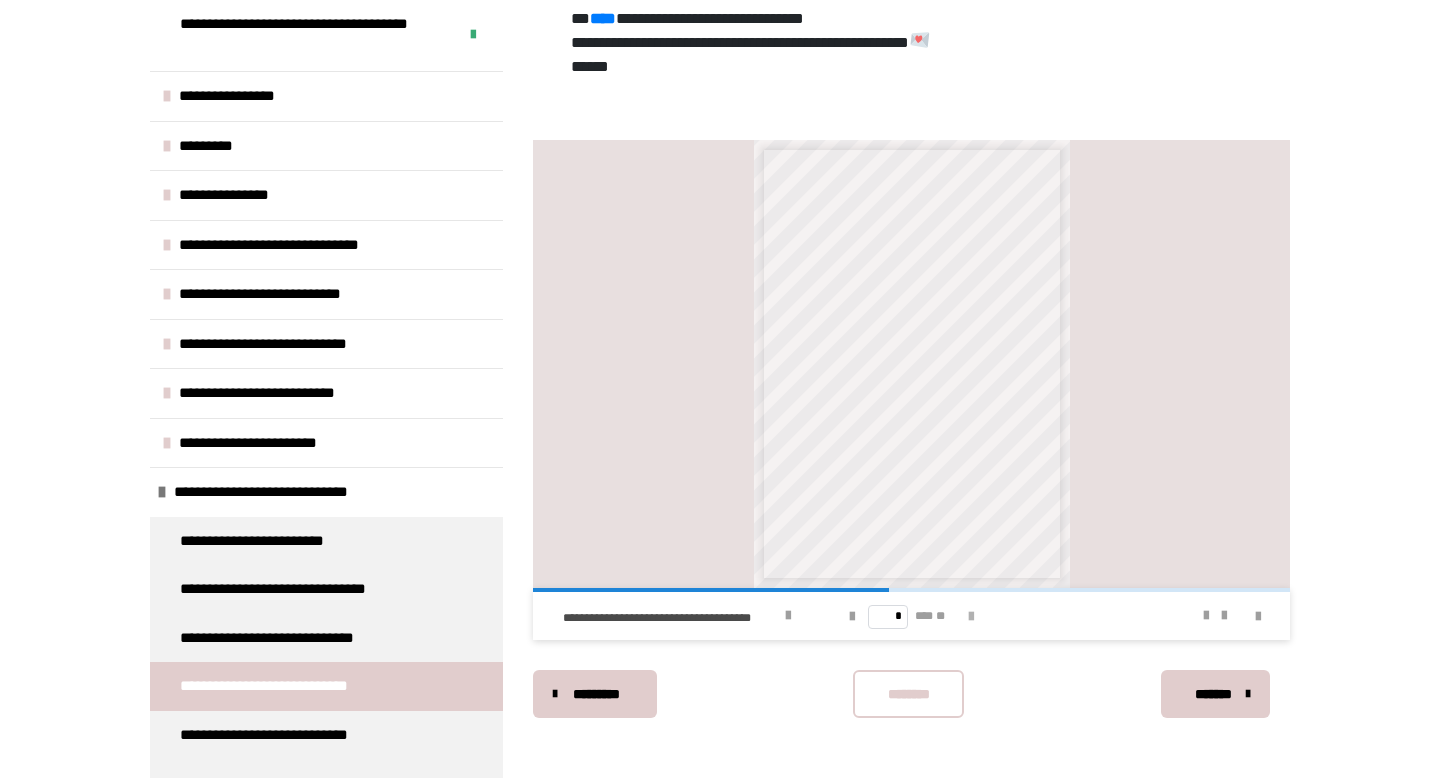 click at bounding box center (971, 617) 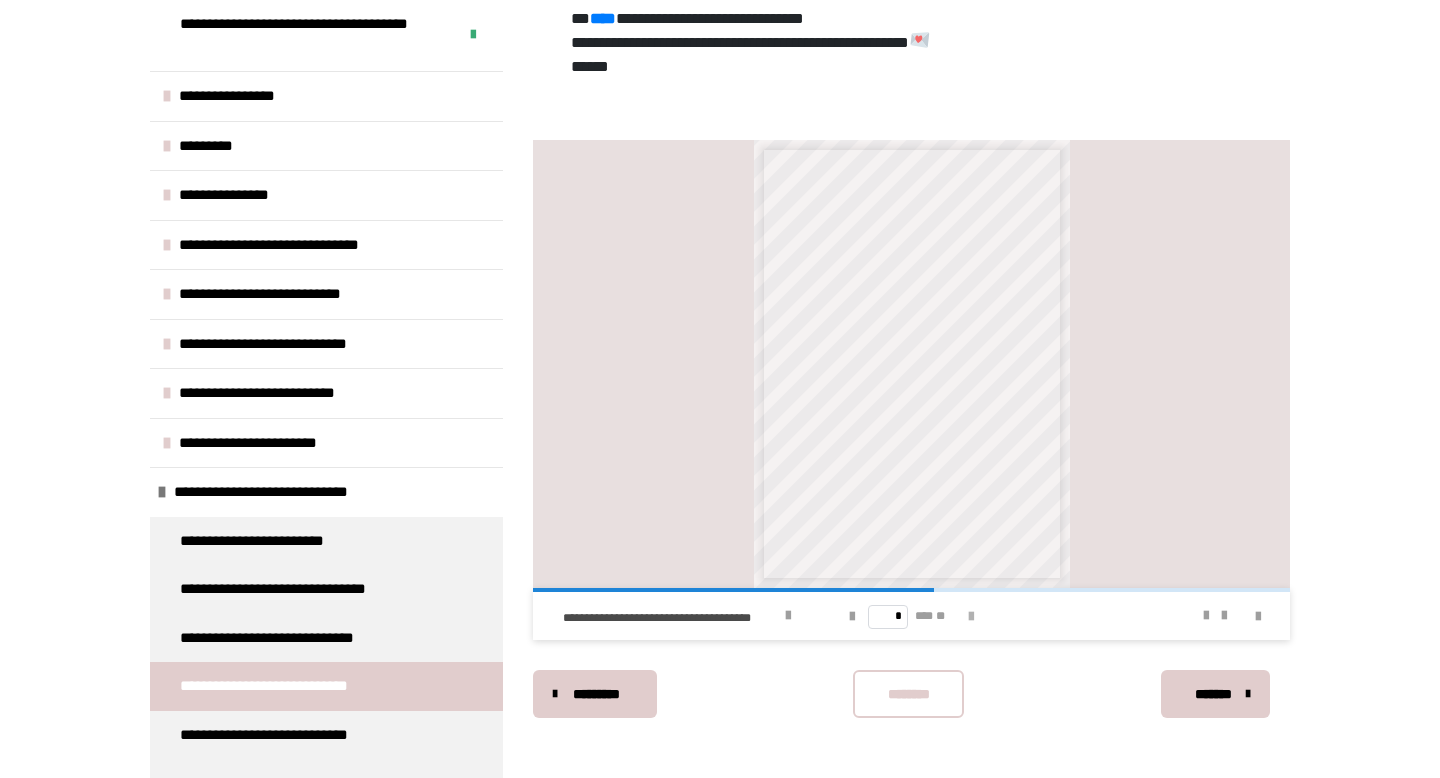 click at bounding box center [971, 617] 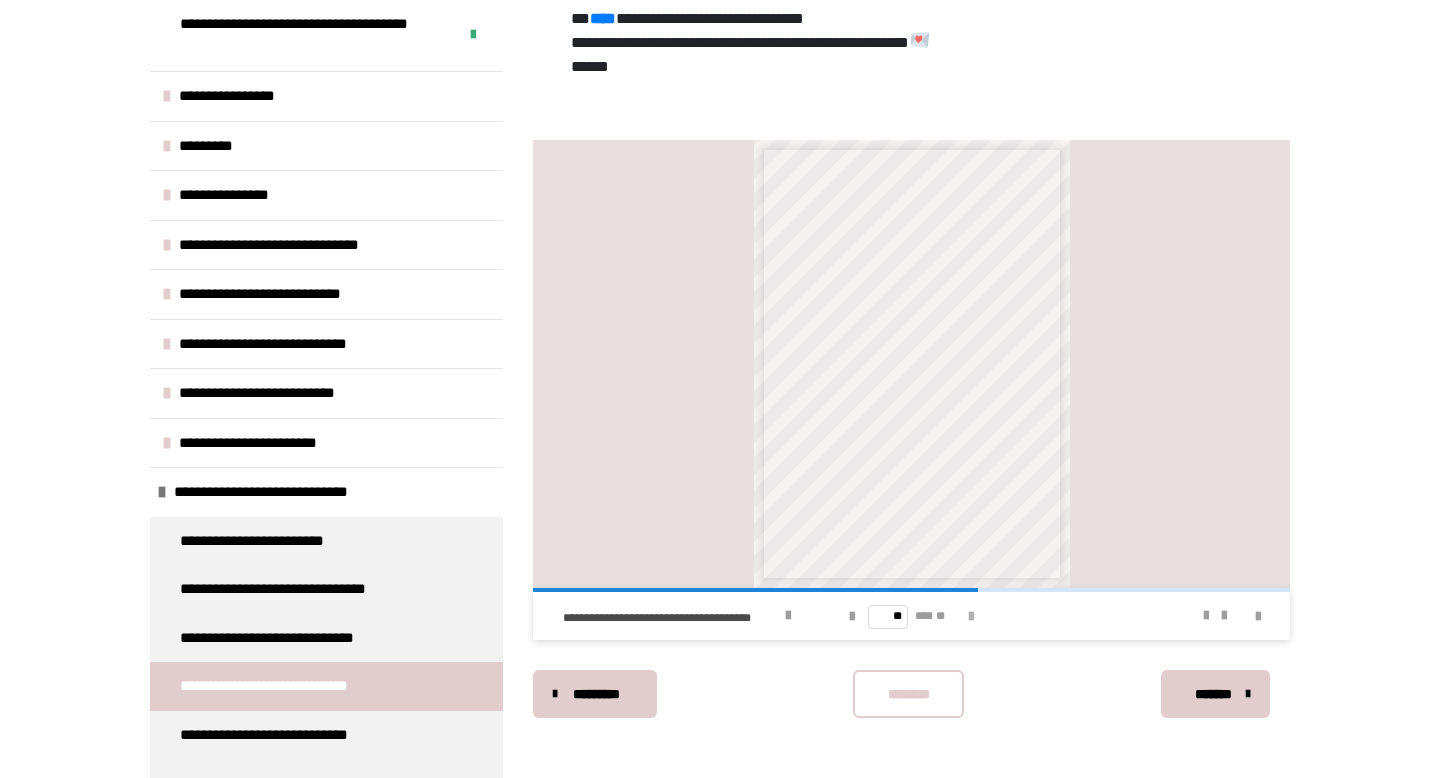click at bounding box center (971, 617) 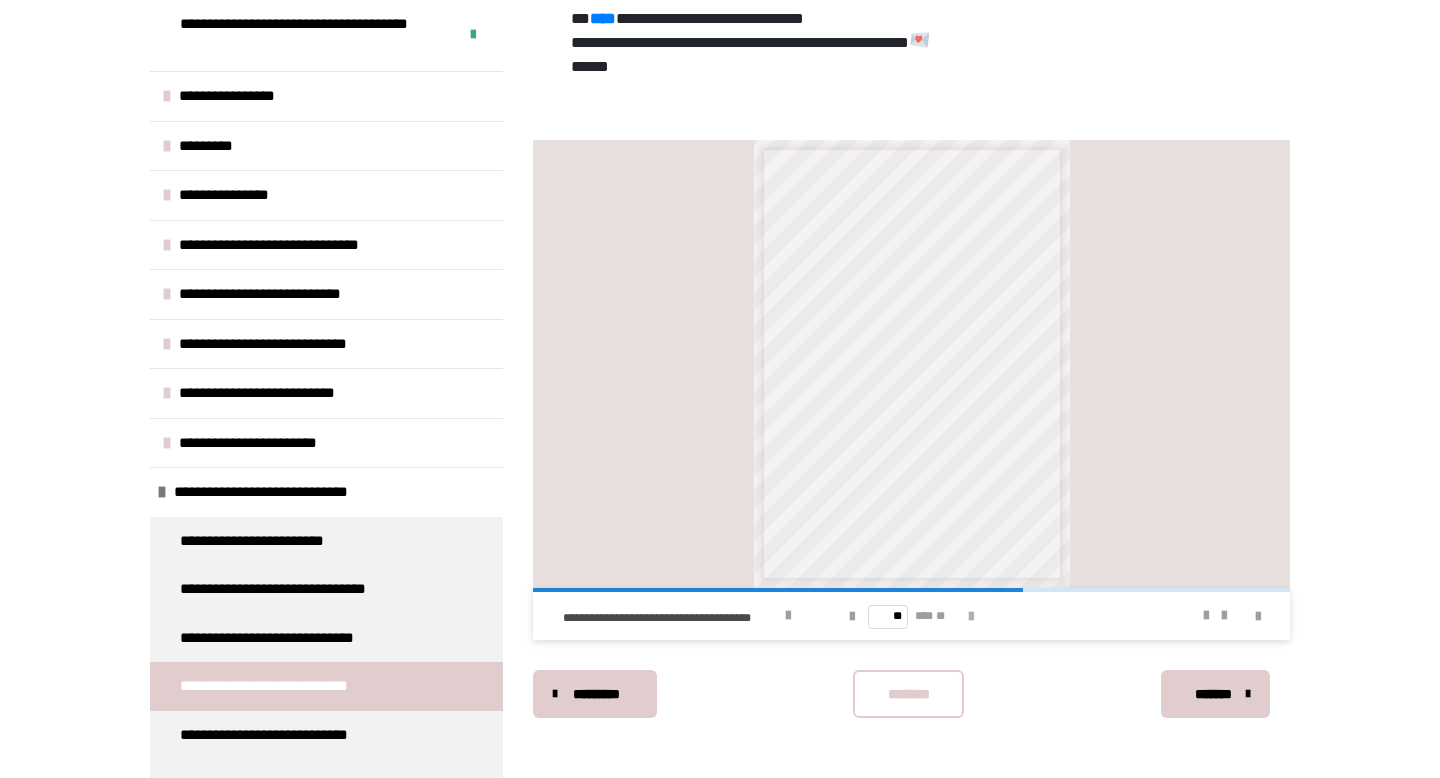 click at bounding box center (971, 617) 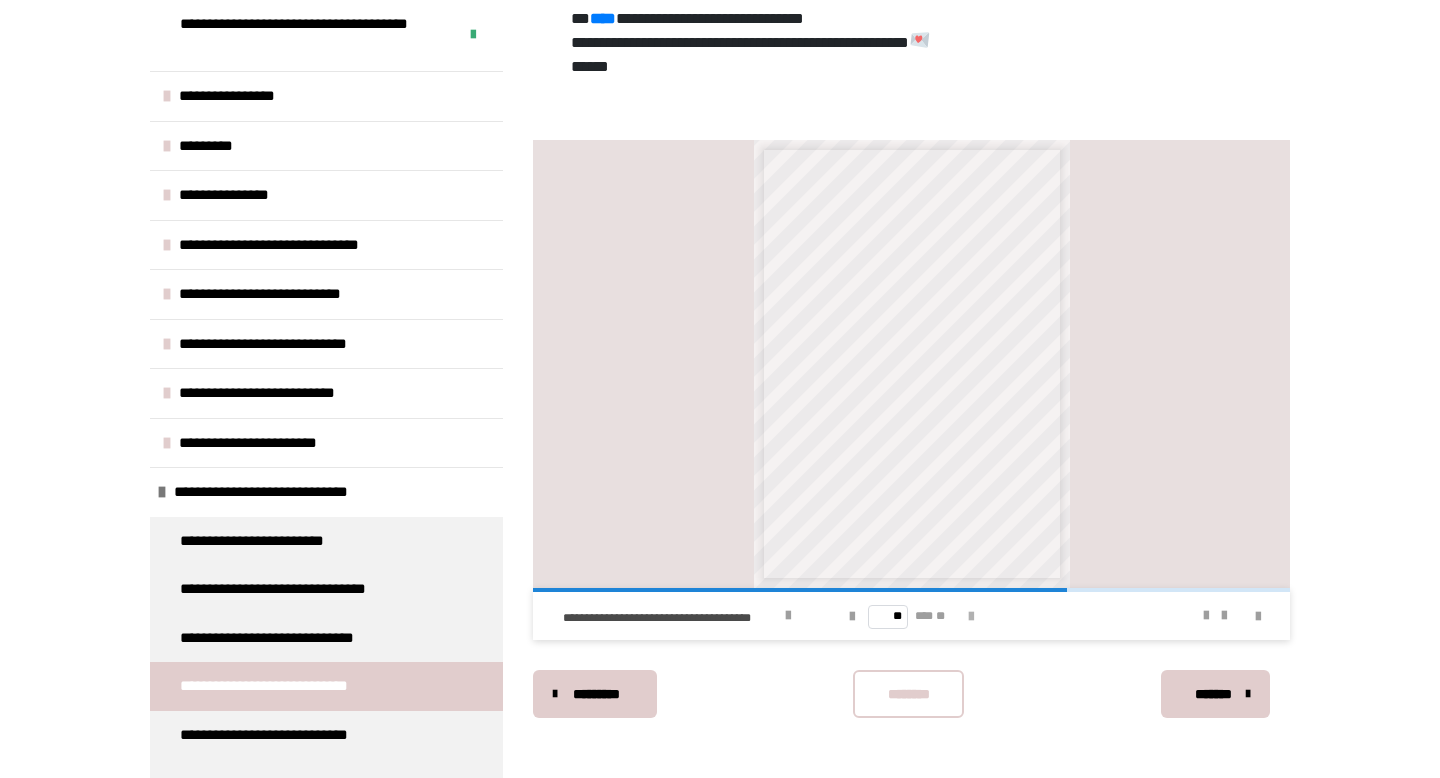 click at bounding box center [971, 617] 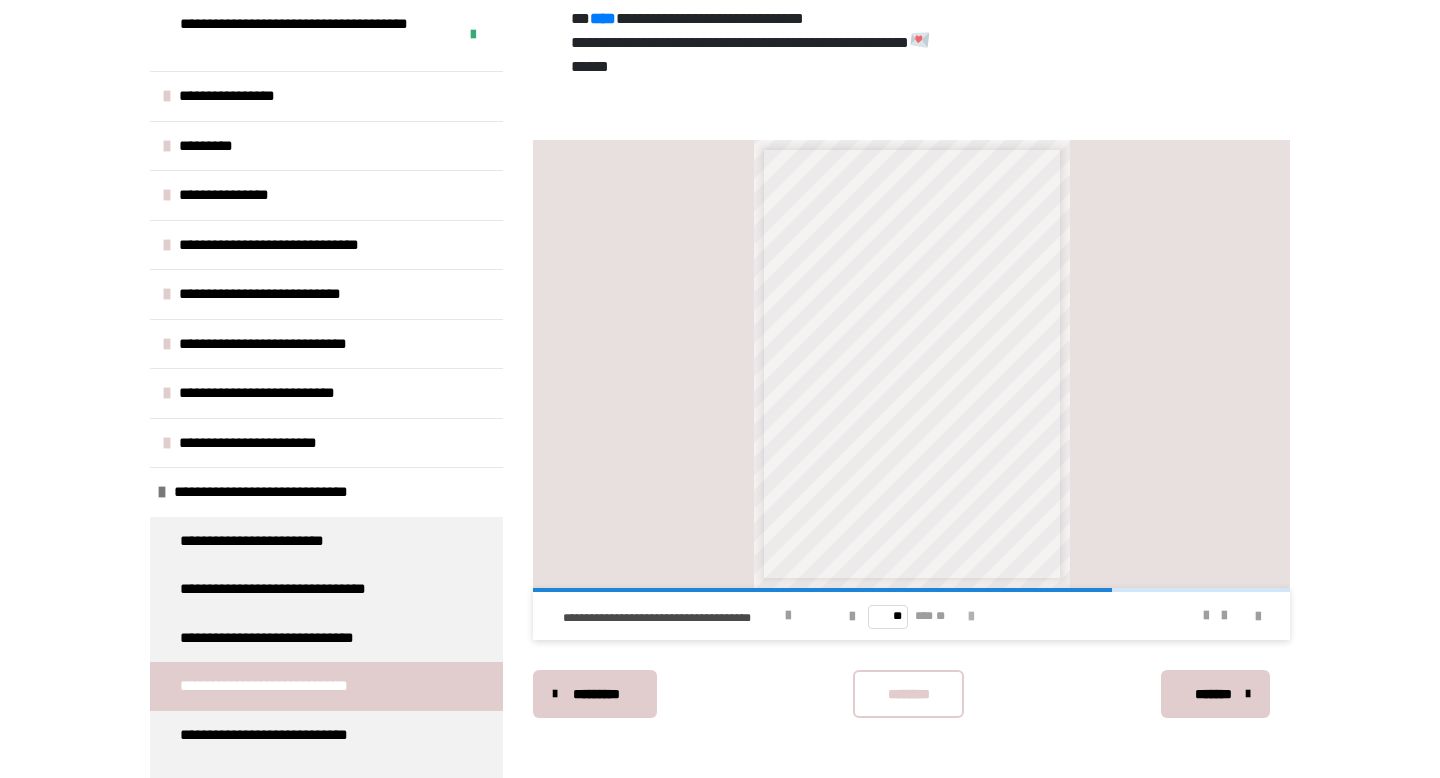 click at bounding box center (971, 617) 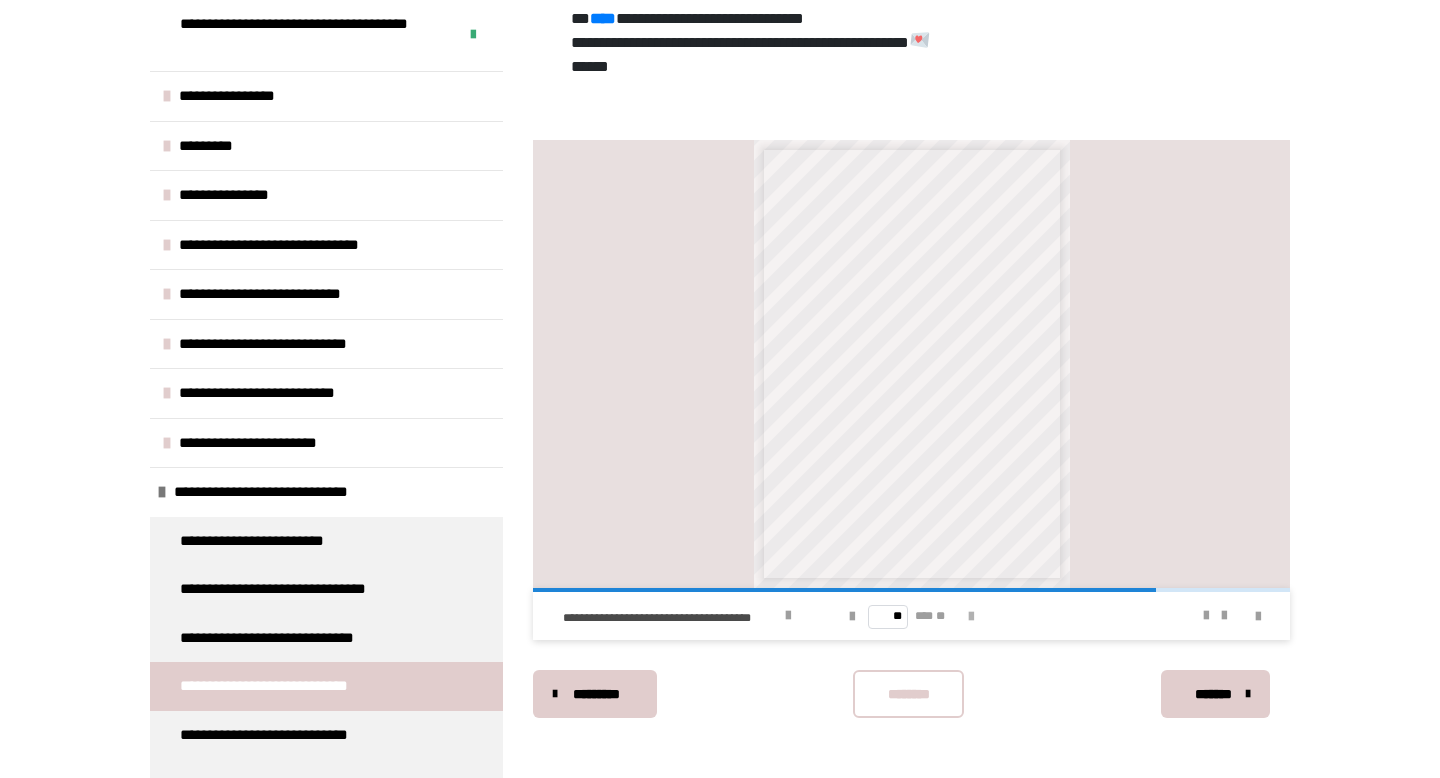 click at bounding box center [971, 617] 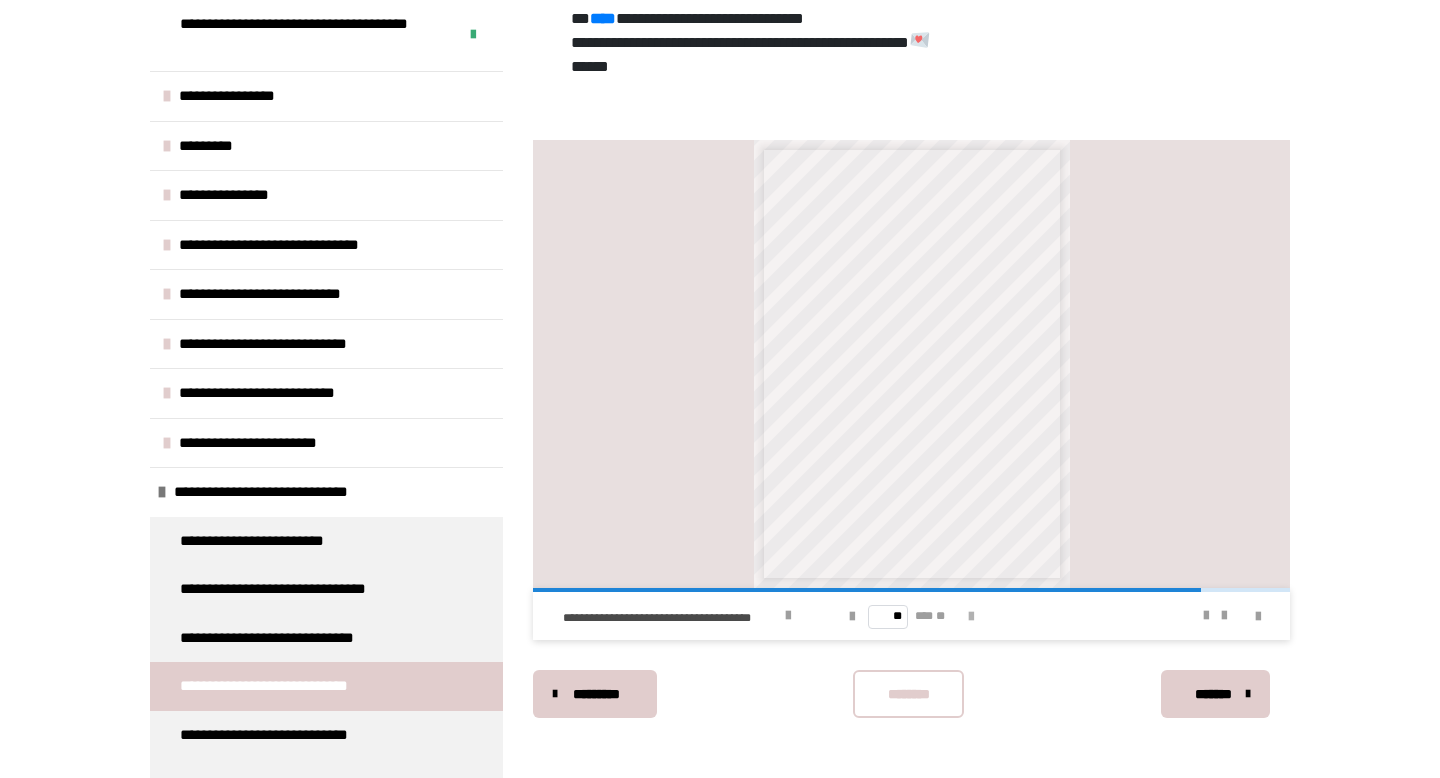 click at bounding box center (971, 617) 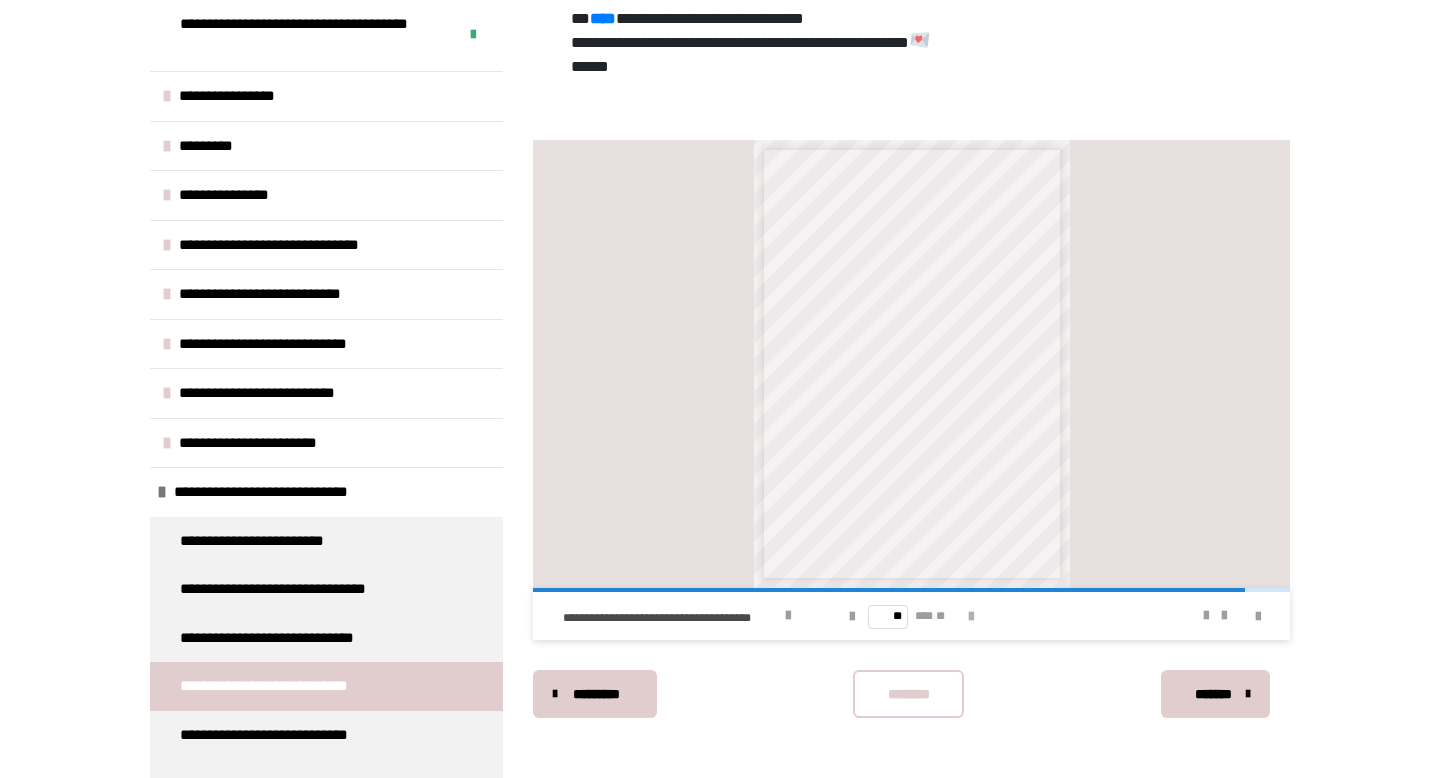 click at bounding box center [971, 617] 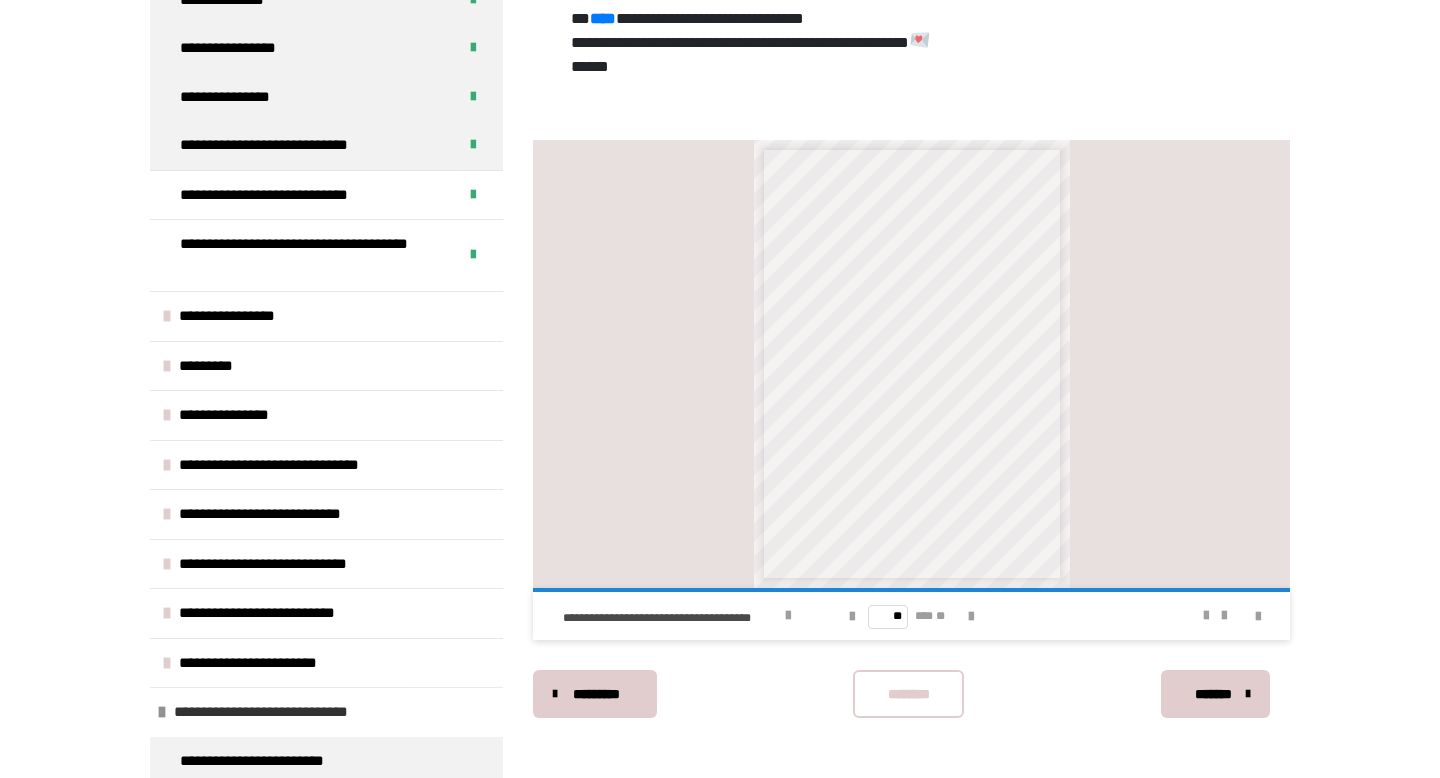 scroll, scrollTop: 0, scrollLeft: 0, axis: both 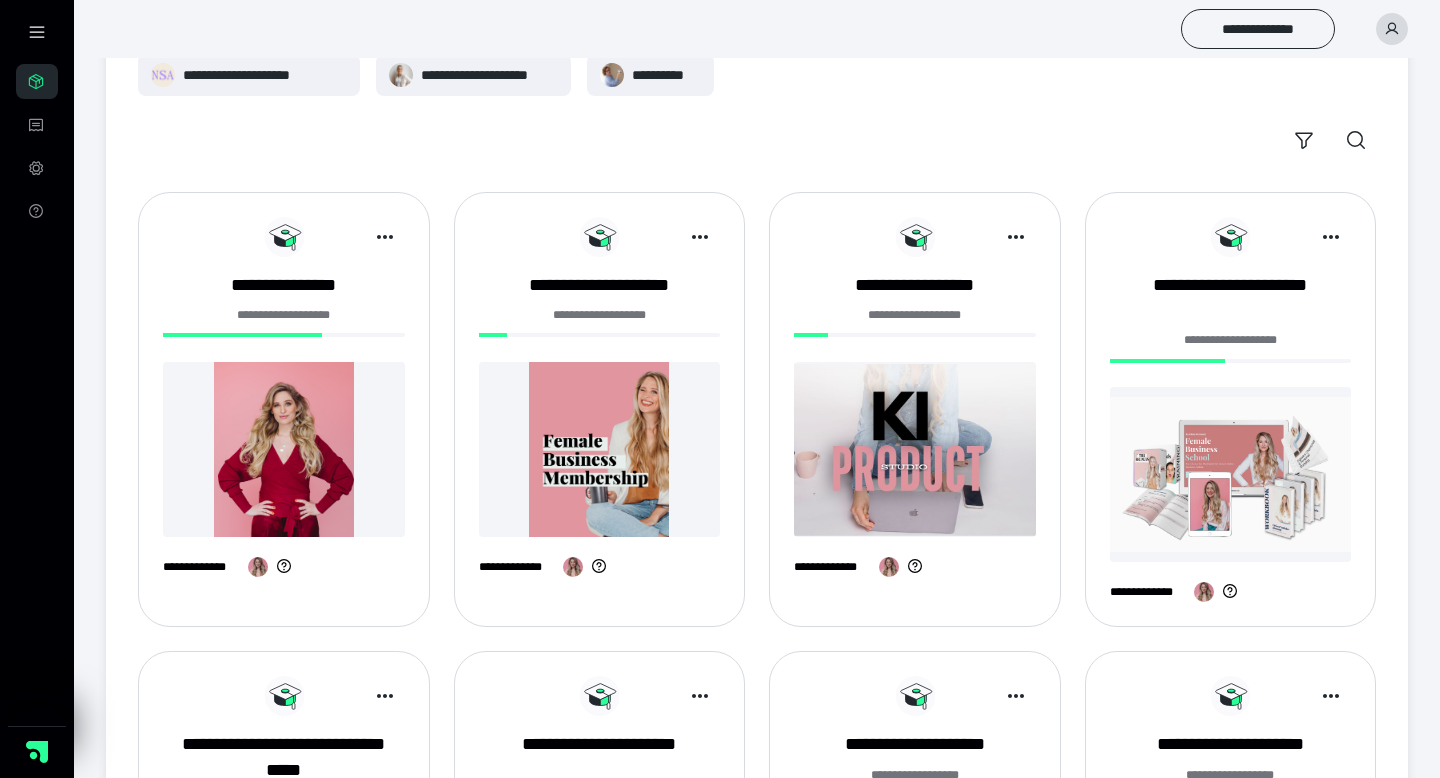 click at bounding box center (1231, 474) 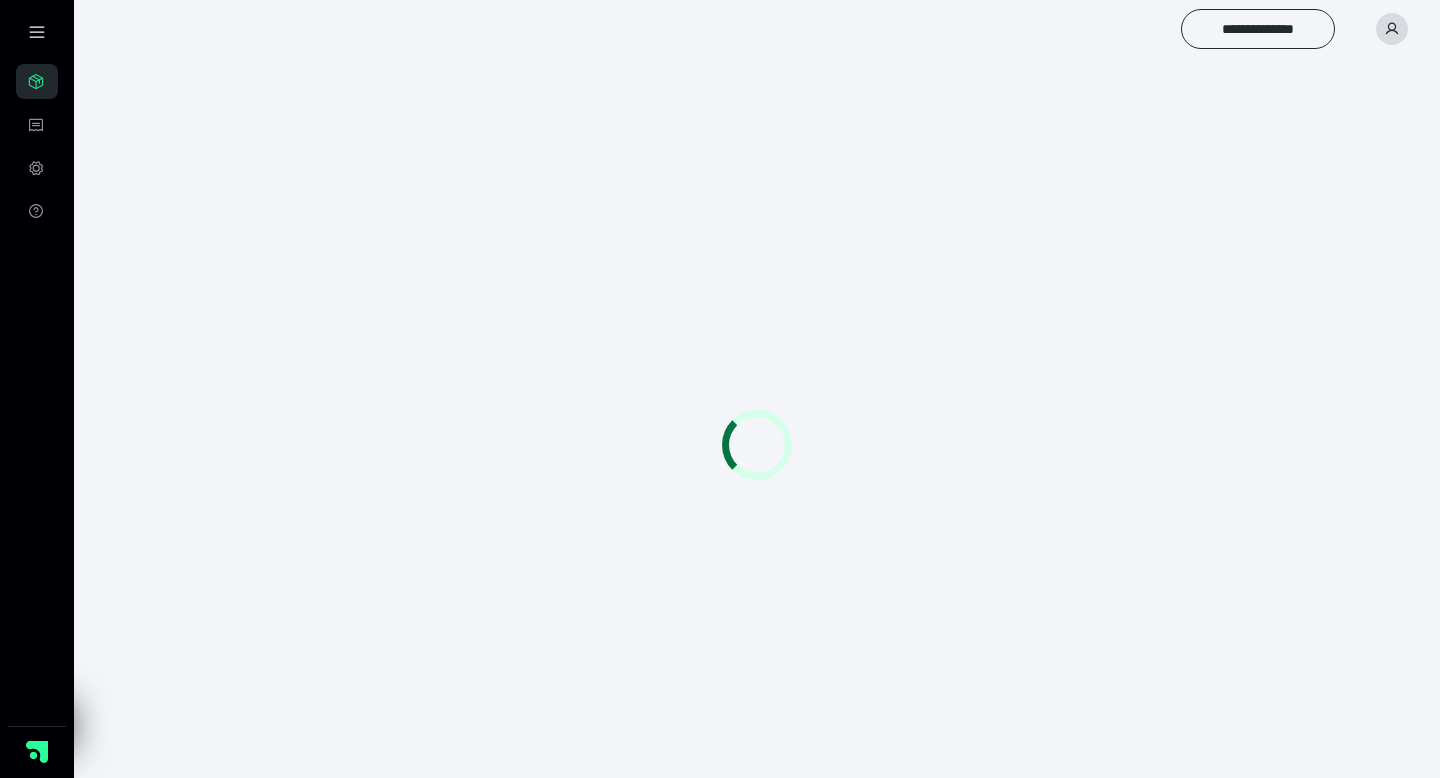 scroll, scrollTop: 0, scrollLeft: 0, axis: both 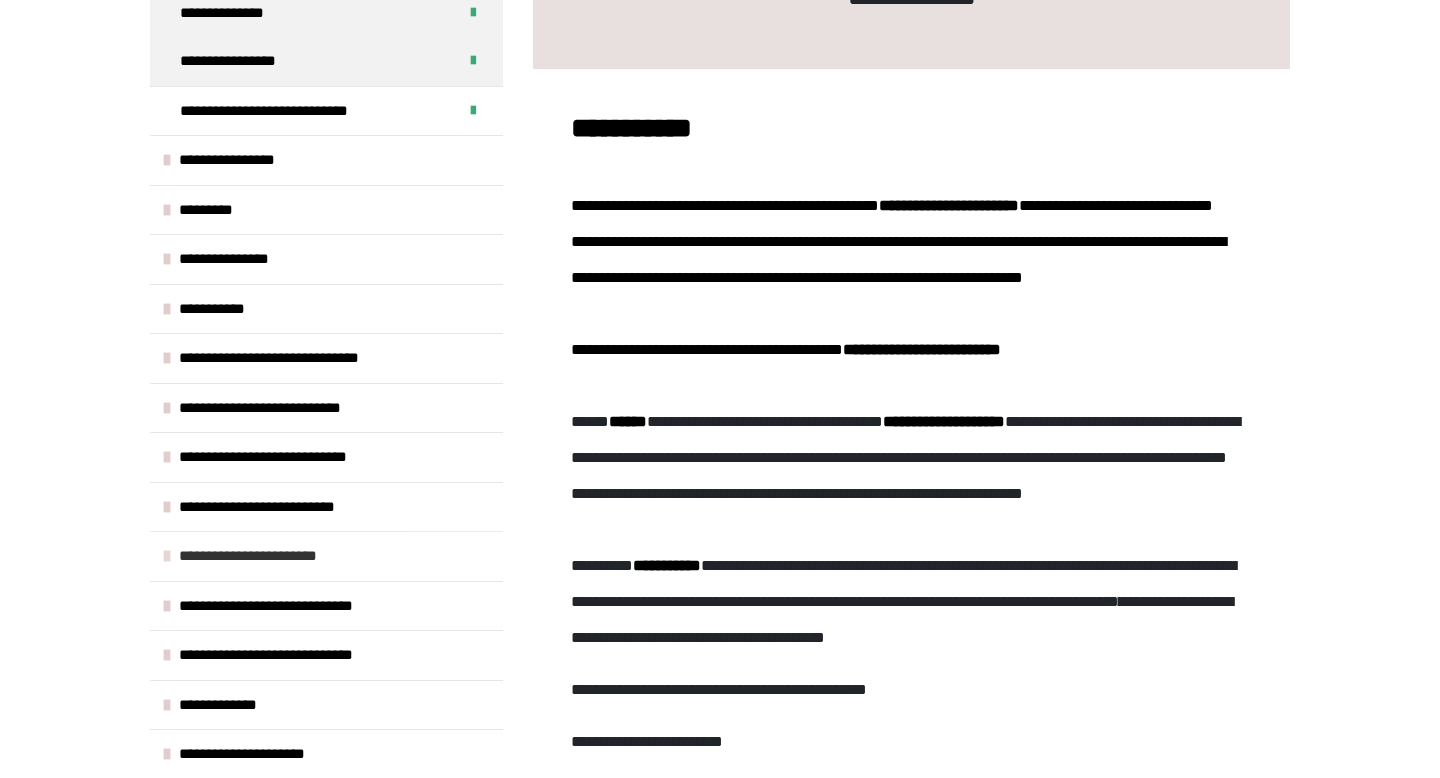 click on "**********" at bounding box center [277, 556] 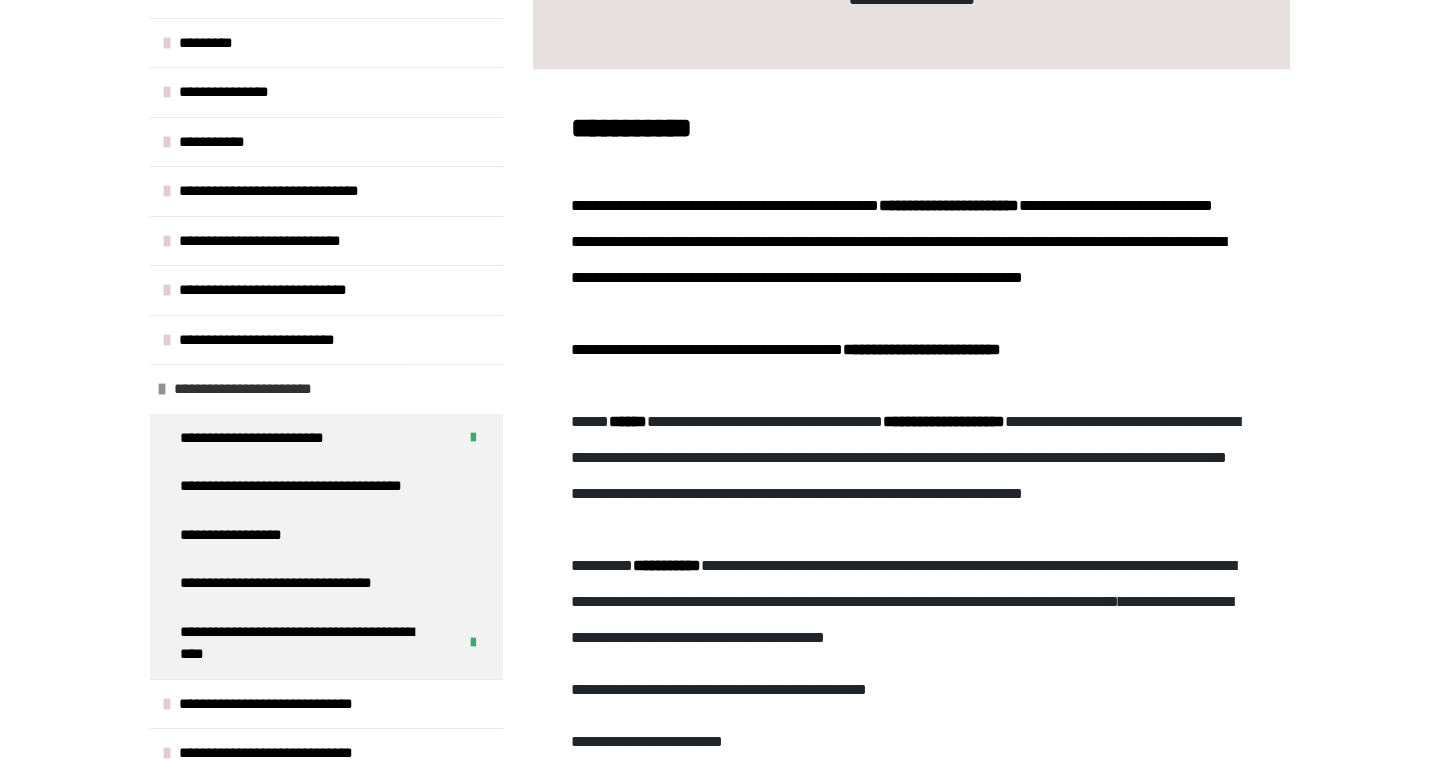 scroll, scrollTop: 389, scrollLeft: 0, axis: vertical 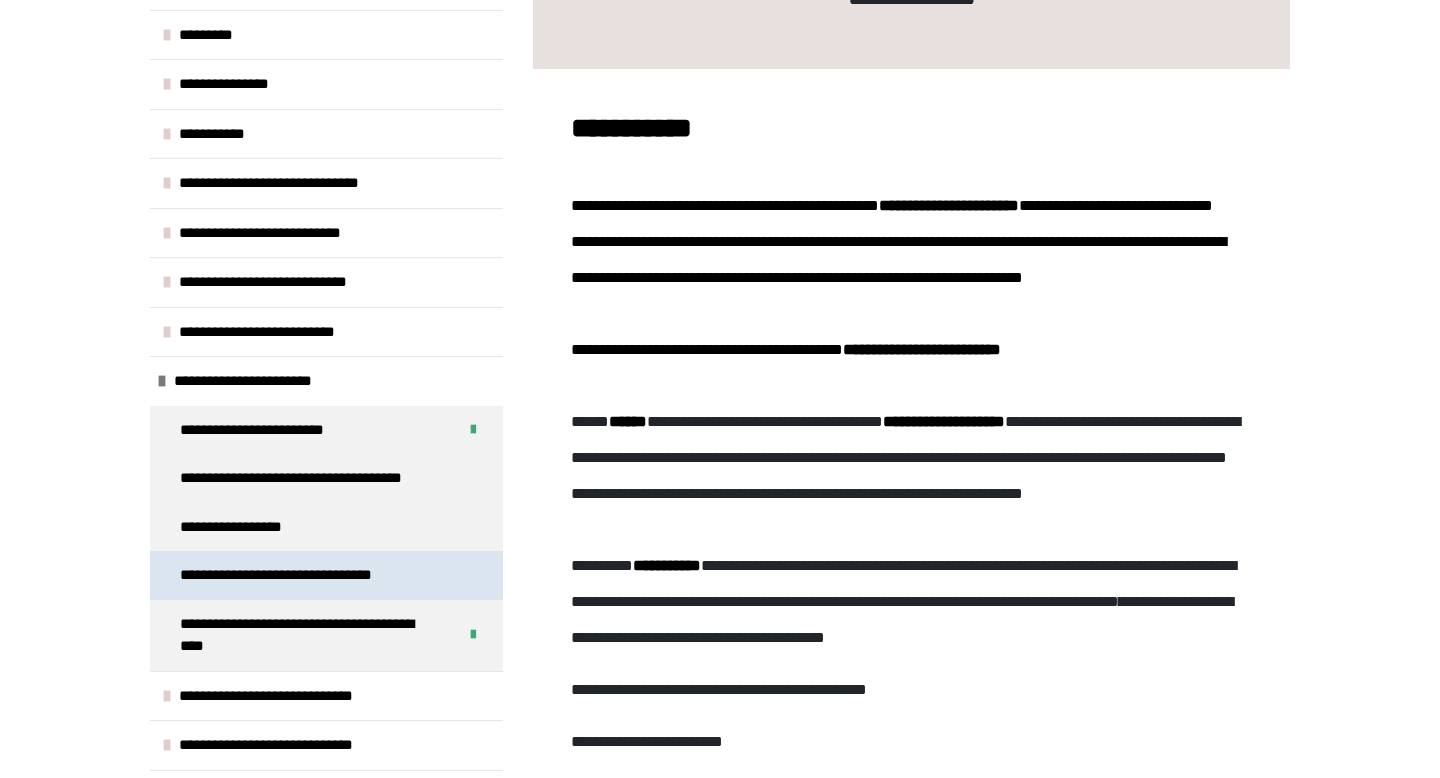 click on "**********" at bounding box center (314, 575) 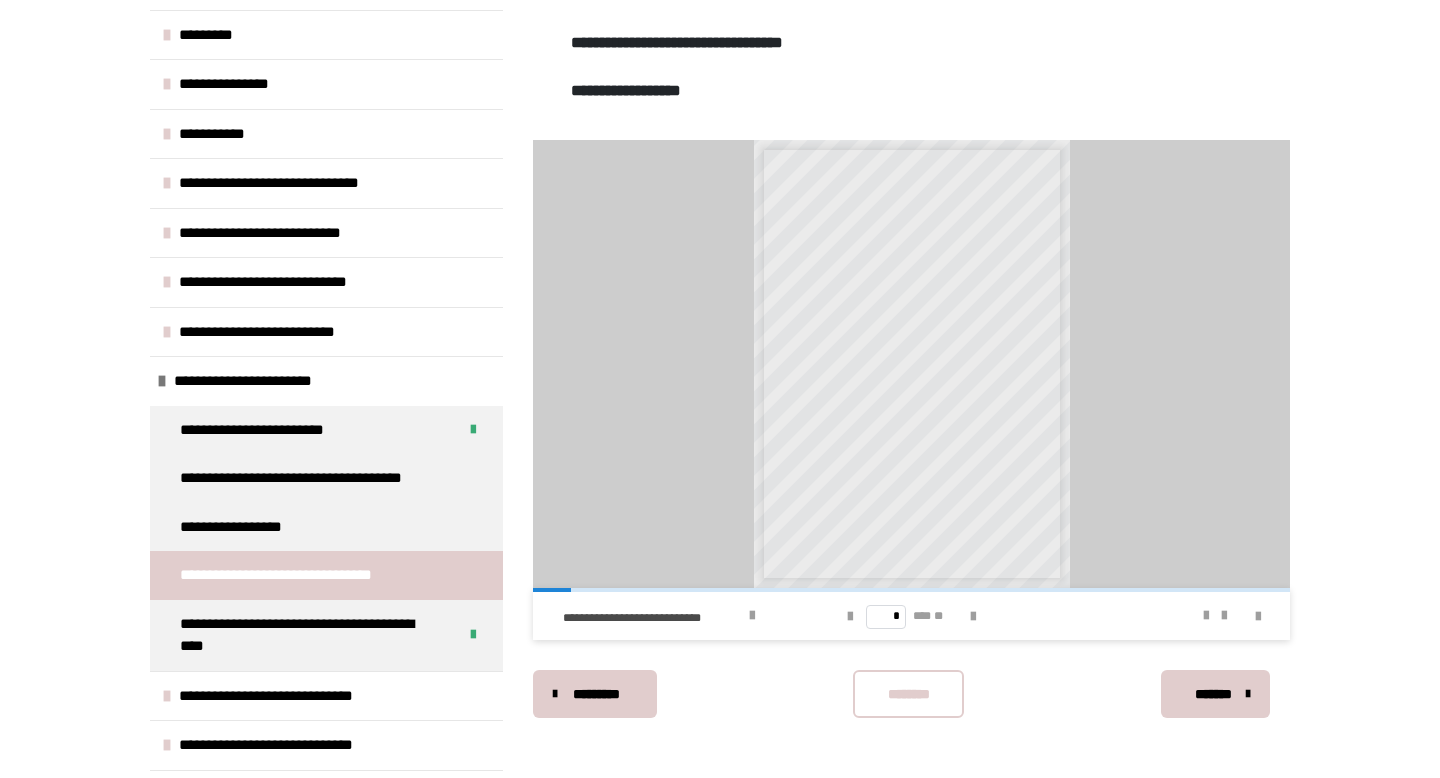 scroll, scrollTop: 657, scrollLeft: 0, axis: vertical 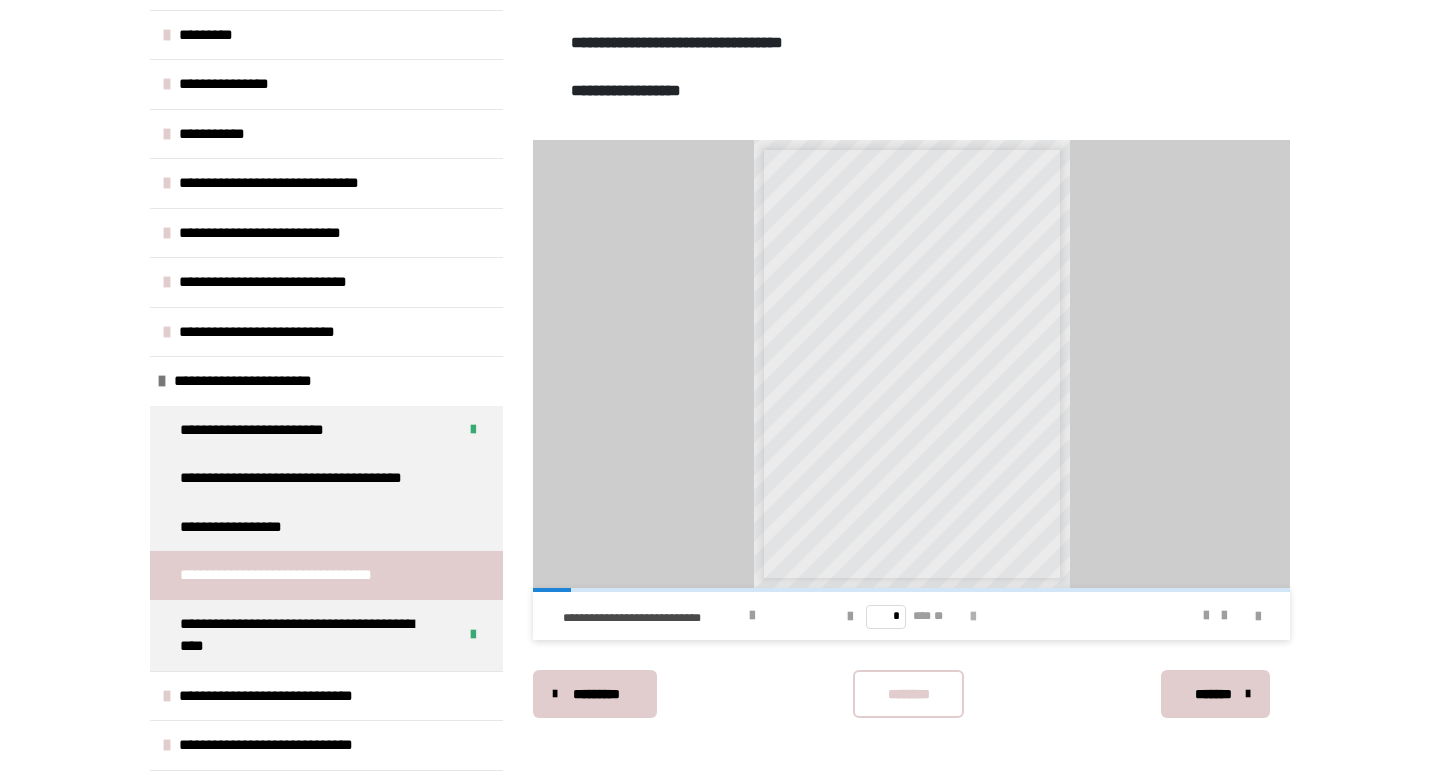 click at bounding box center [973, 617] 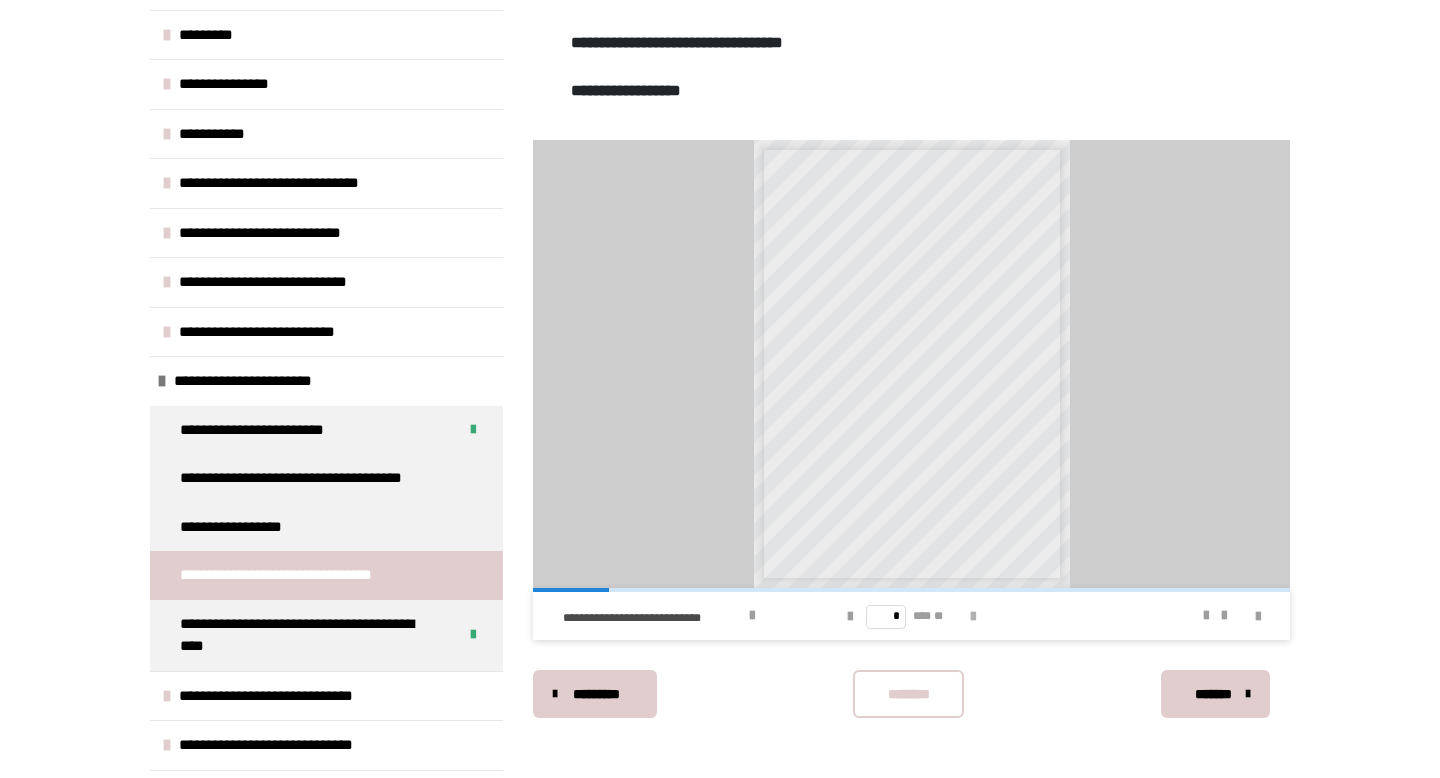 click at bounding box center [973, 617] 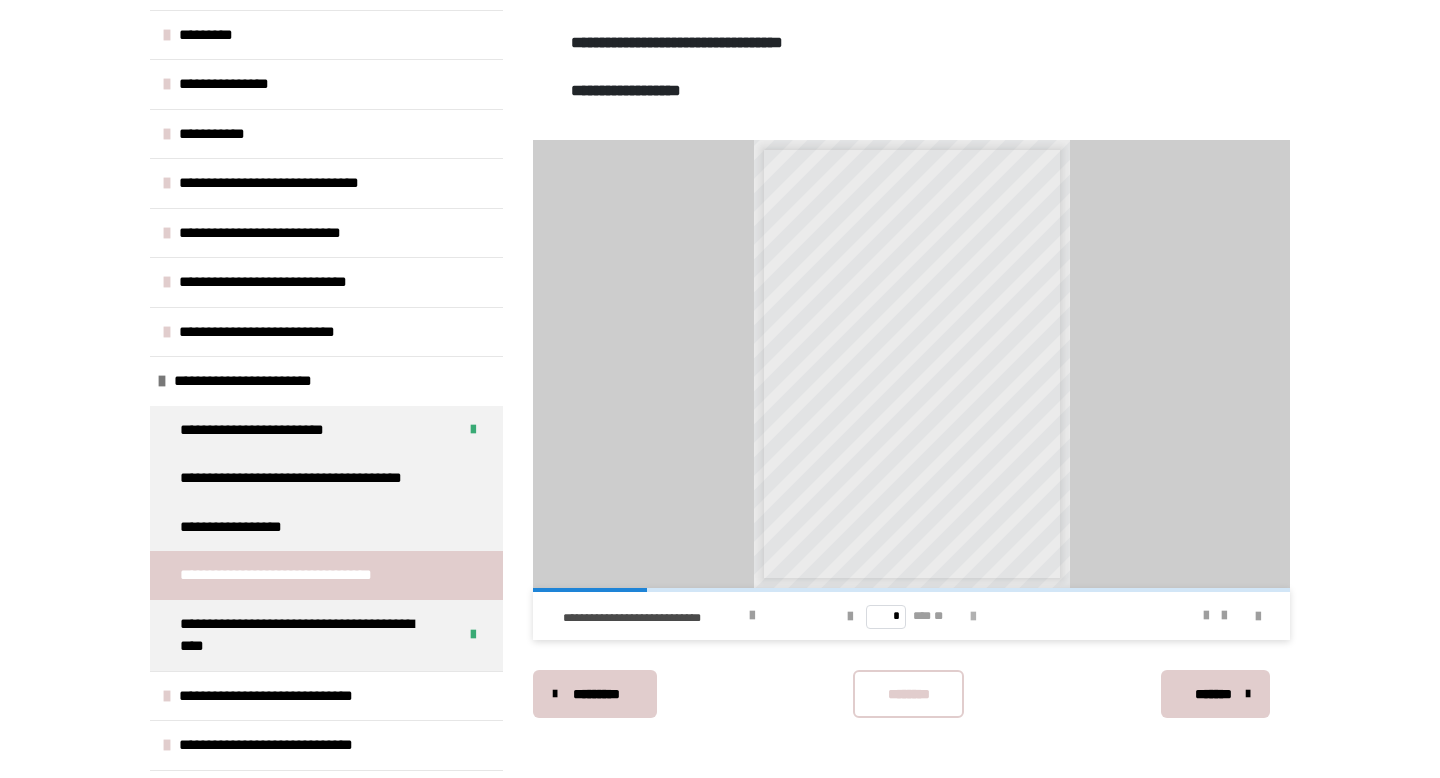 click at bounding box center (973, 617) 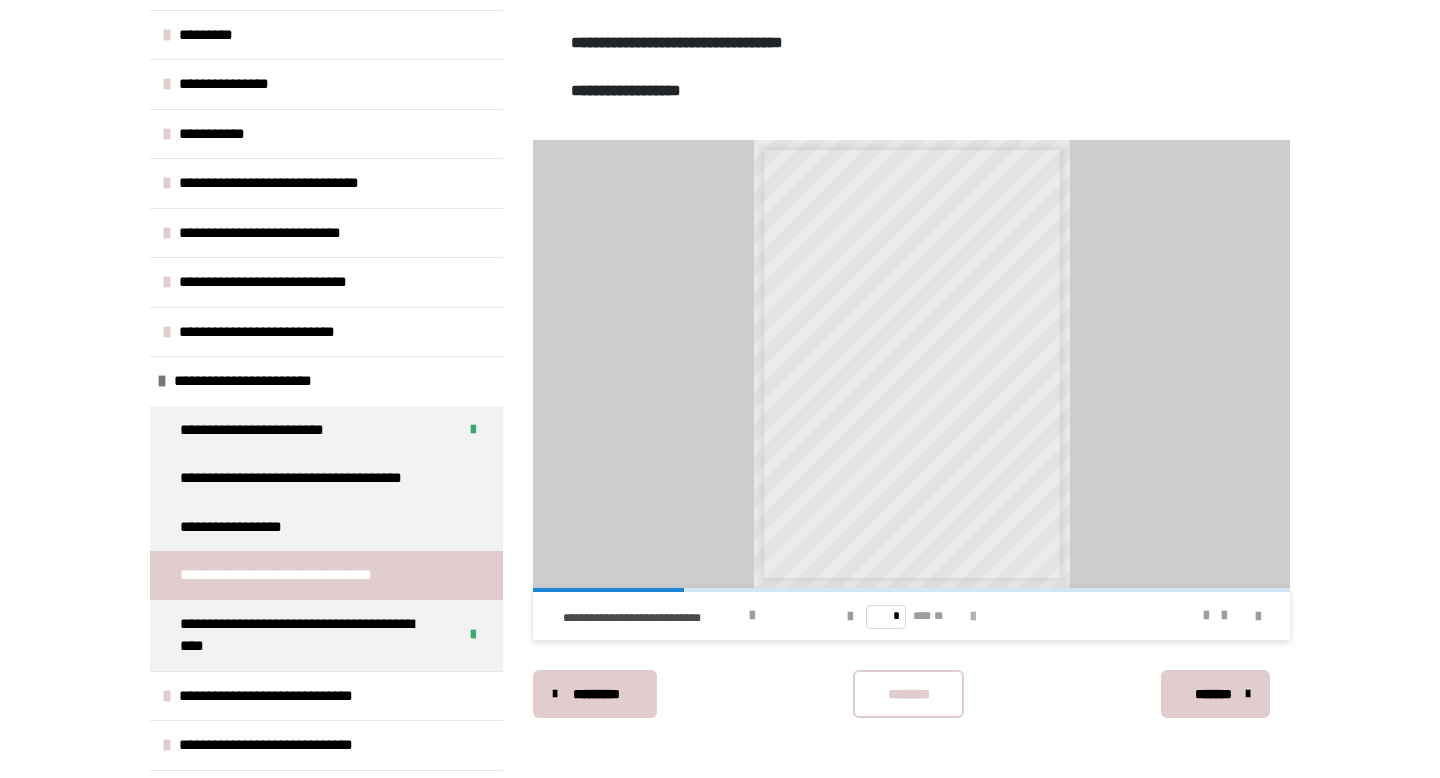 click at bounding box center [973, 617] 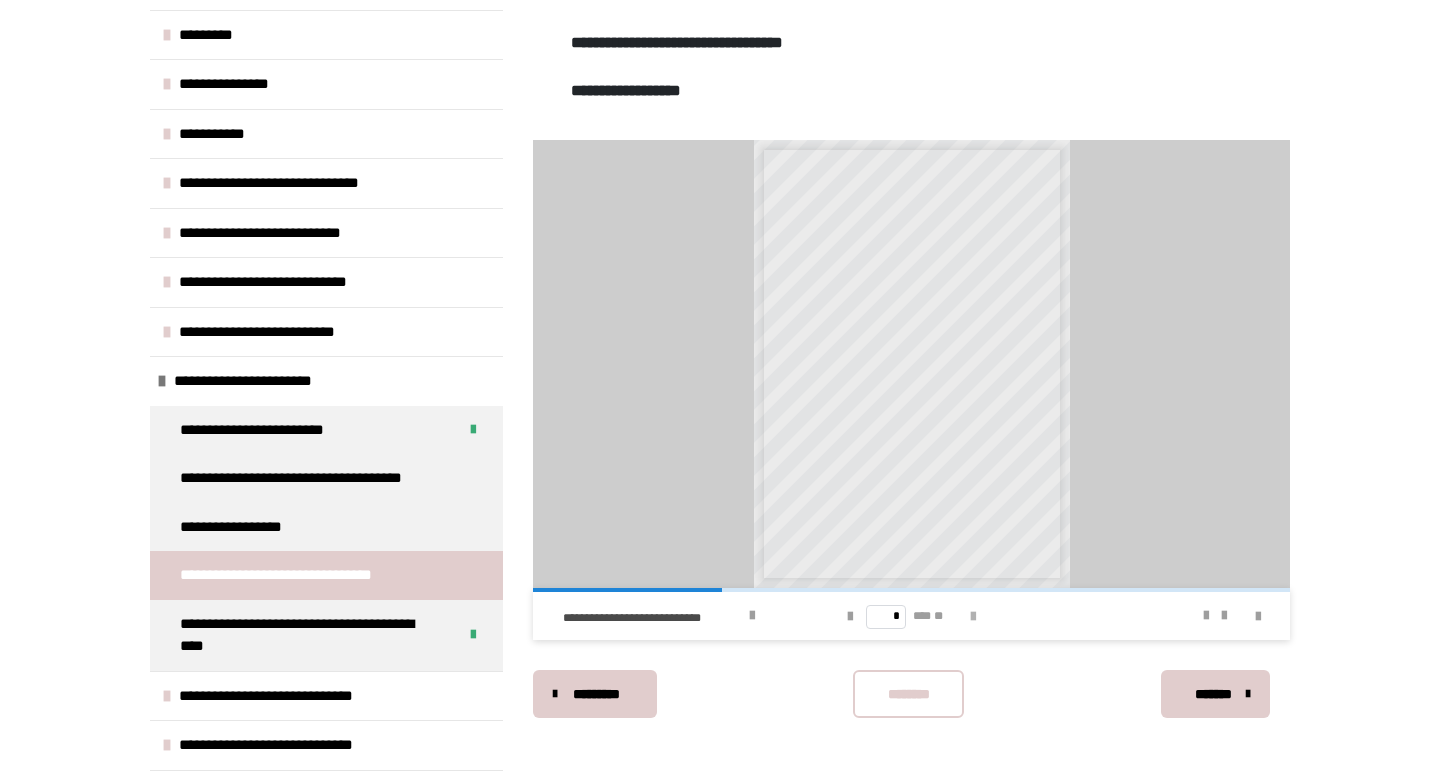 click at bounding box center [973, 617] 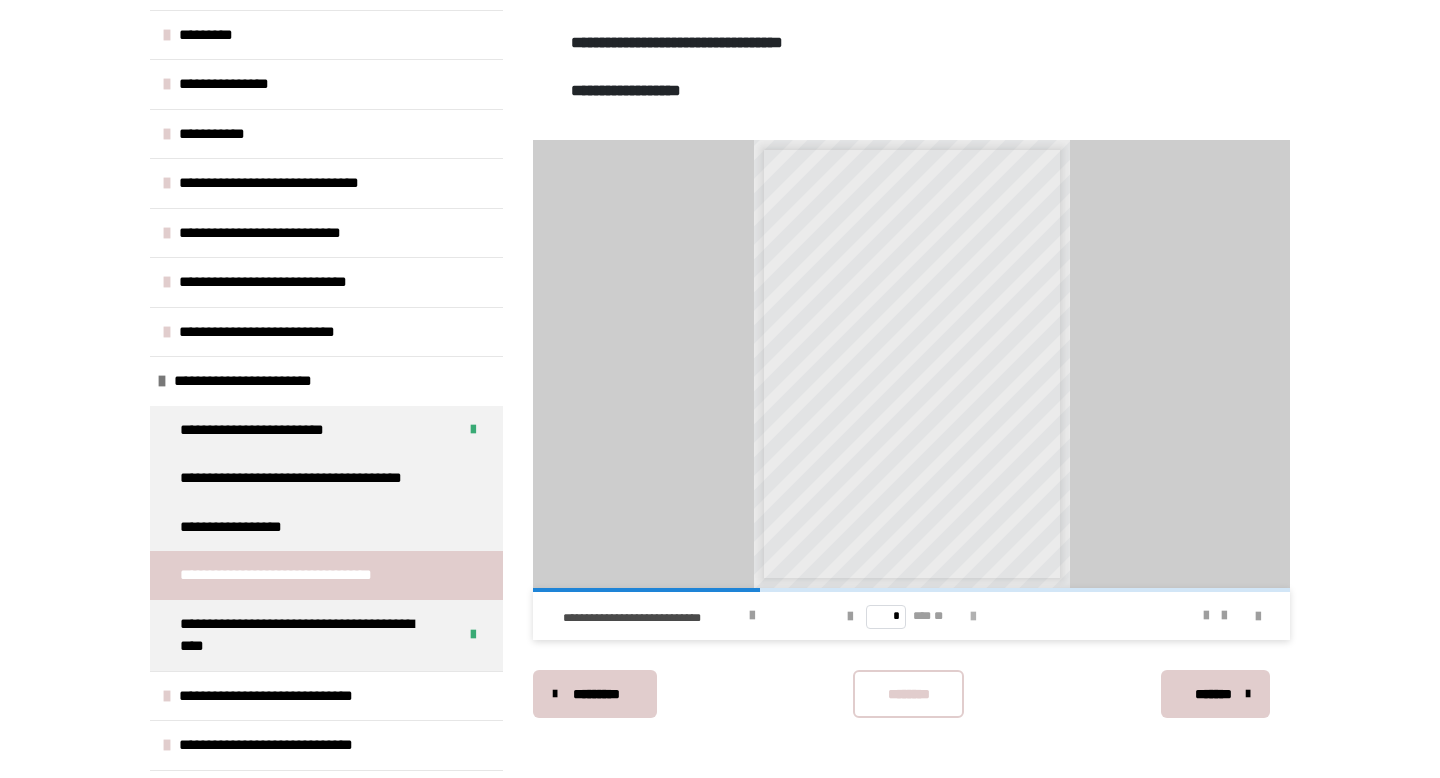 click at bounding box center (973, 617) 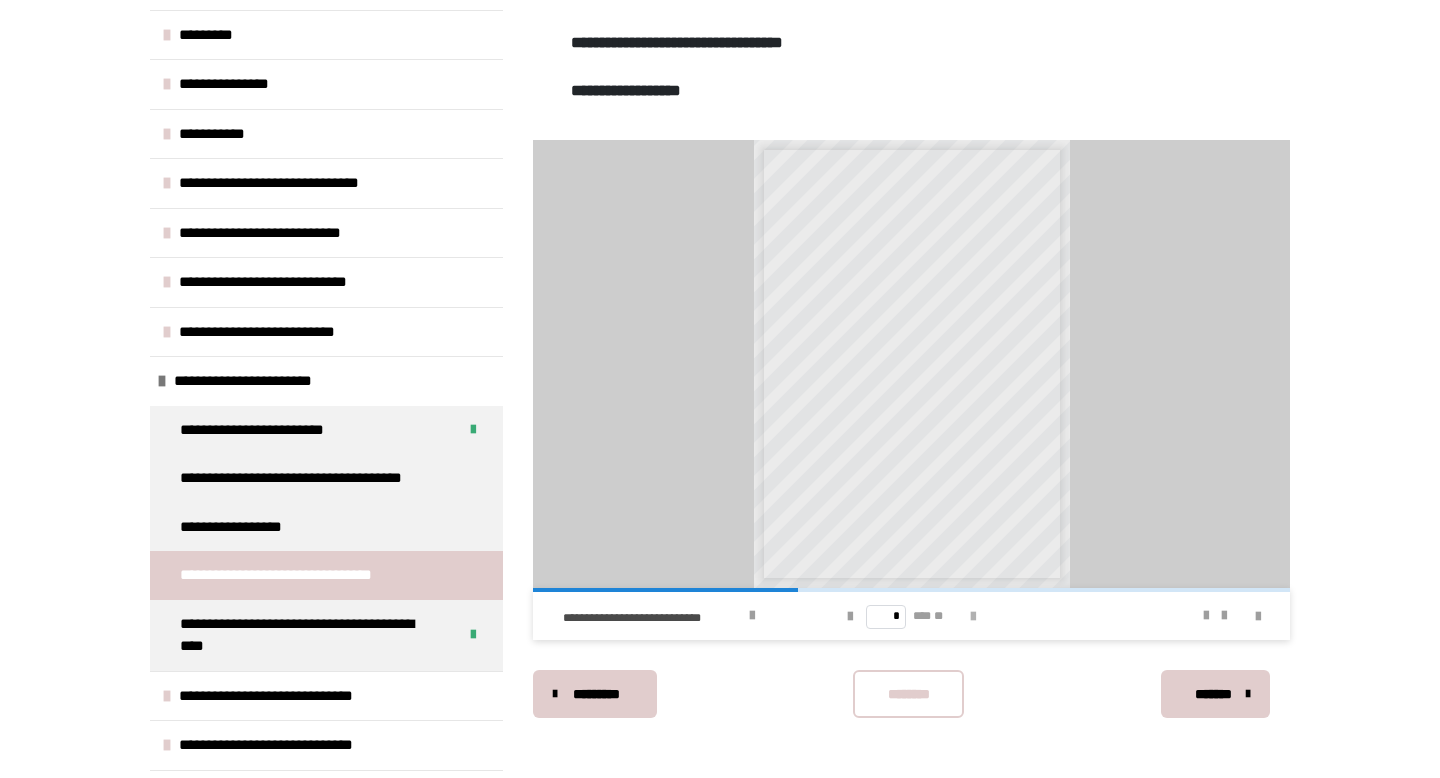 click at bounding box center (973, 617) 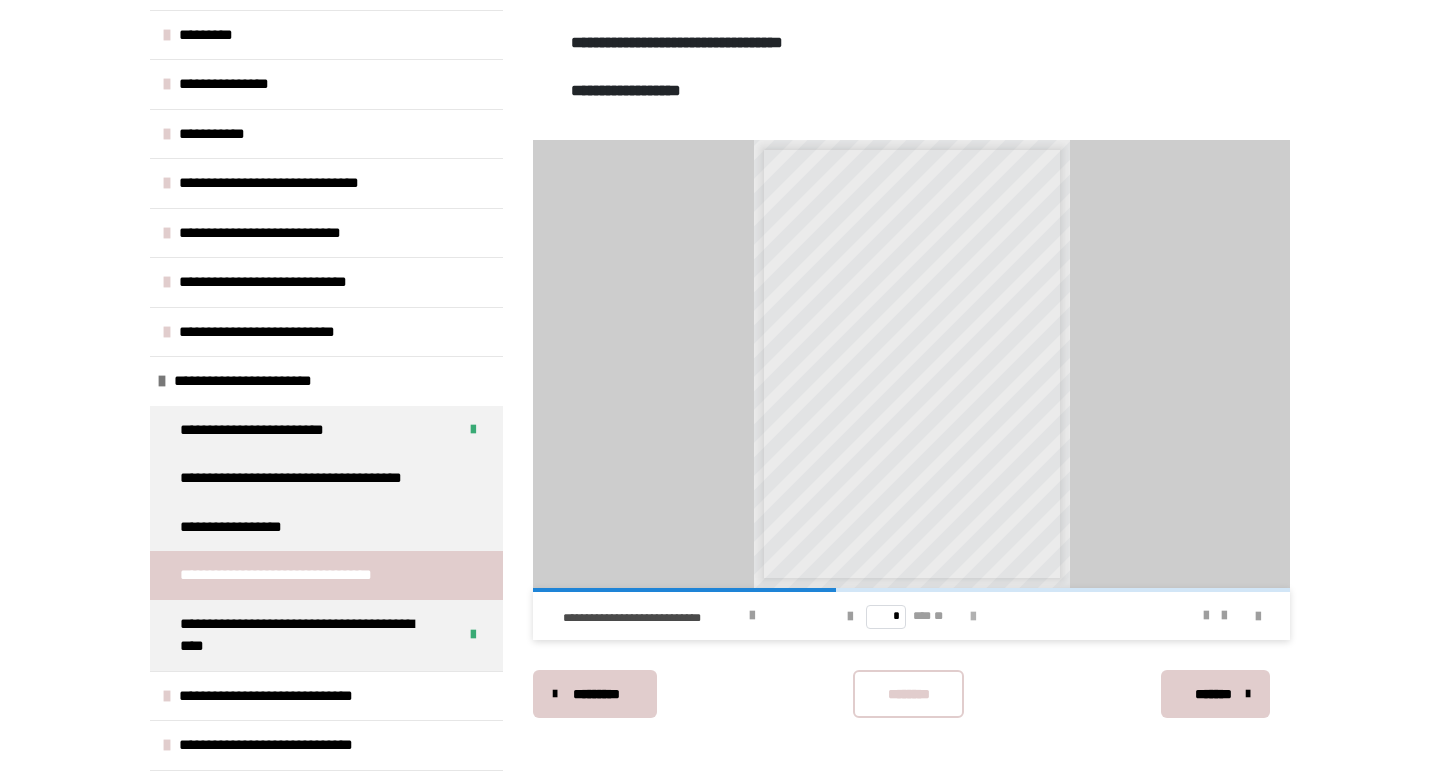 click at bounding box center [973, 617] 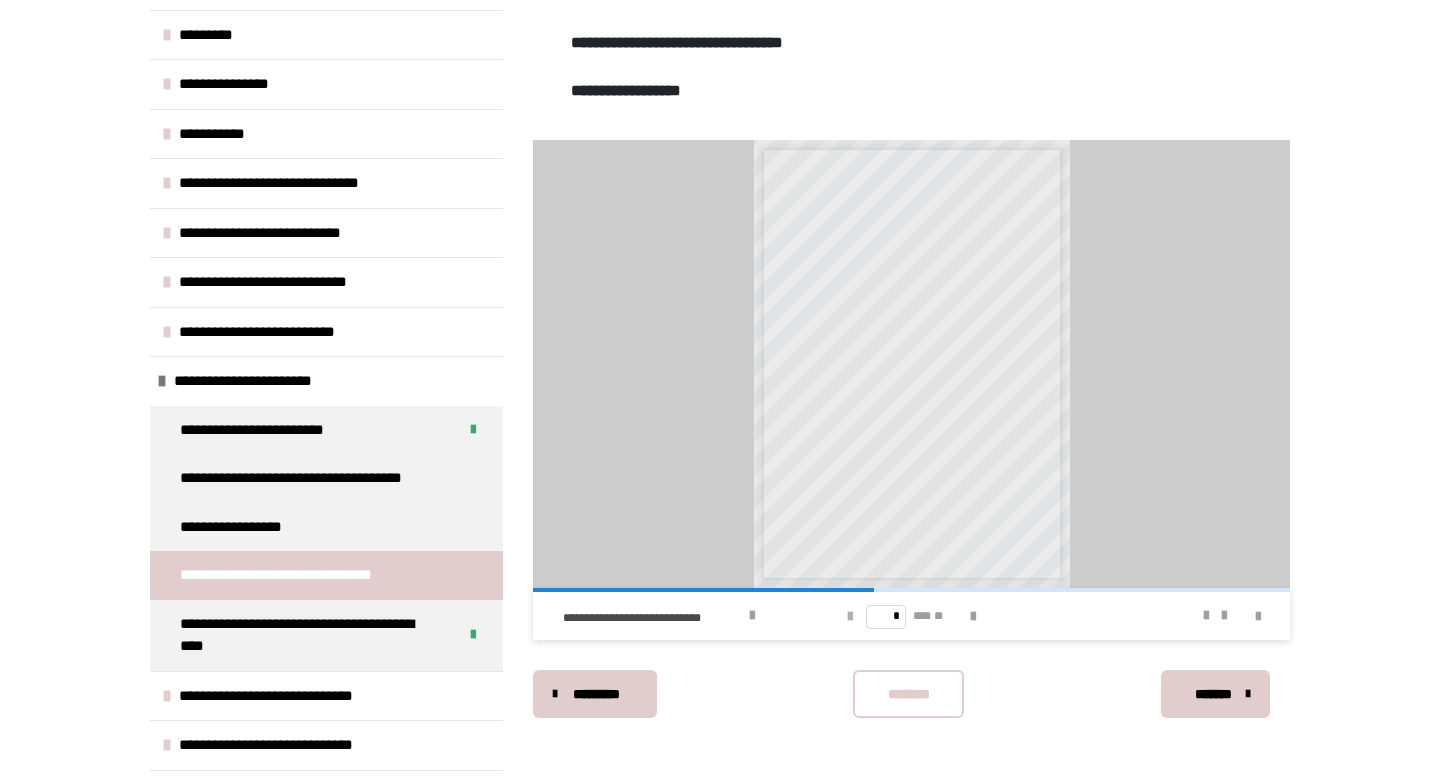 click at bounding box center [850, 617] 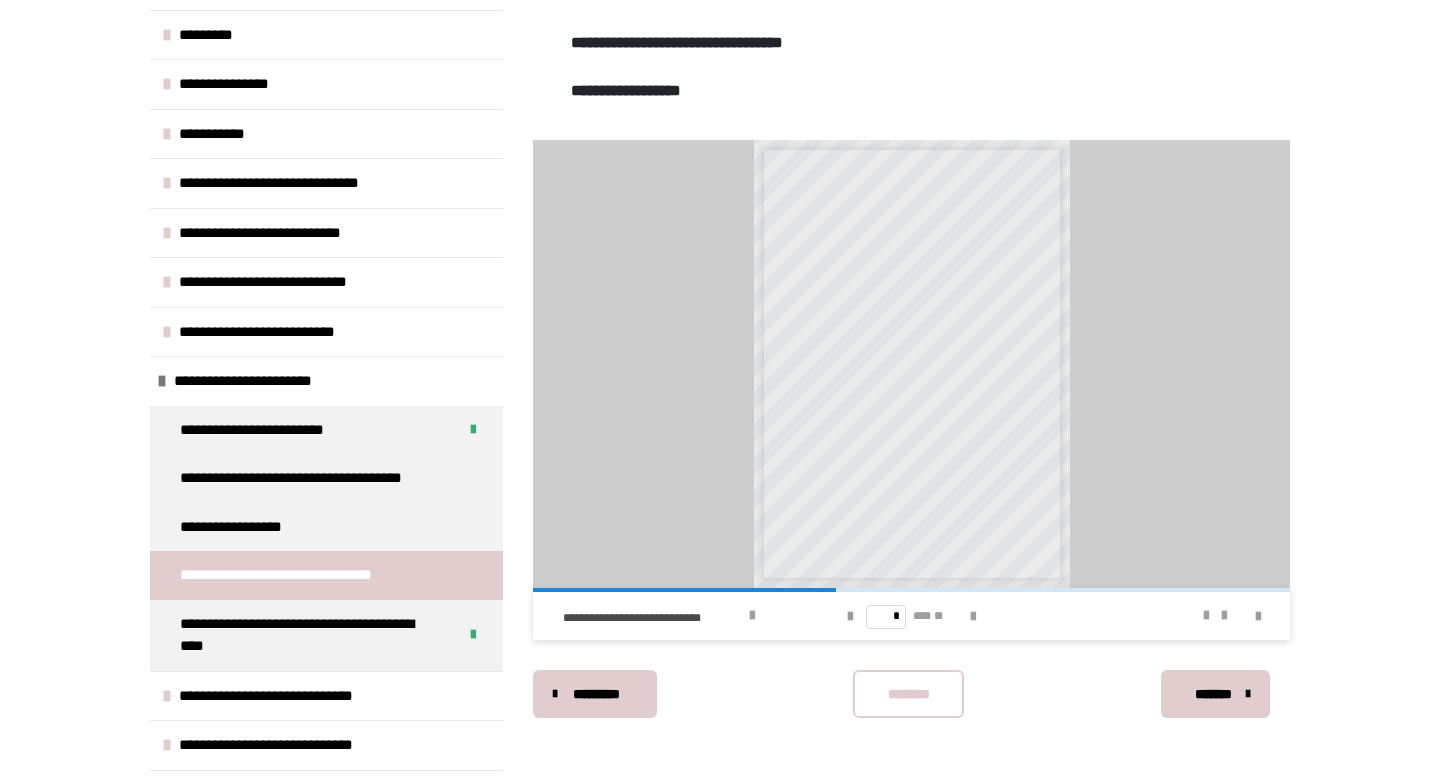 scroll, scrollTop: 670, scrollLeft: 0, axis: vertical 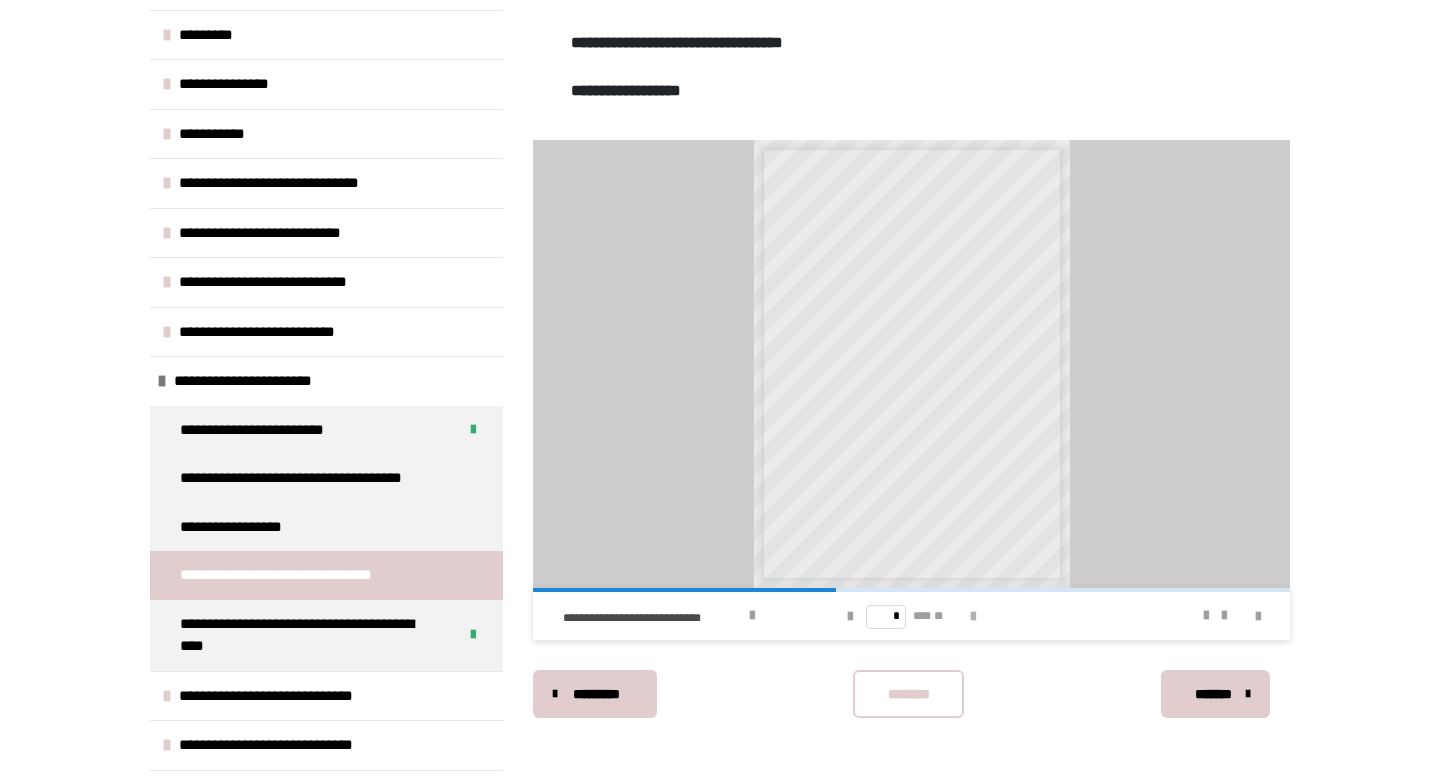 click at bounding box center (973, 617) 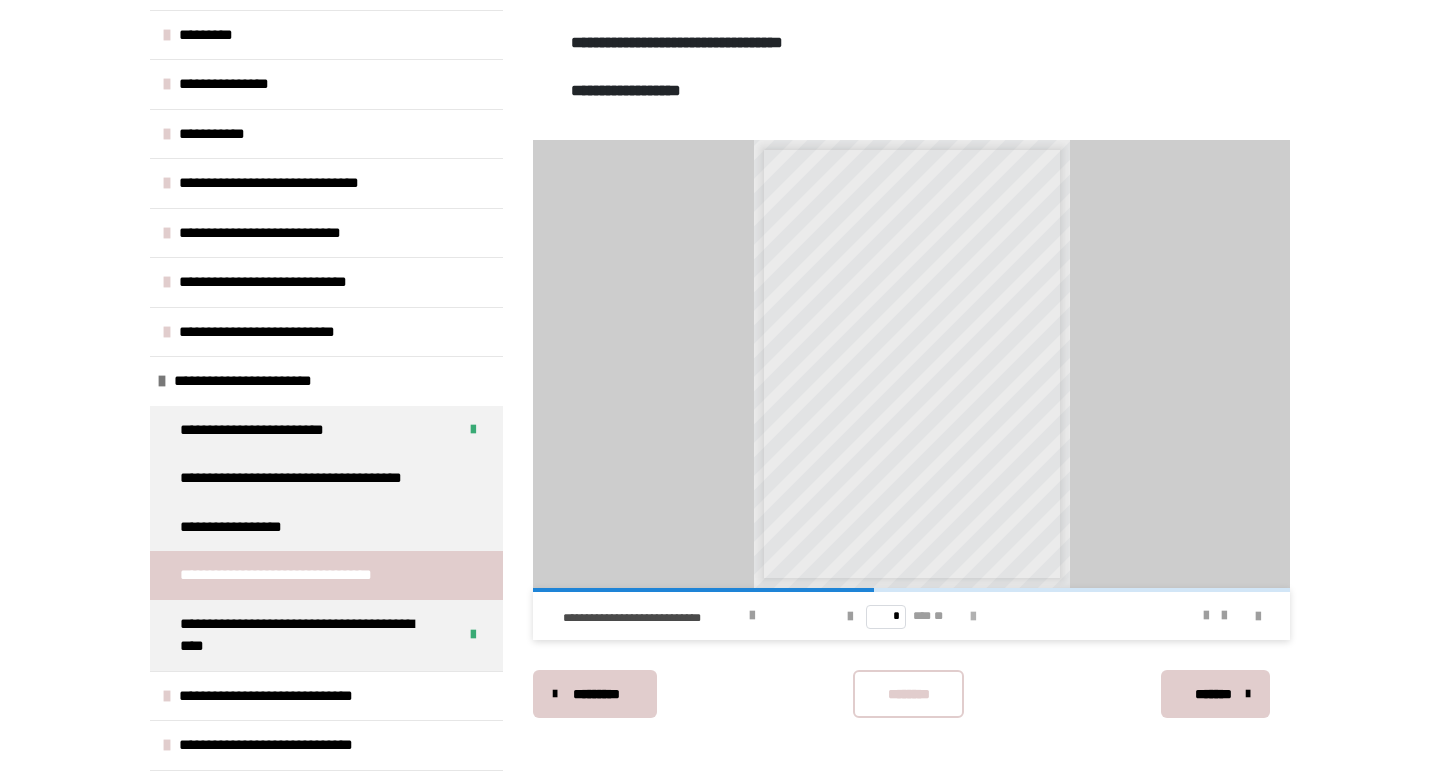 click at bounding box center (973, 617) 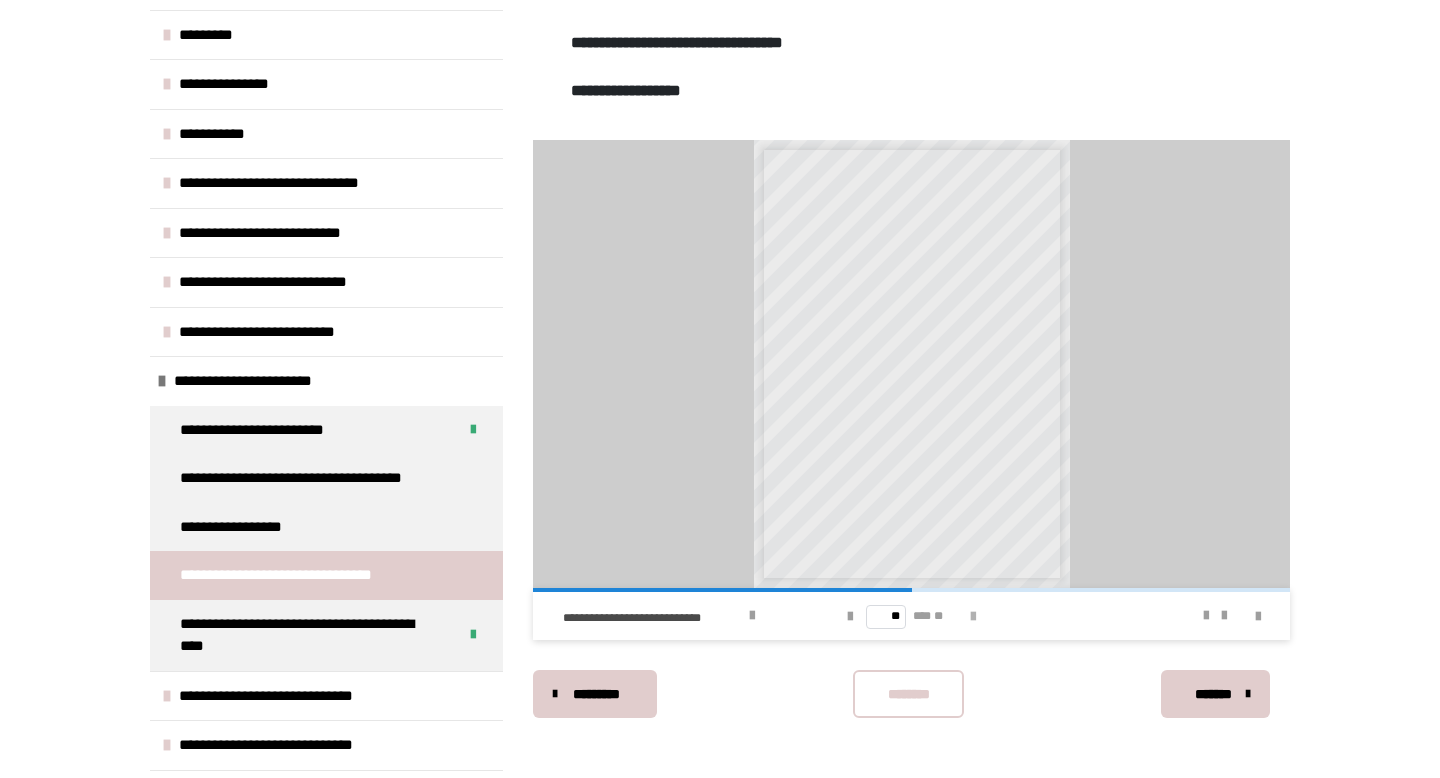 click at bounding box center [973, 617] 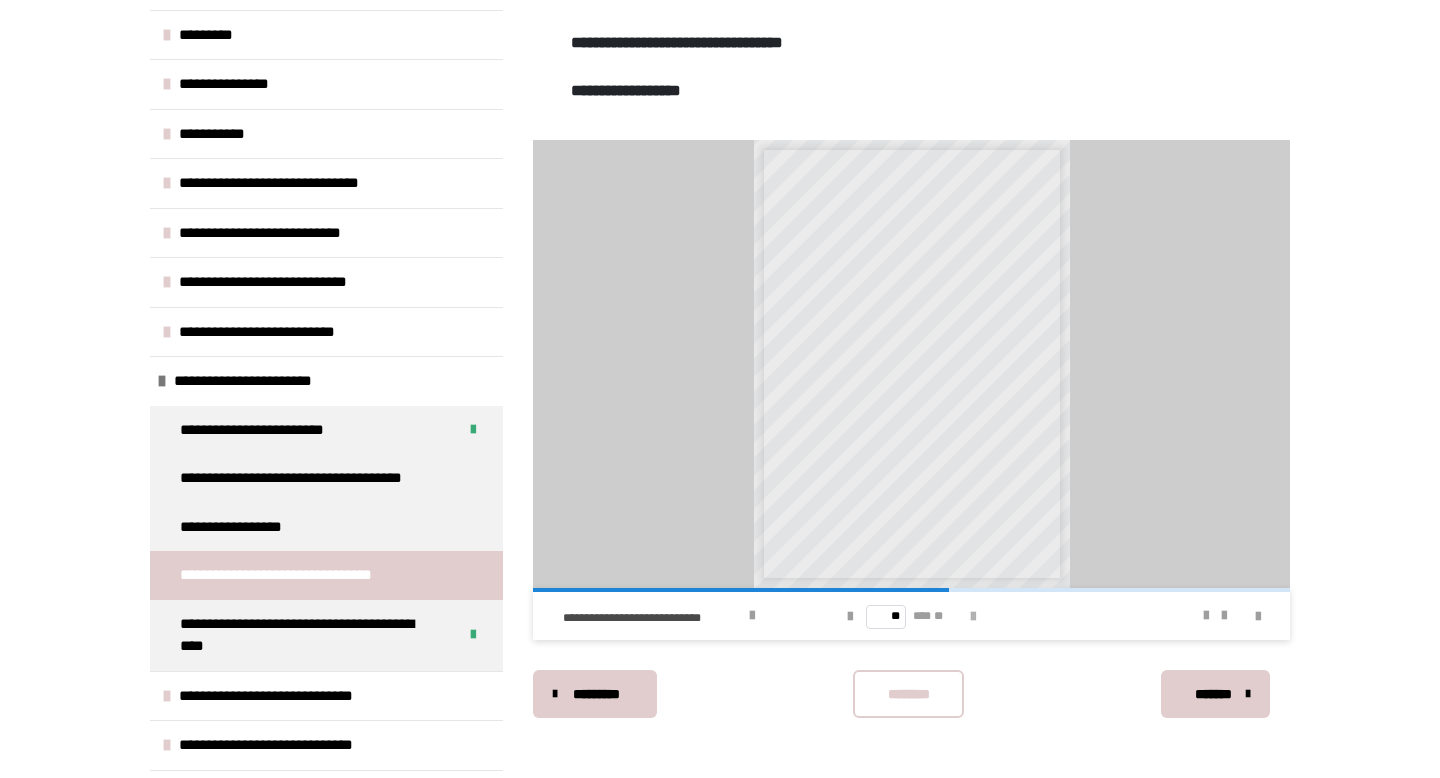 click at bounding box center (973, 617) 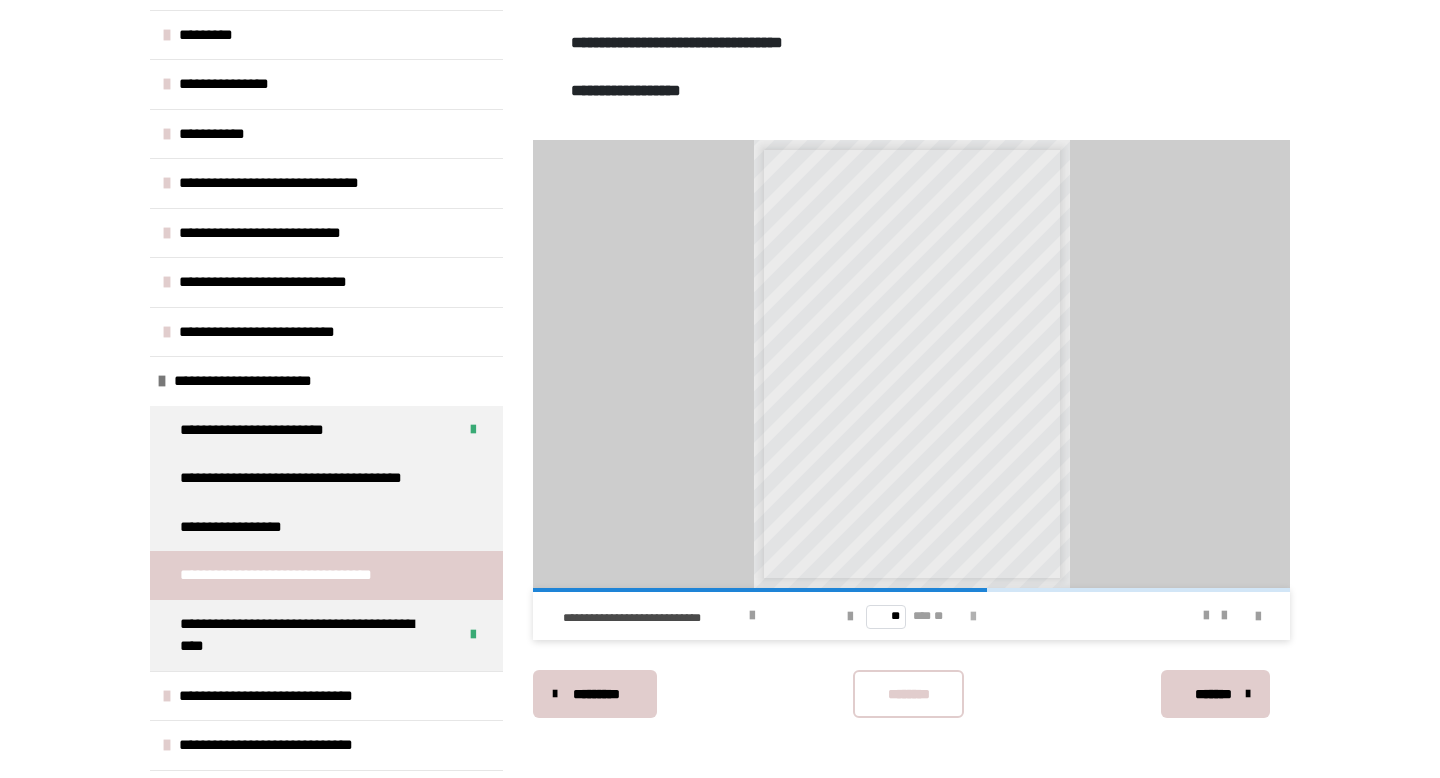 click at bounding box center [973, 617] 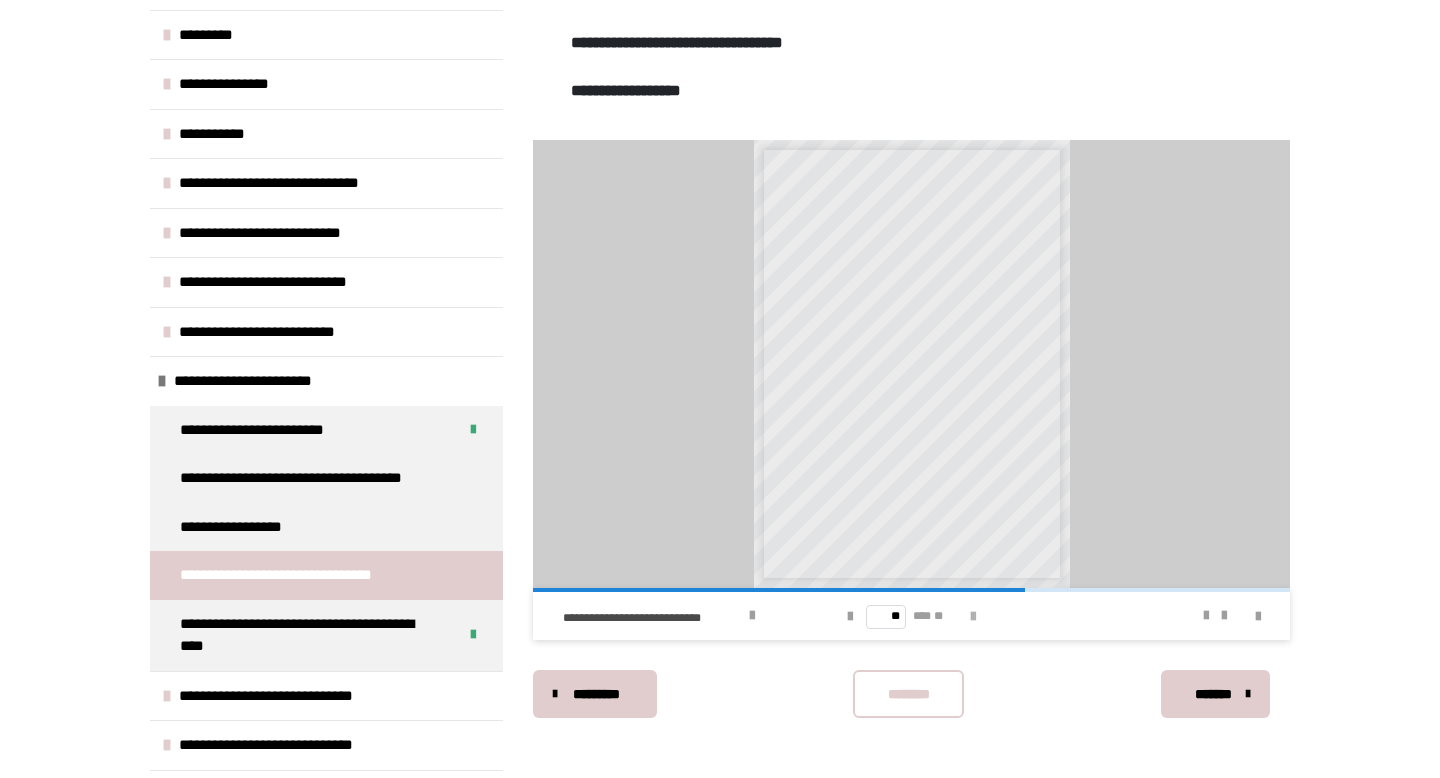 click at bounding box center [973, 617] 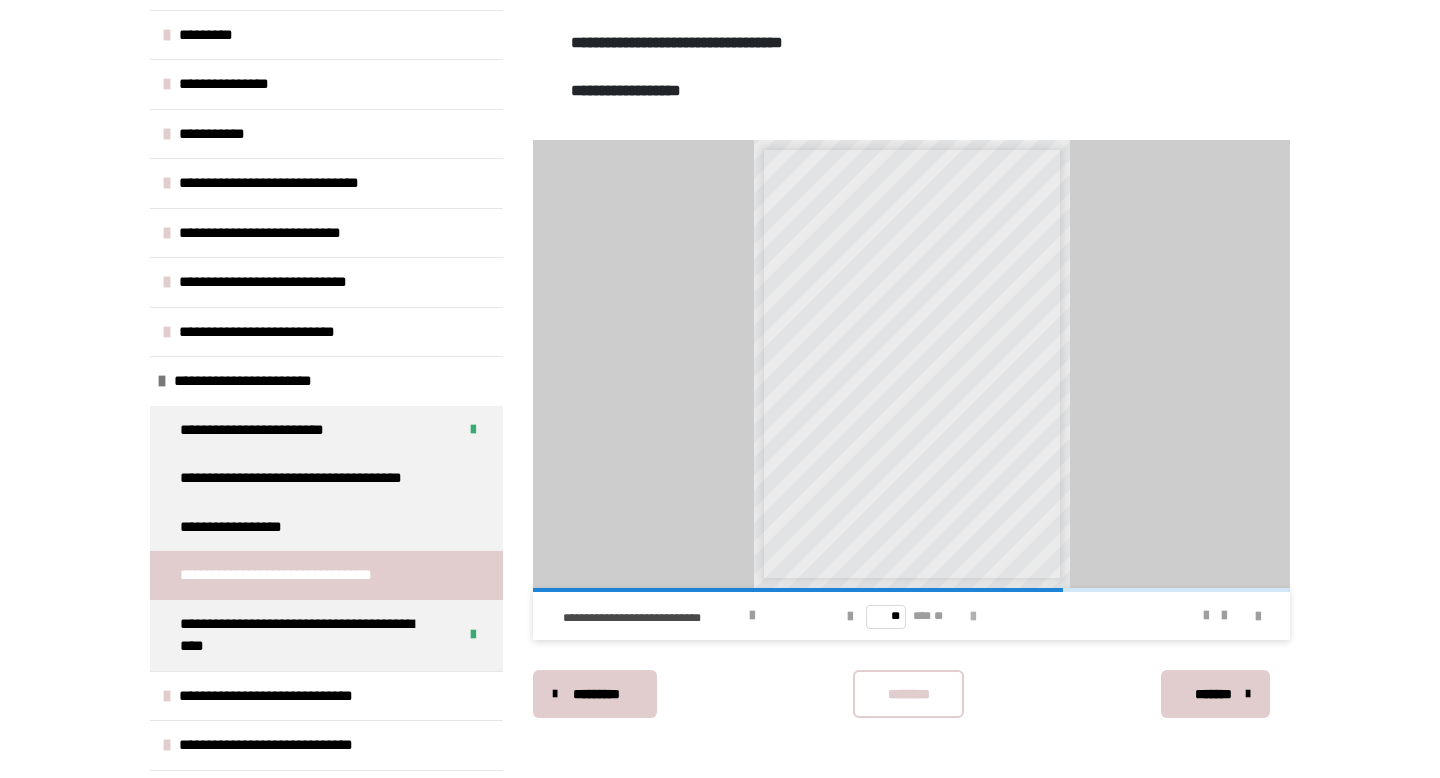 click at bounding box center [973, 617] 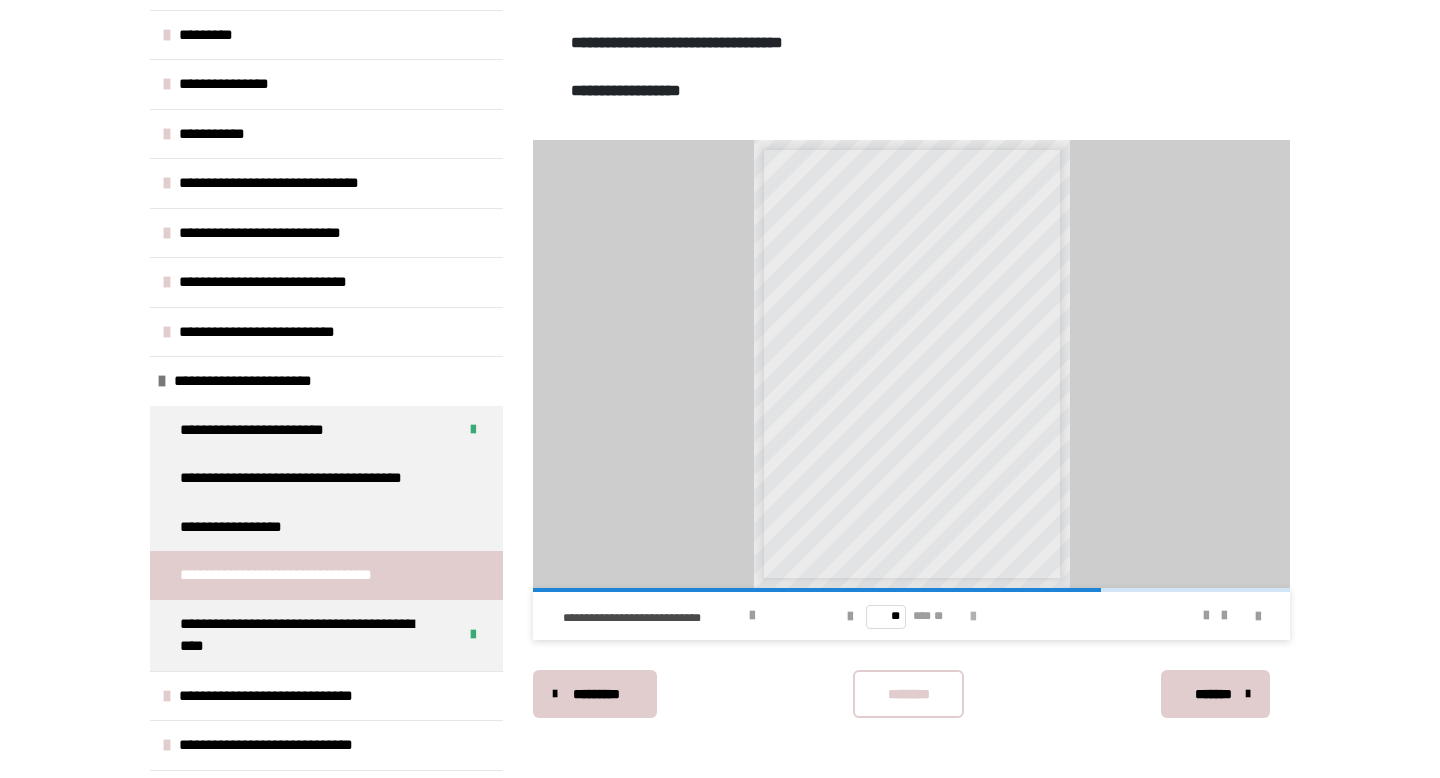 click at bounding box center (973, 617) 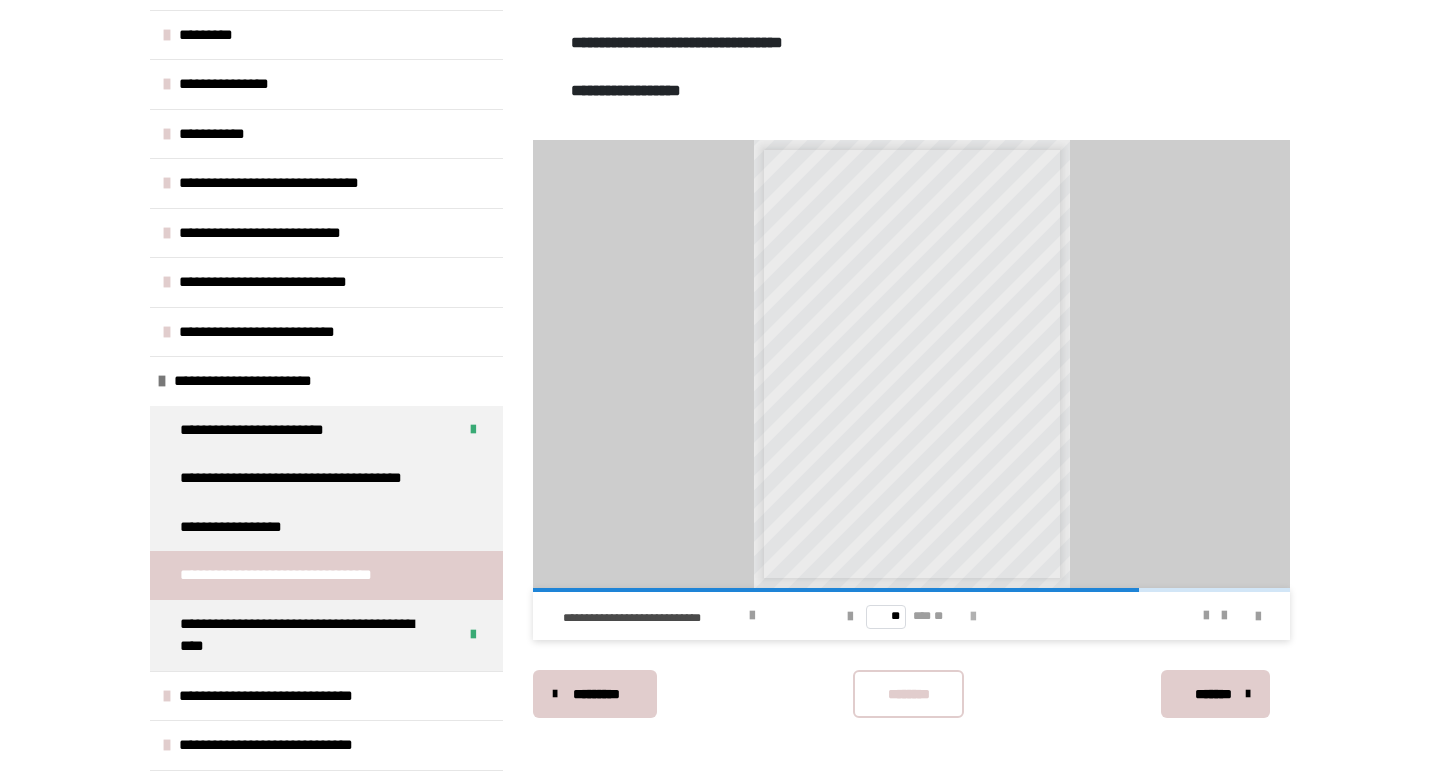 click at bounding box center (973, 617) 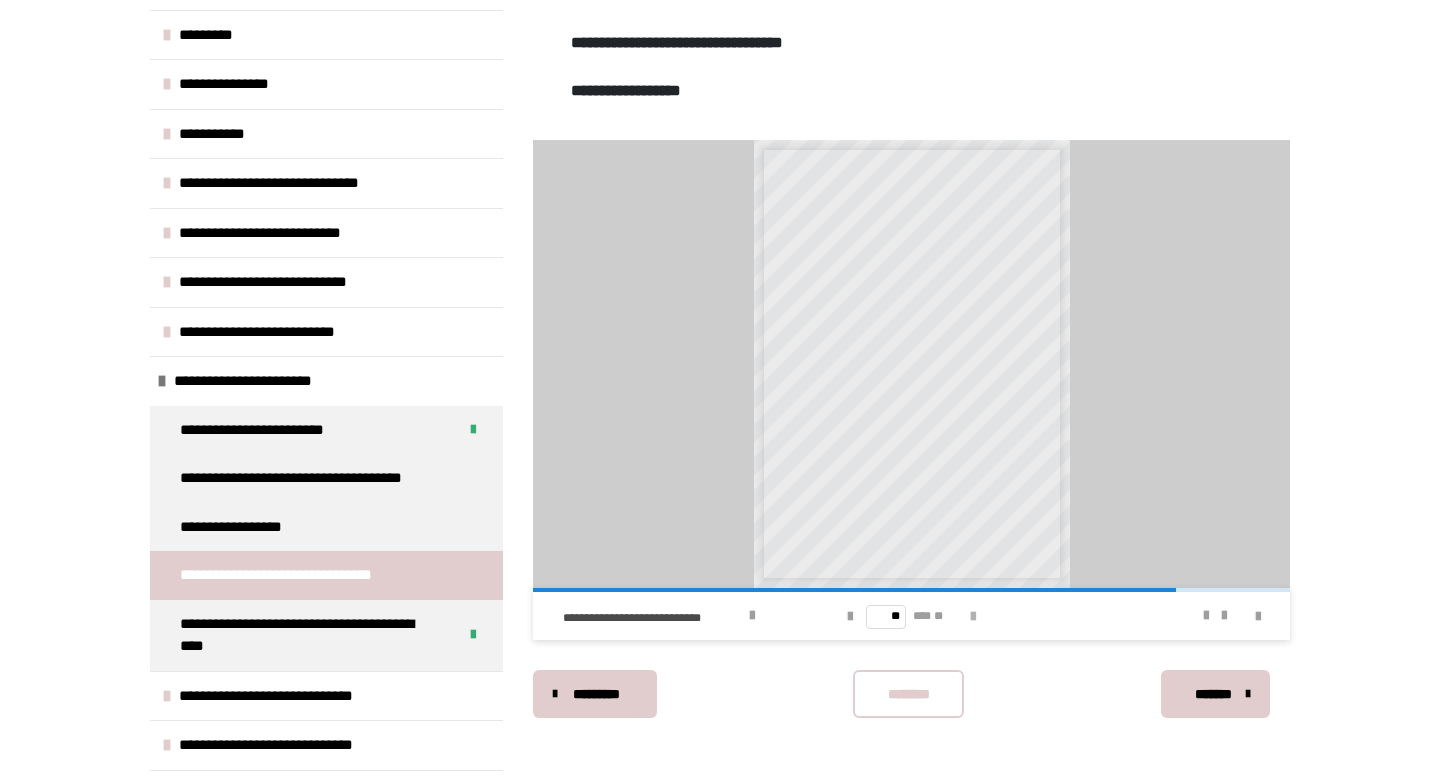 click at bounding box center (973, 617) 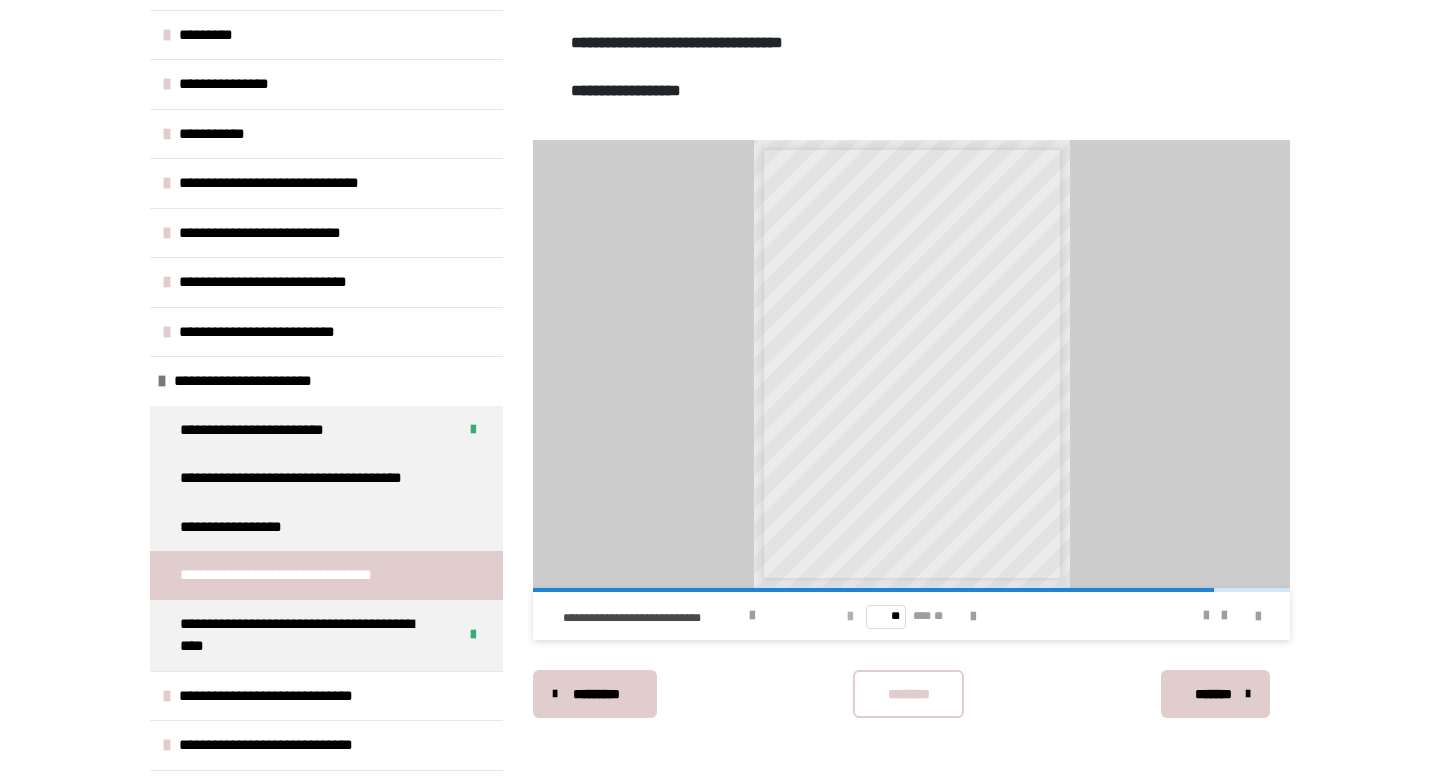 click at bounding box center [850, 617] 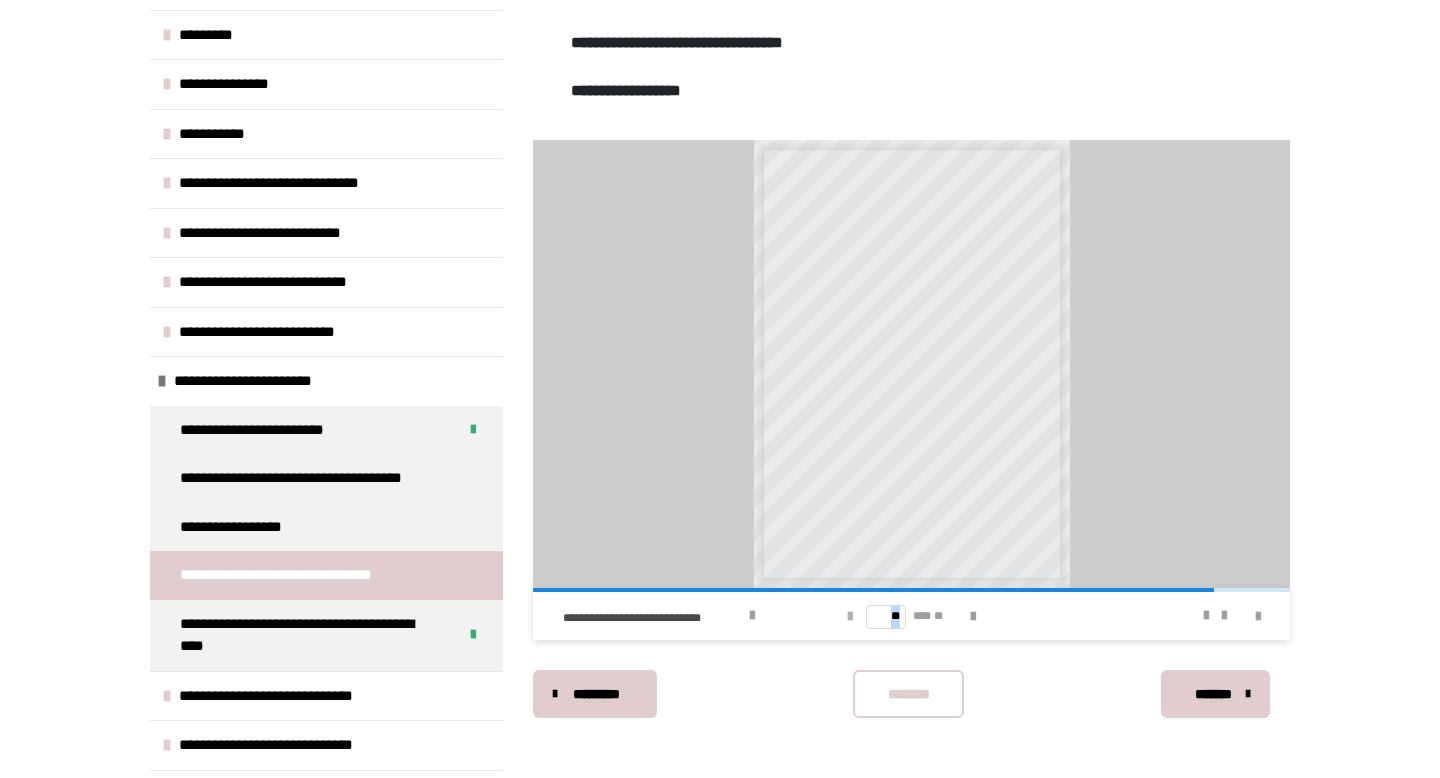click at bounding box center (850, 617) 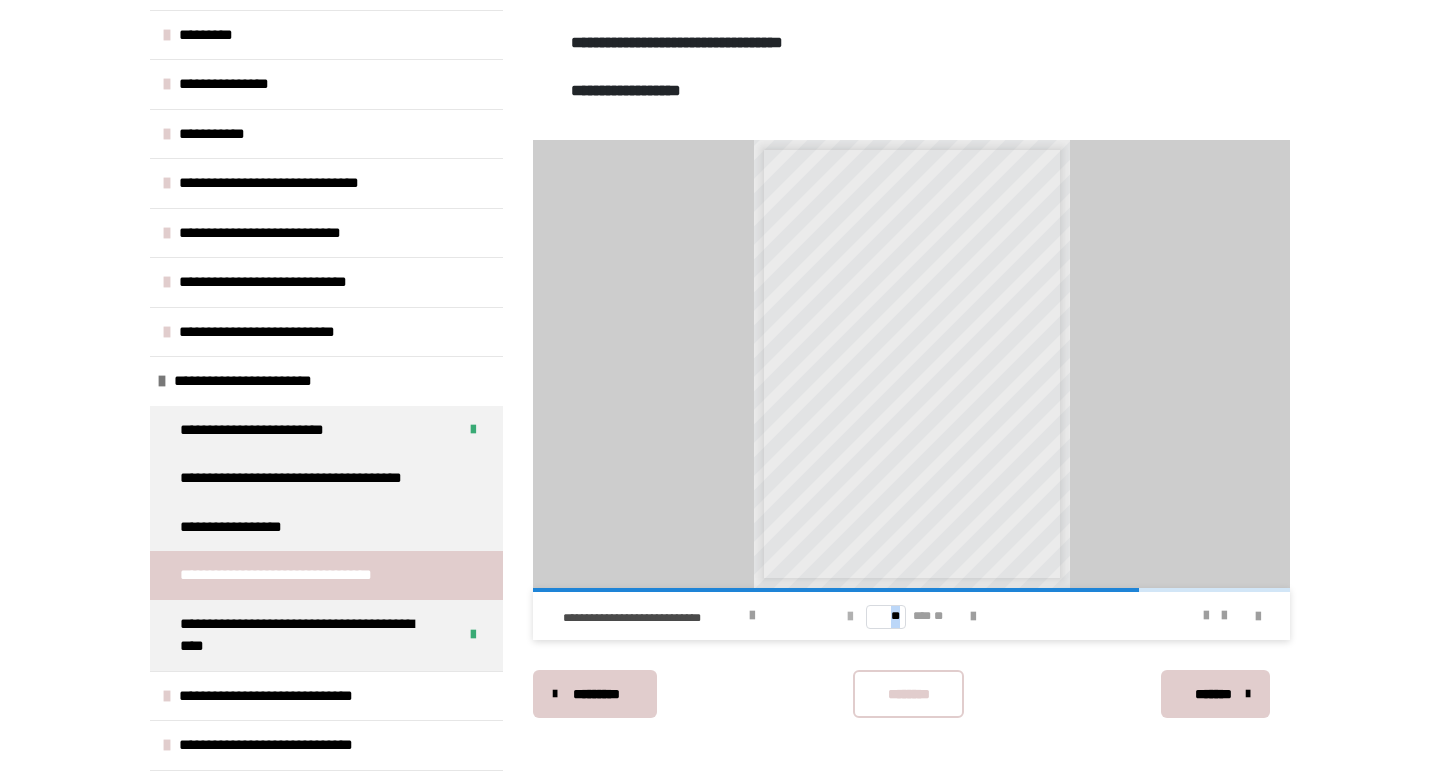 click at bounding box center [850, 617] 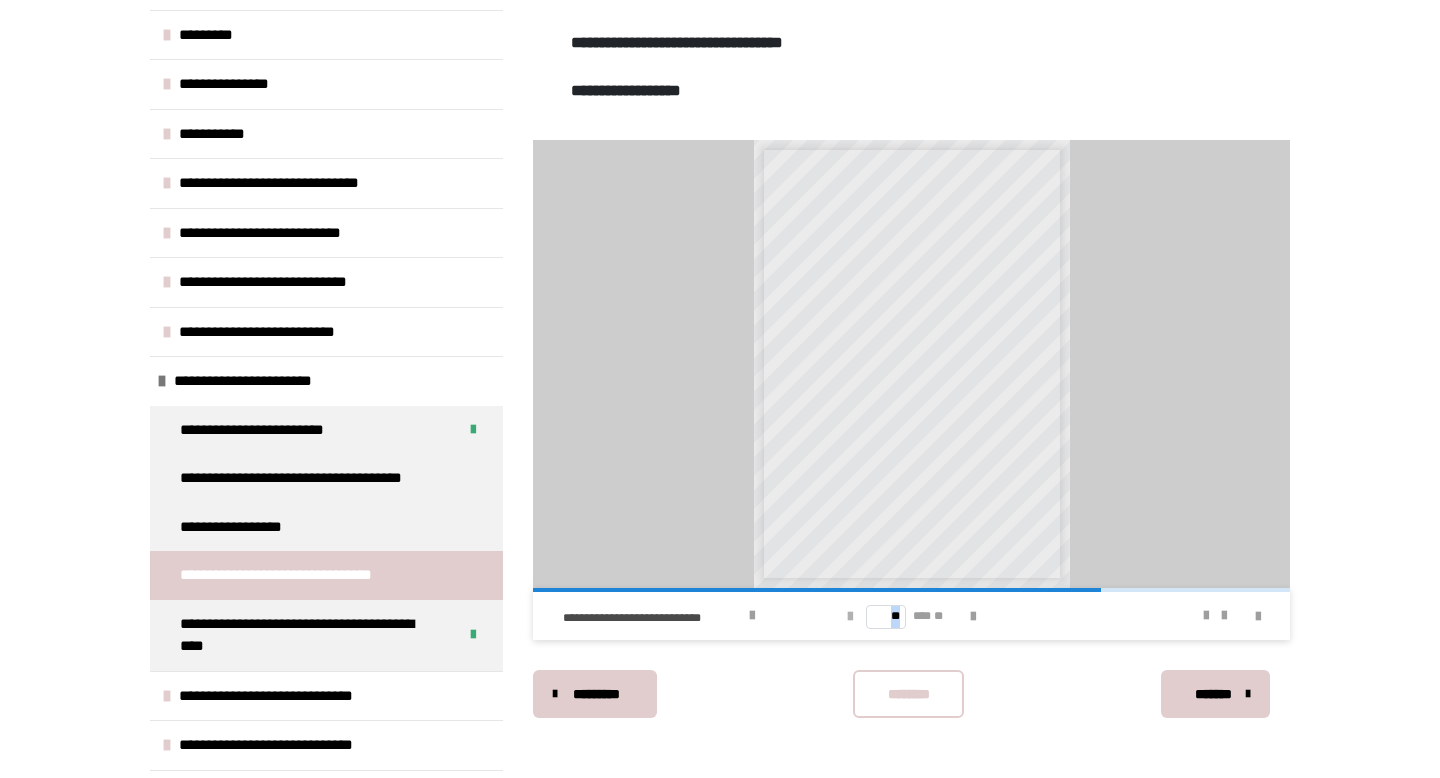 click at bounding box center [850, 617] 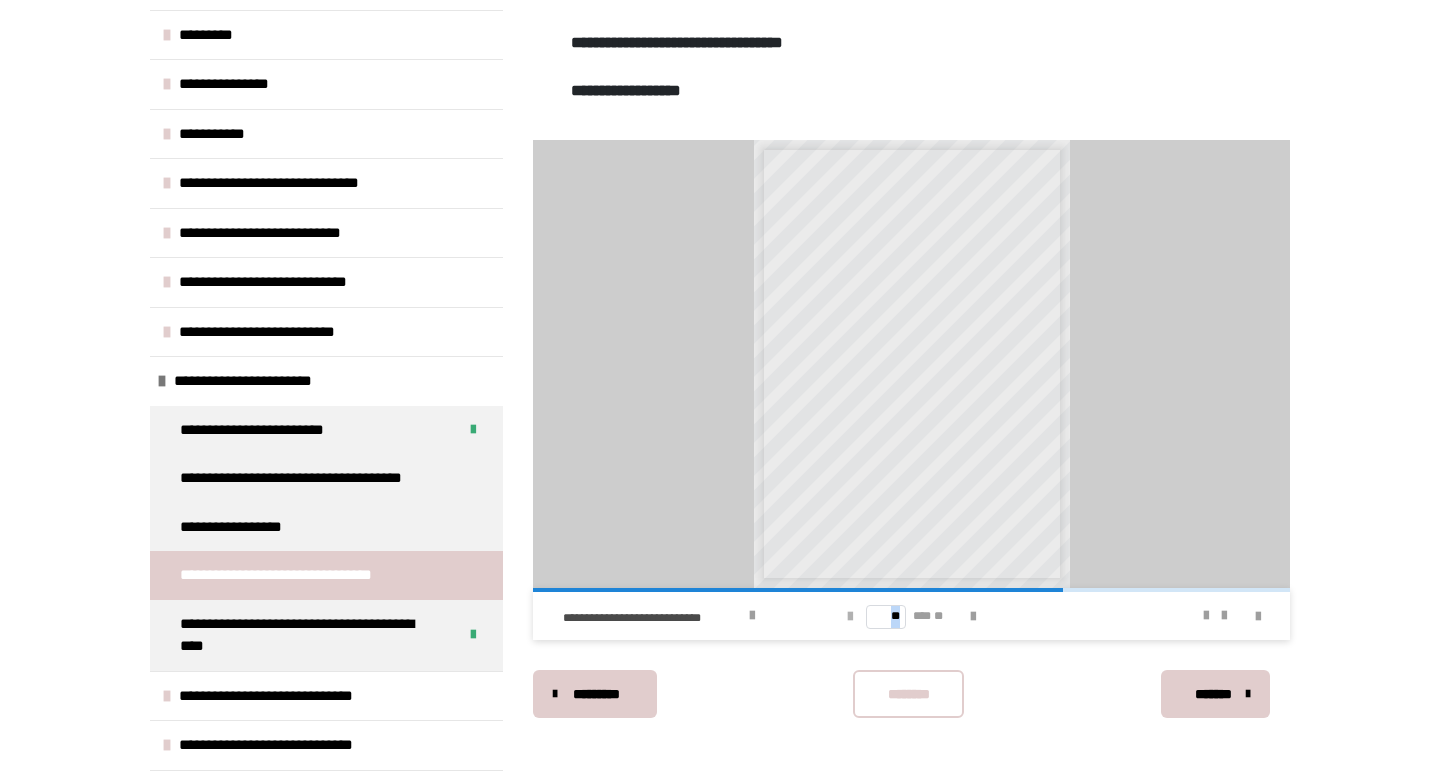 click at bounding box center [850, 617] 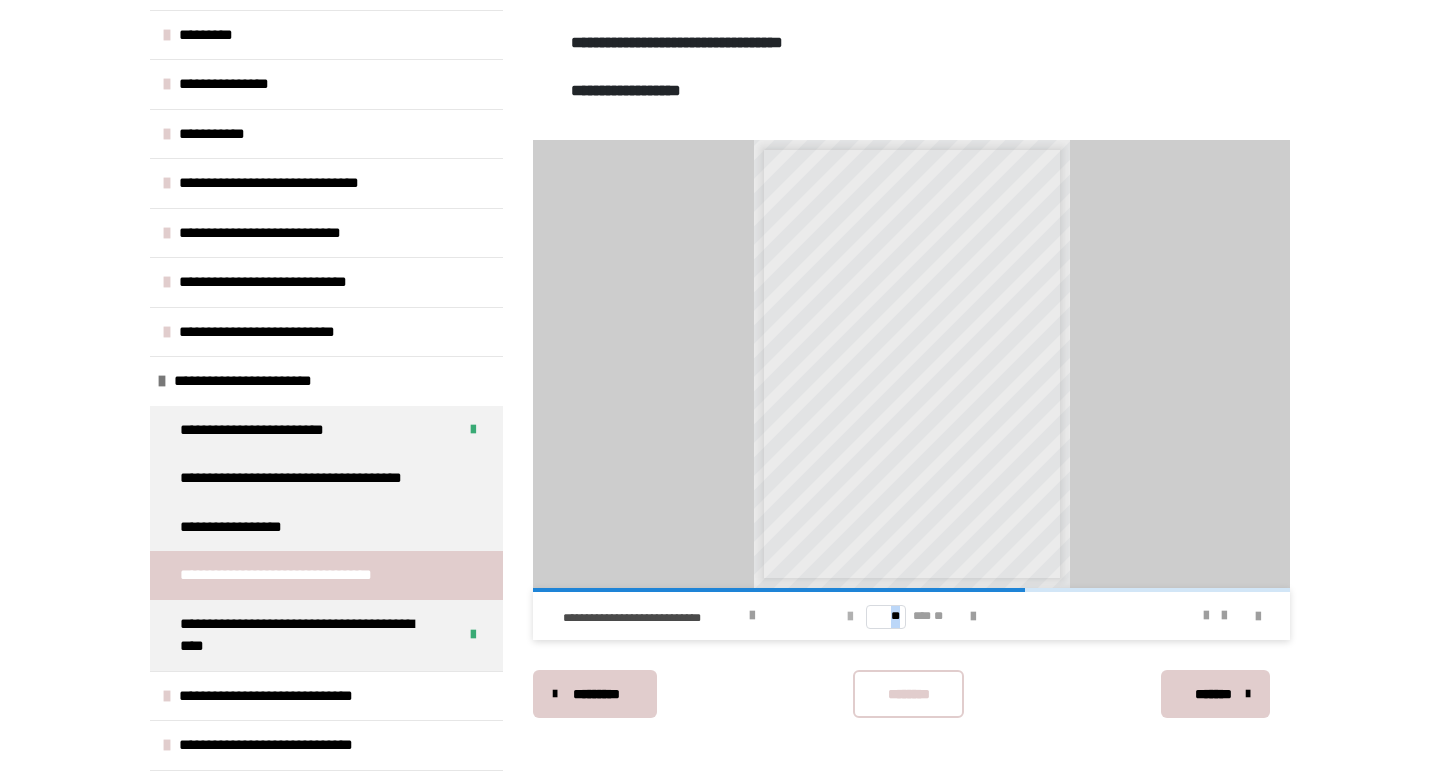 click at bounding box center [850, 617] 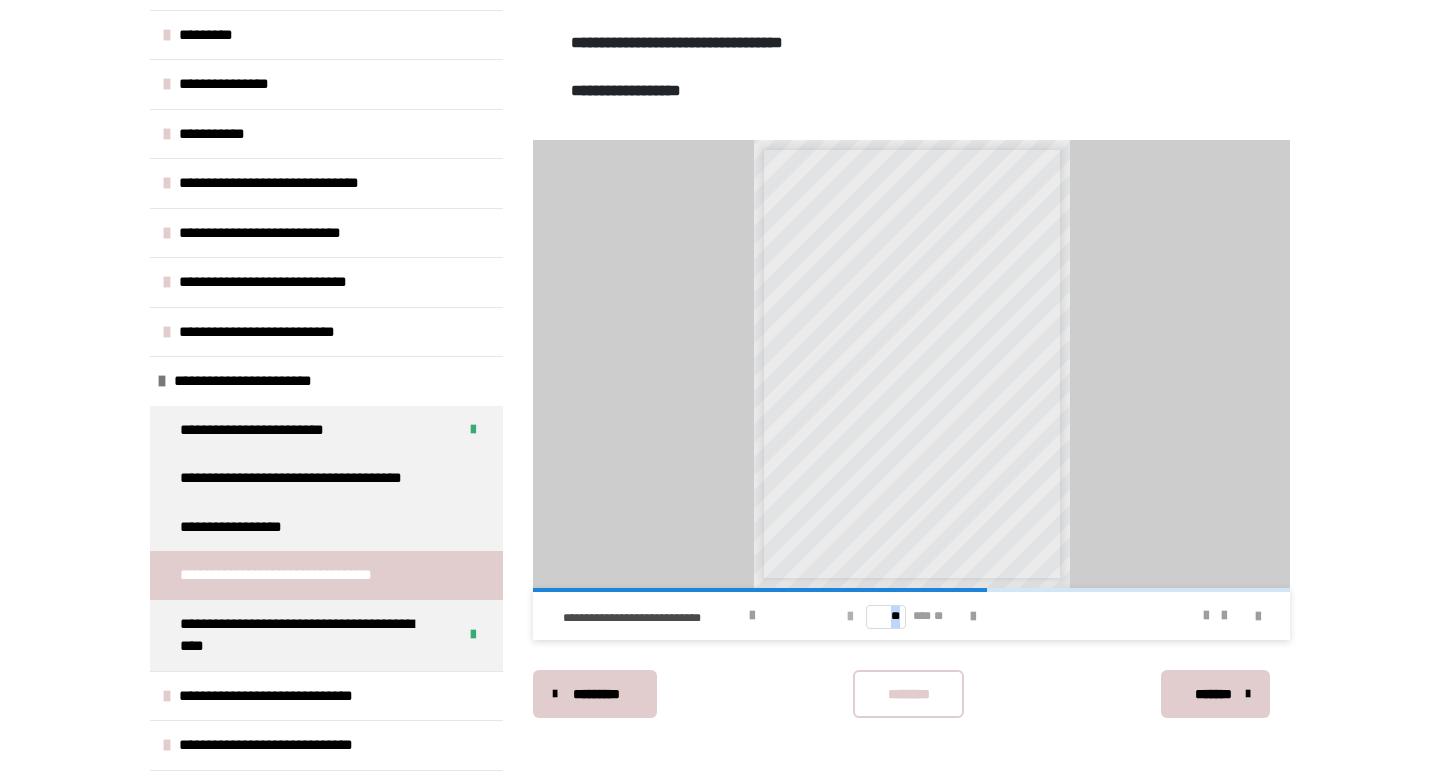 click at bounding box center [850, 617] 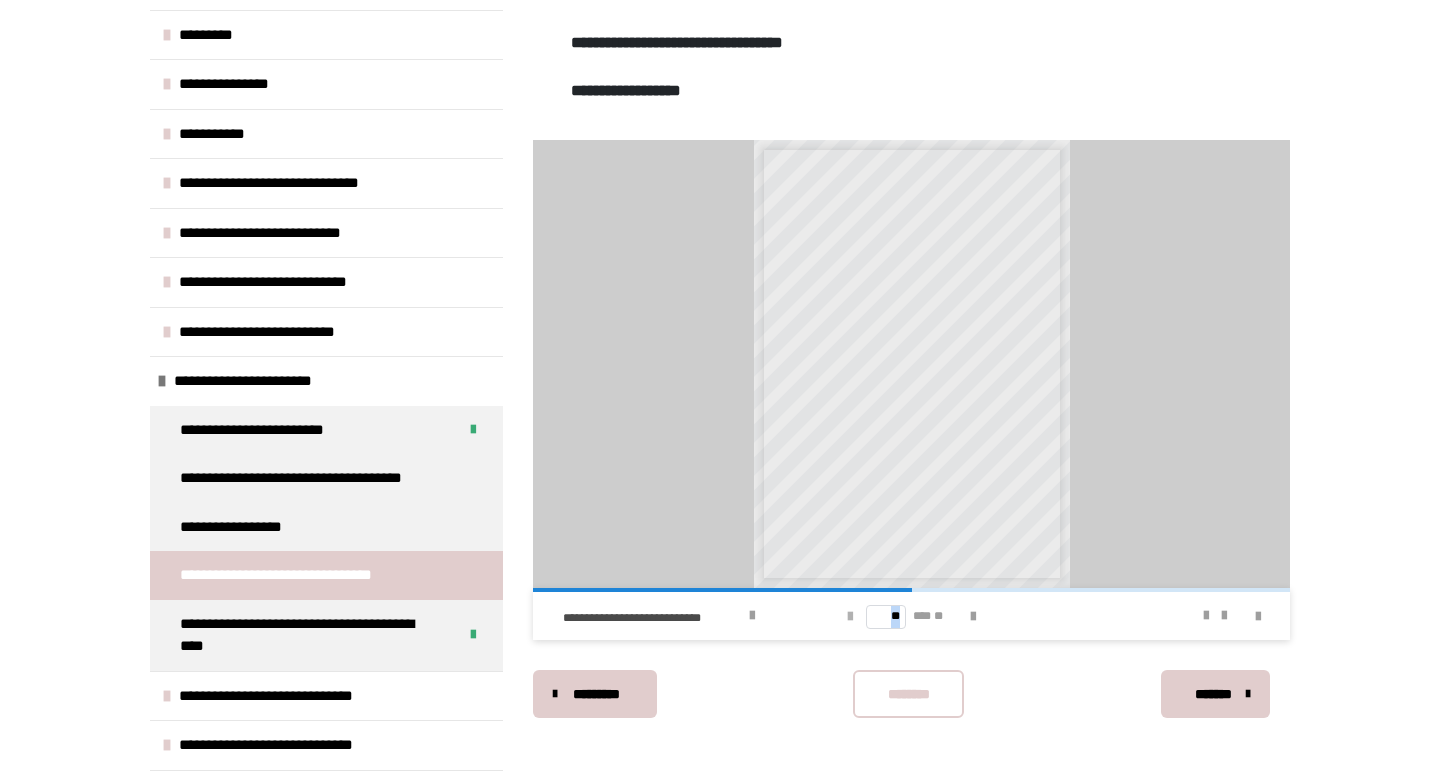 click at bounding box center (850, 617) 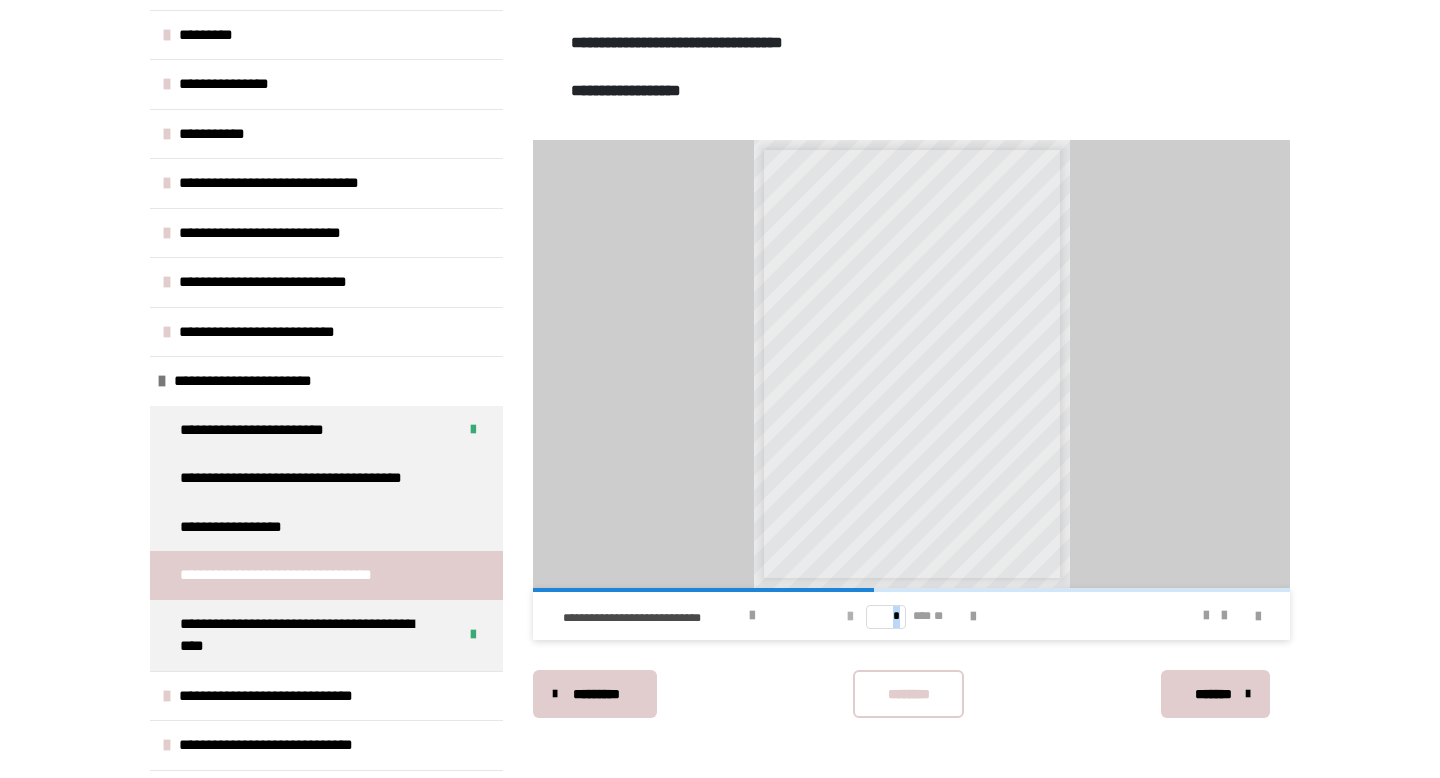 click at bounding box center (850, 617) 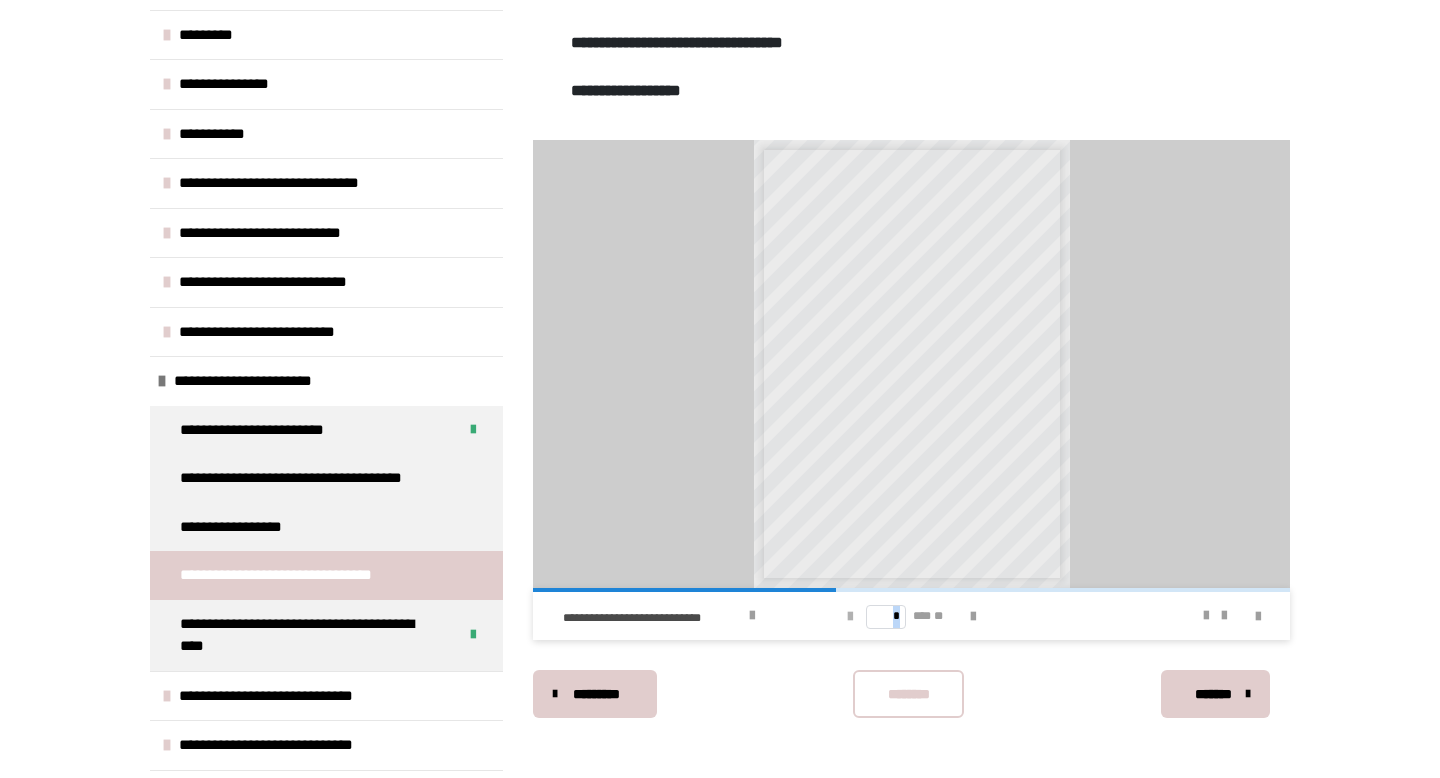 click at bounding box center (850, 617) 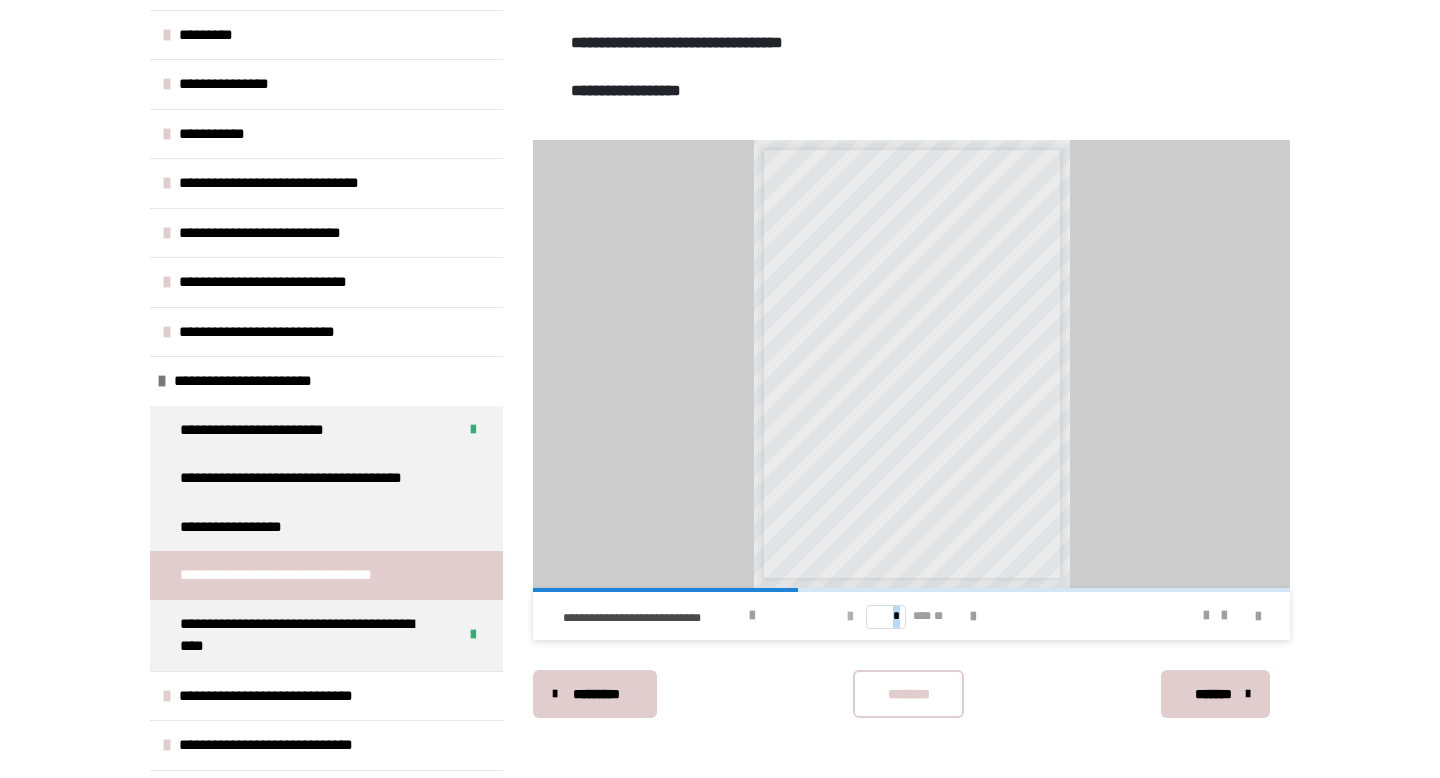 click at bounding box center (850, 617) 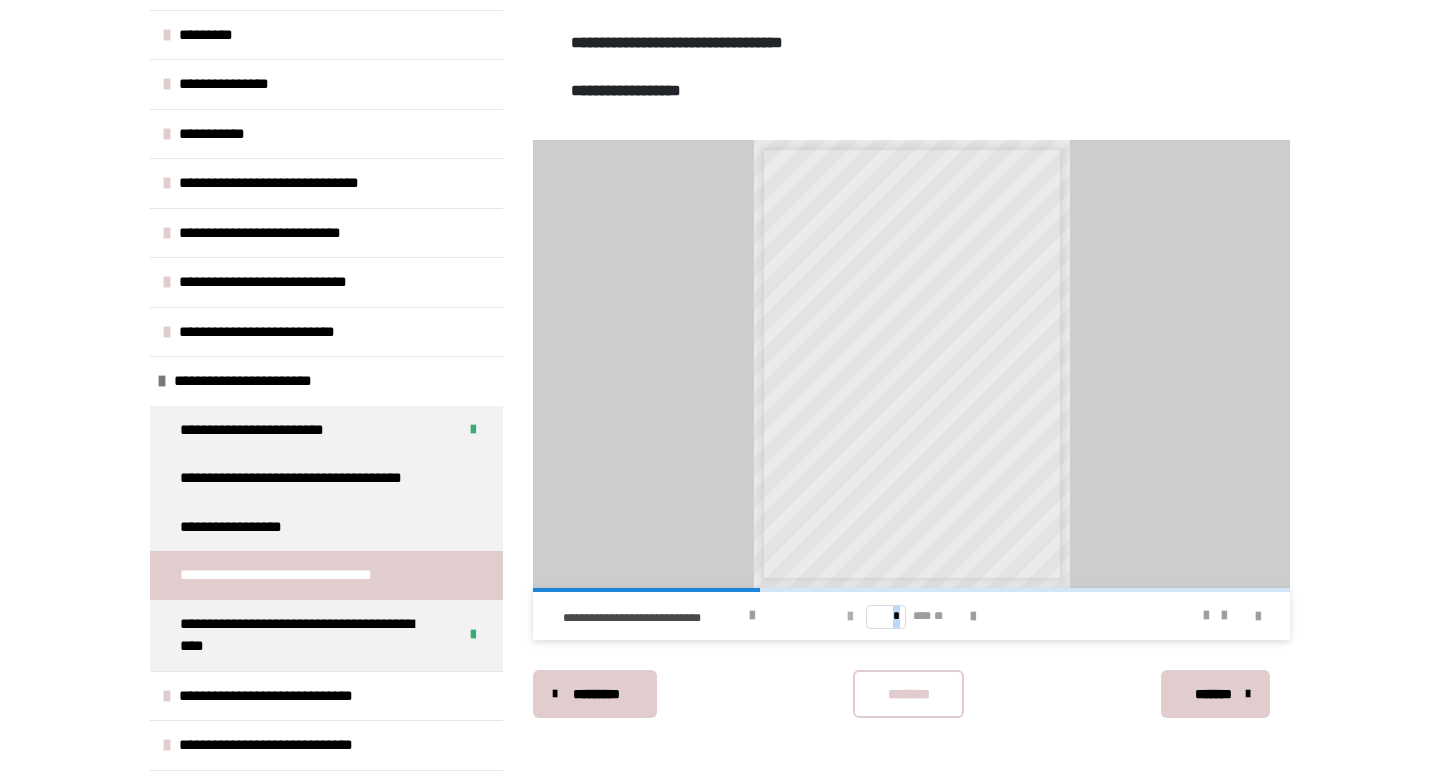click at bounding box center (850, 617) 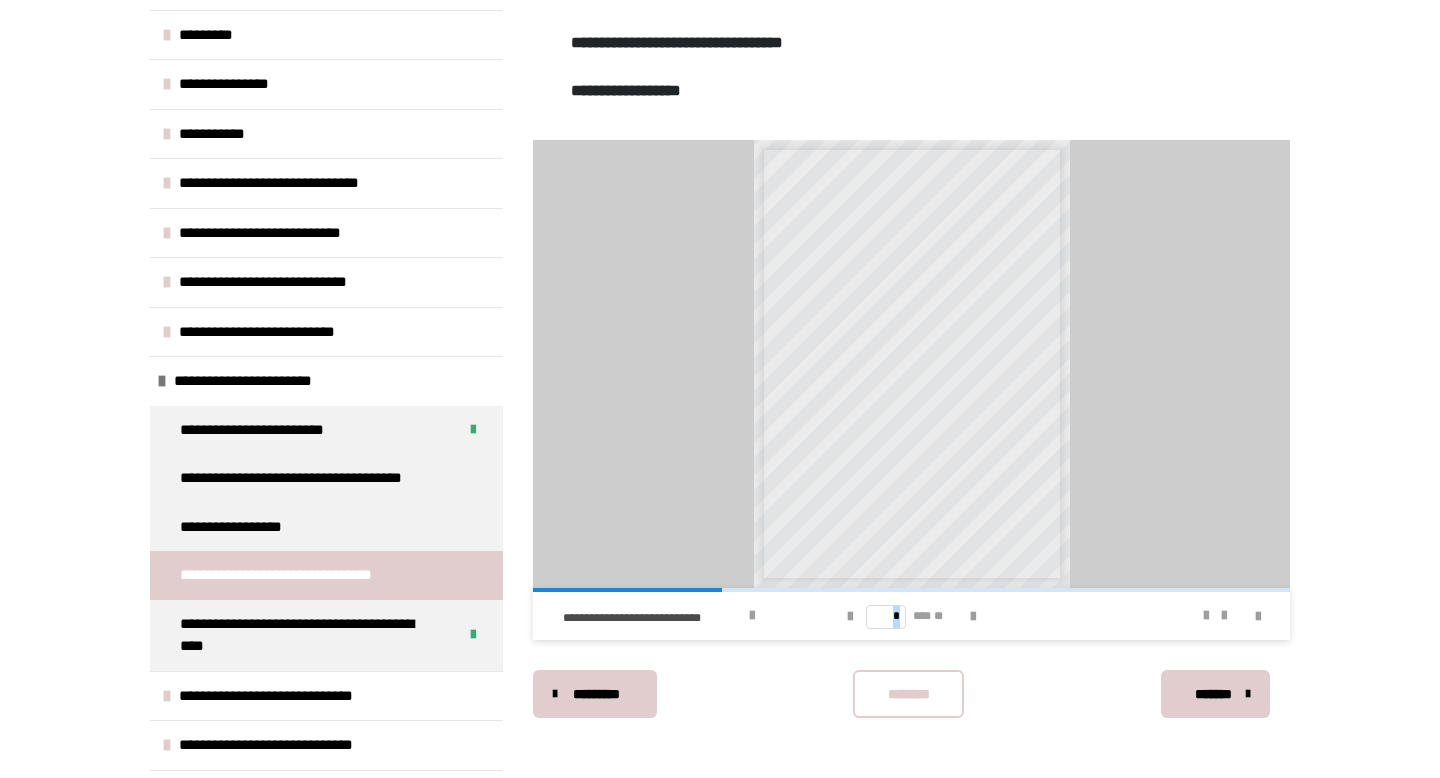 scroll, scrollTop: 673, scrollLeft: 0, axis: vertical 